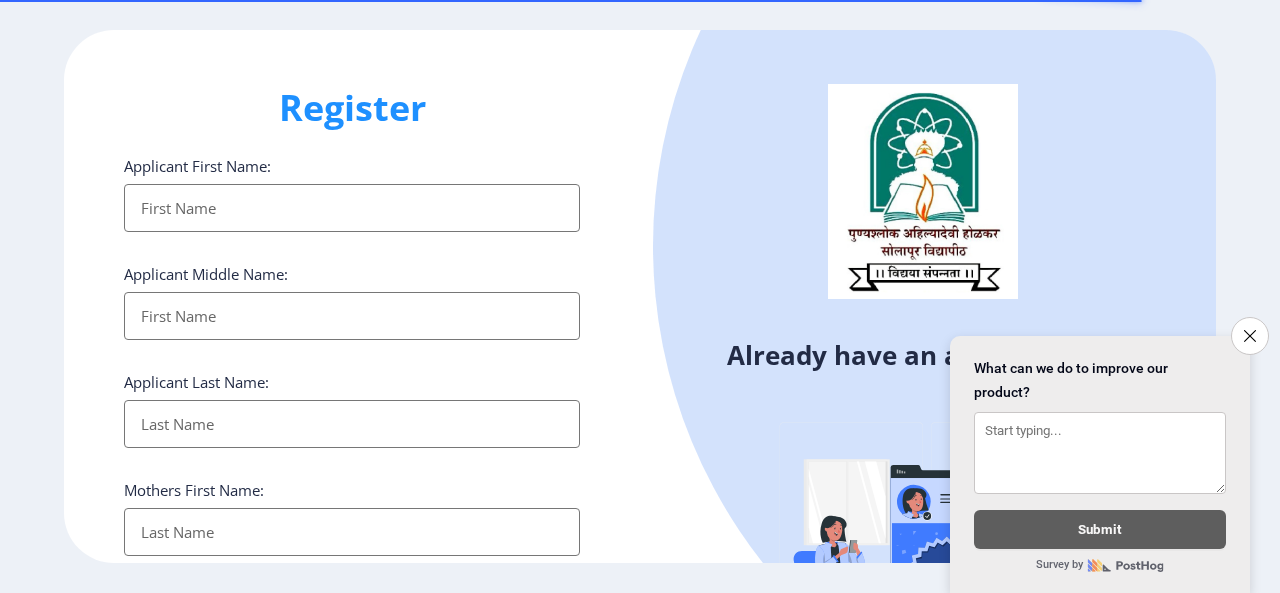 select 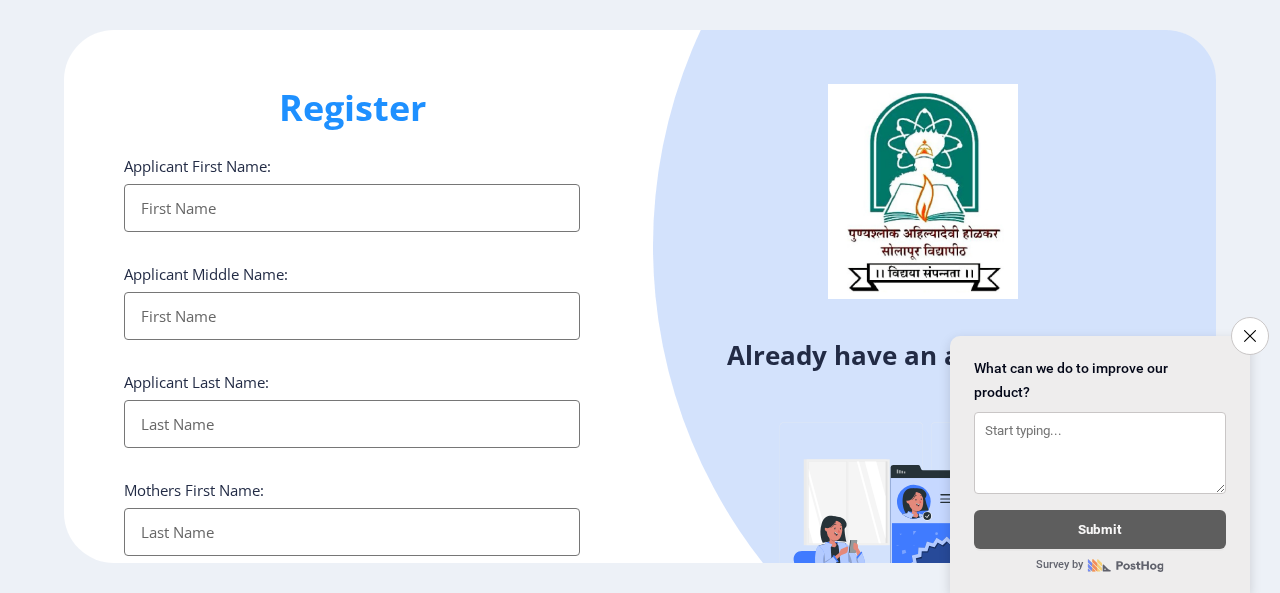 click on "Applicant First Name:" at bounding box center [352, 208] 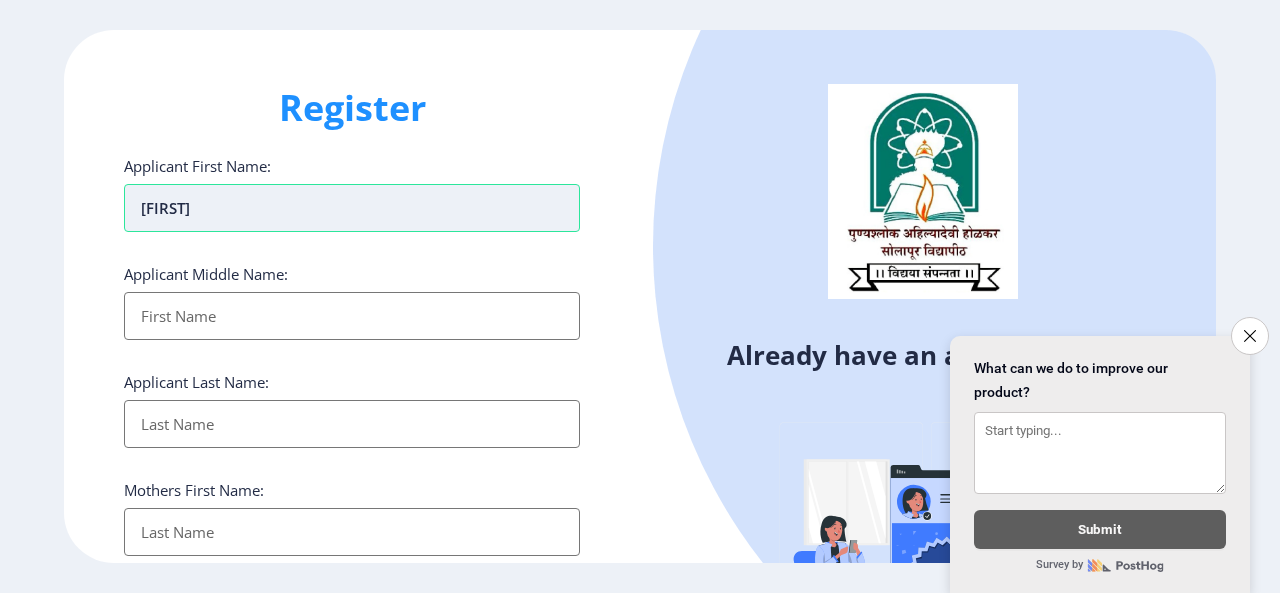 type on "[FIRST]" 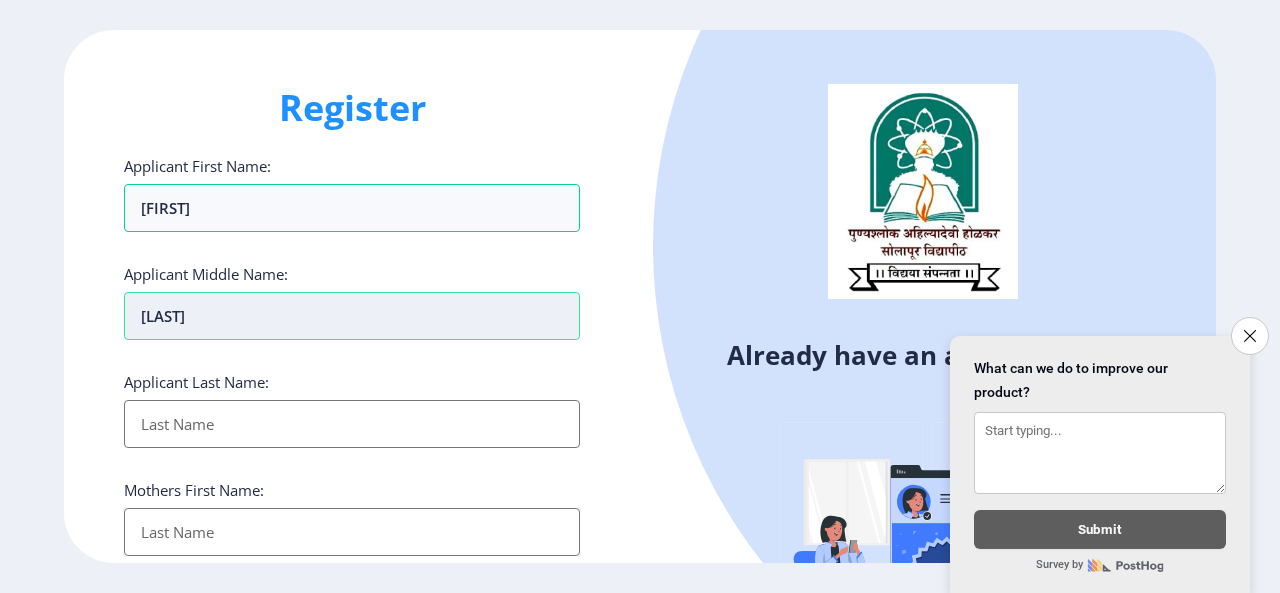 type on "[LAST]" 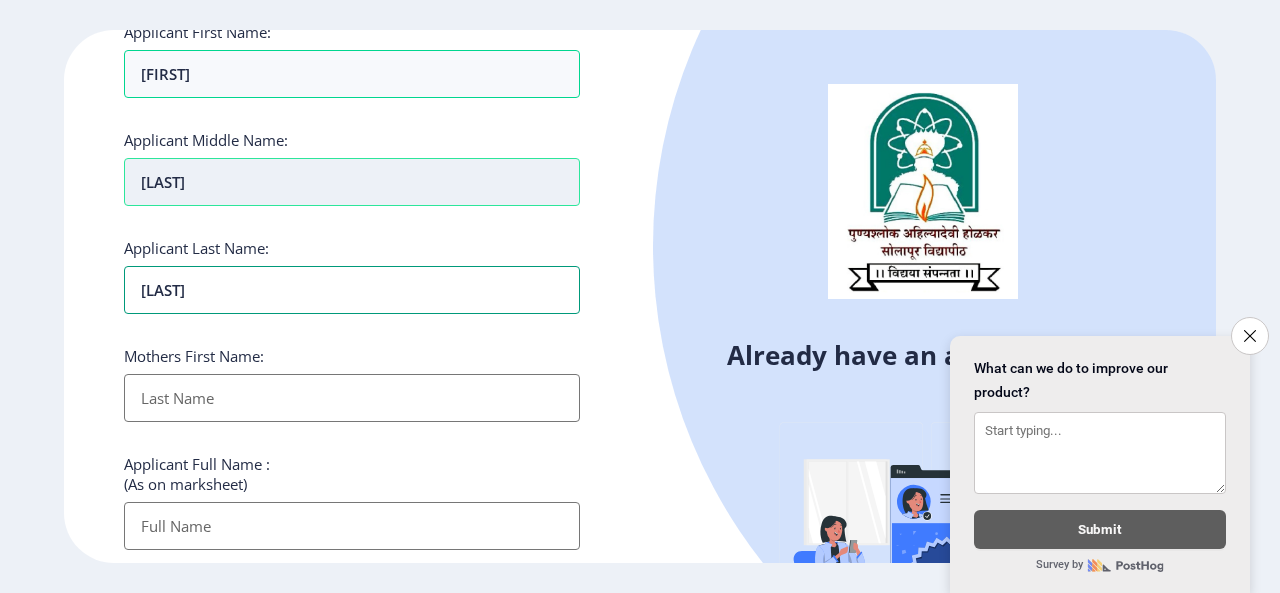 scroll, scrollTop: 135, scrollLeft: 0, axis: vertical 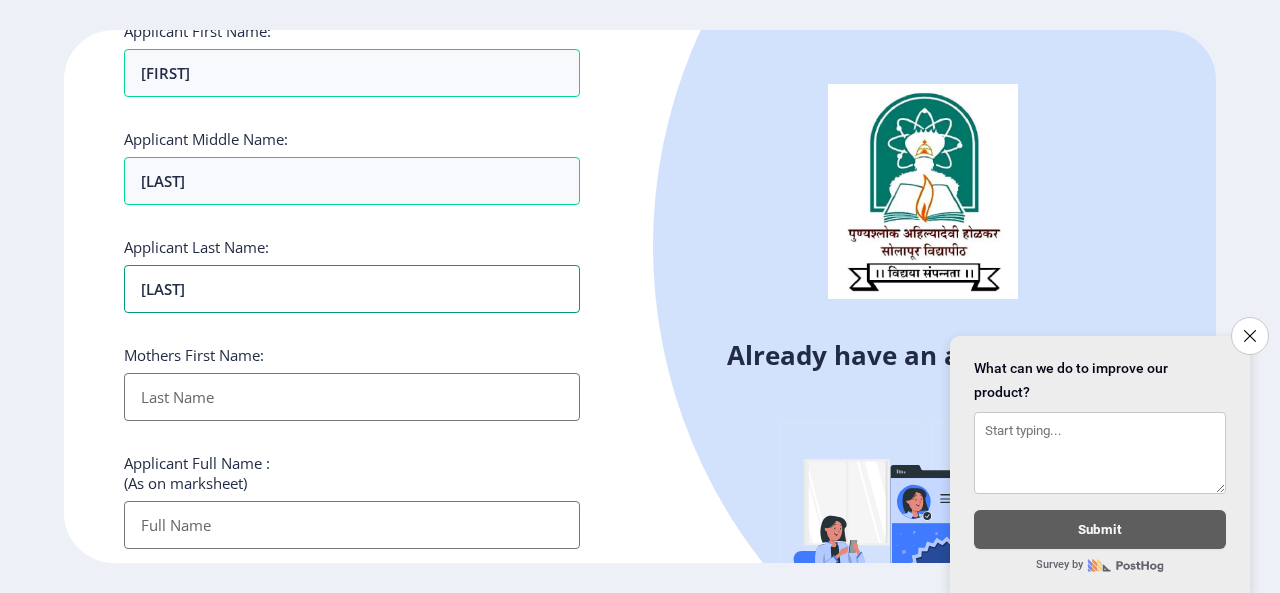 type on "[LAST]" 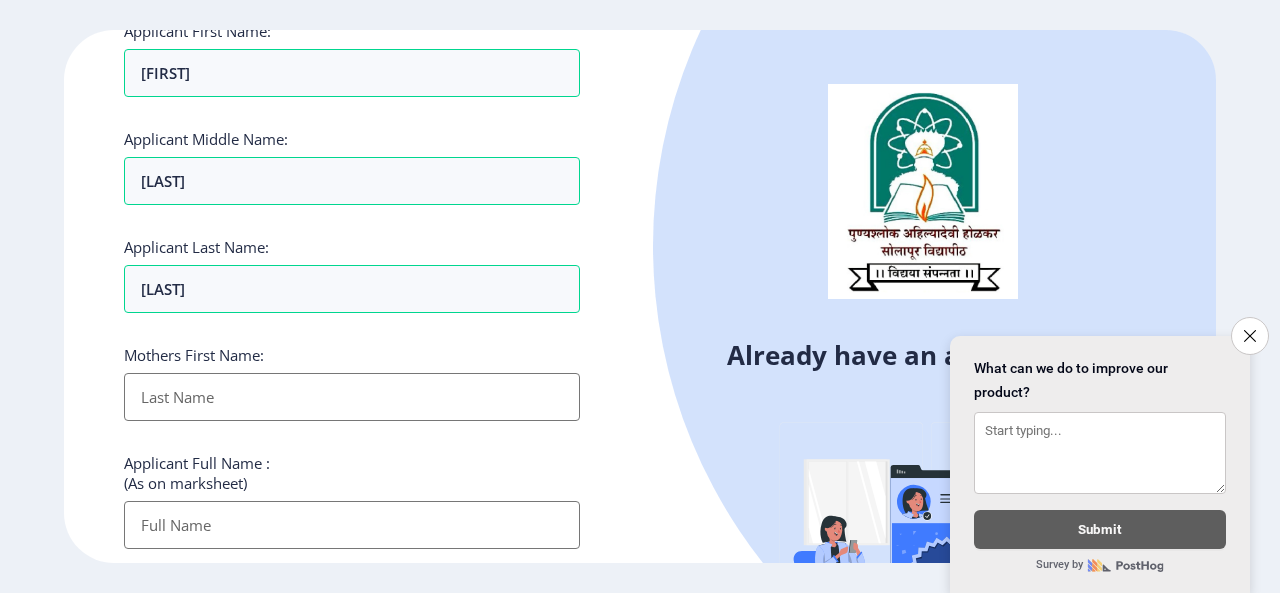 click on "Applicant First Name:" at bounding box center (352, 397) 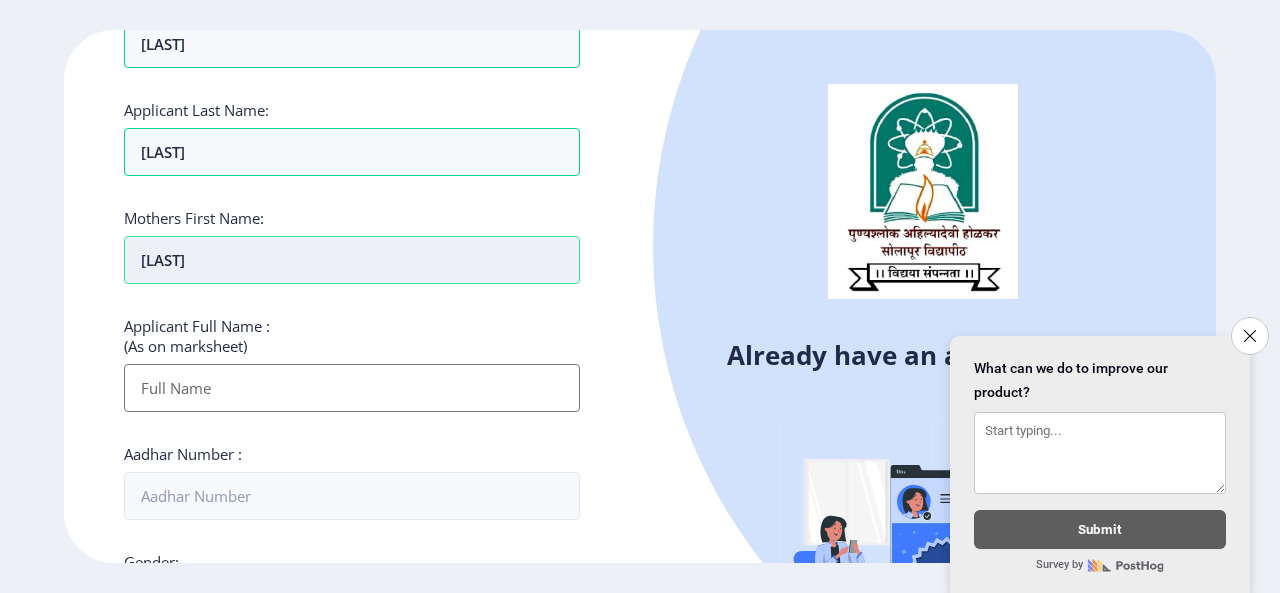 scroll, scrollTop: 278, scrollLeft: 0, axis: vertical 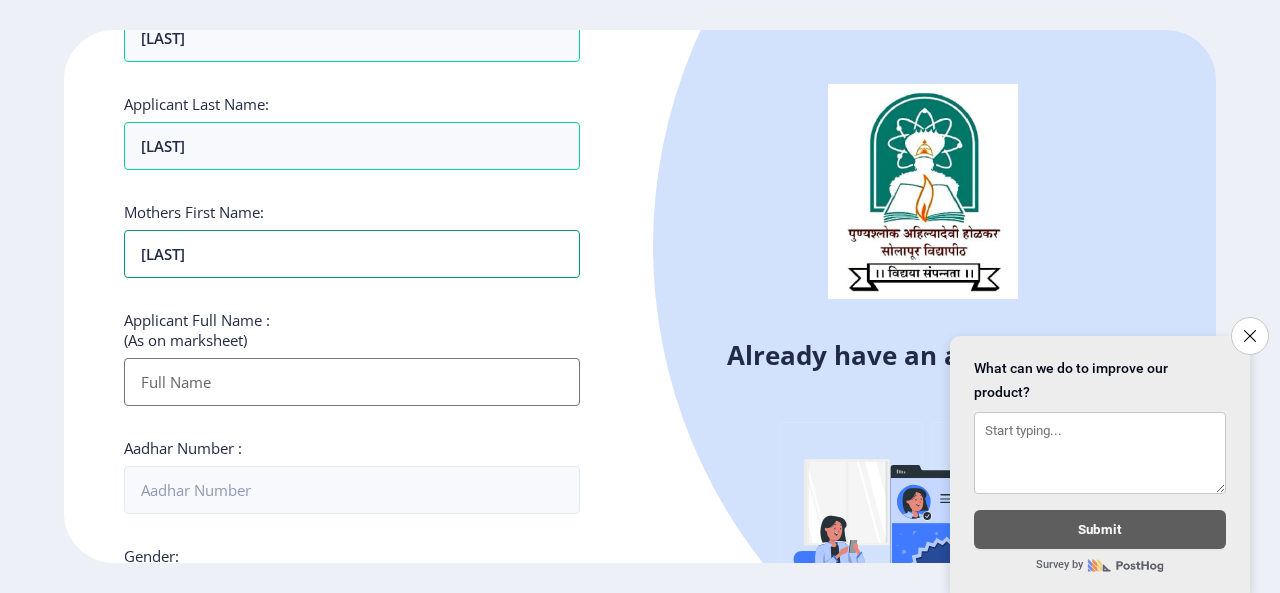 type on "[LAST]" 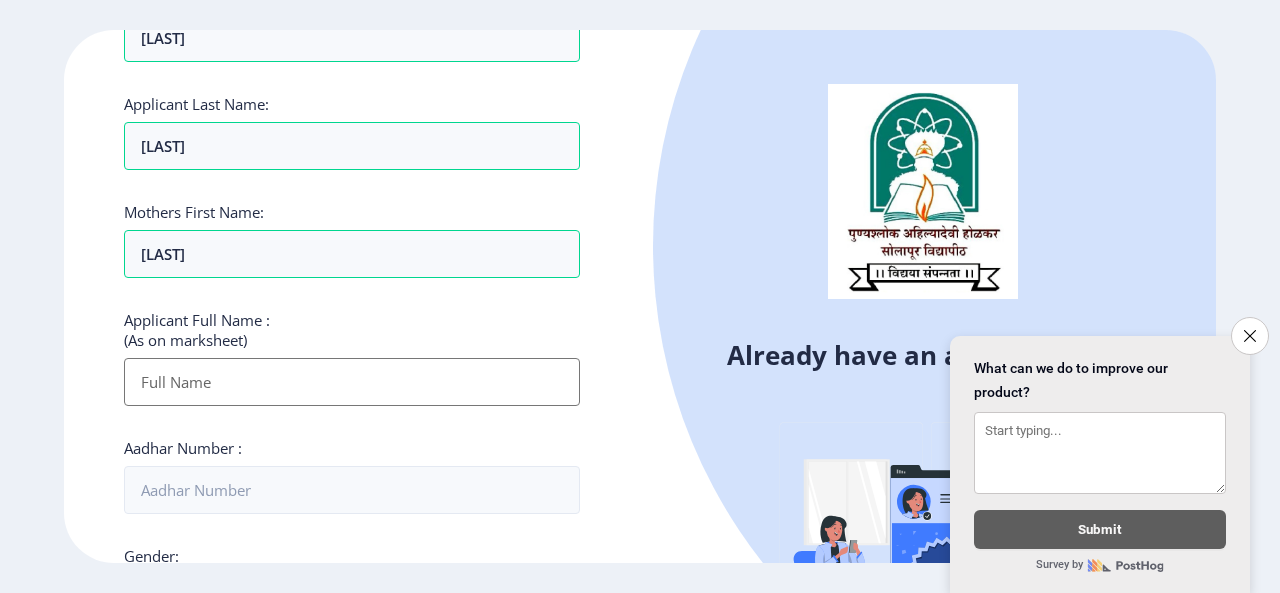 click on "Applicant First Name:" at bounding box center (352, 382) 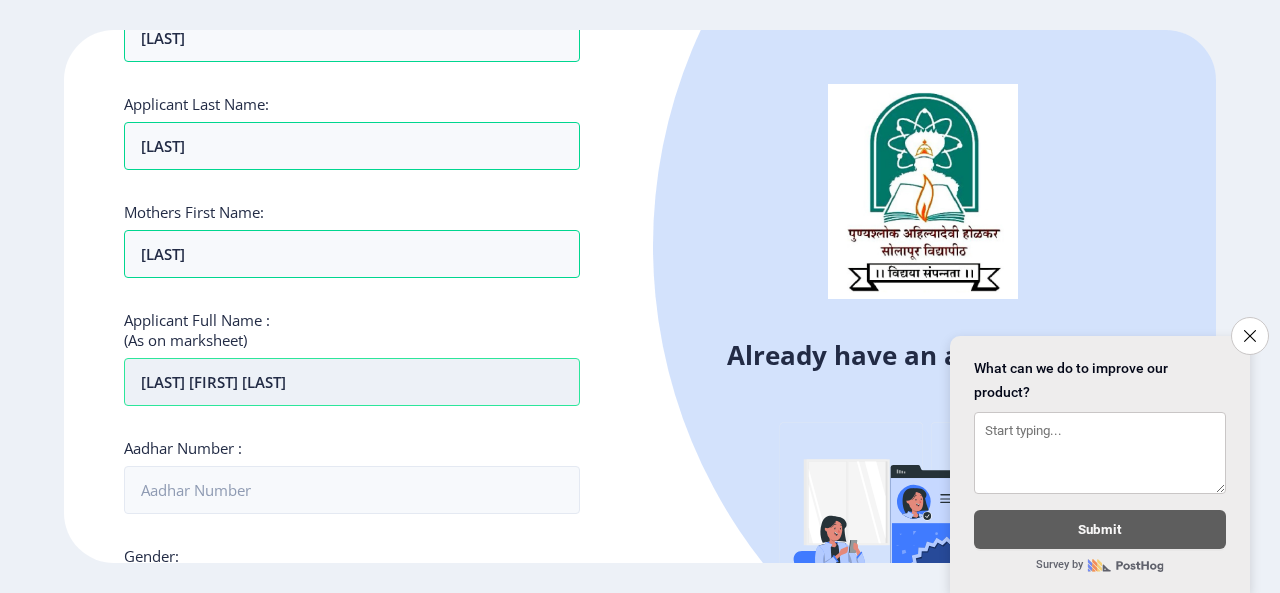 scroll, scrollTop: 370, scrollLeft: 0, axis: vertical 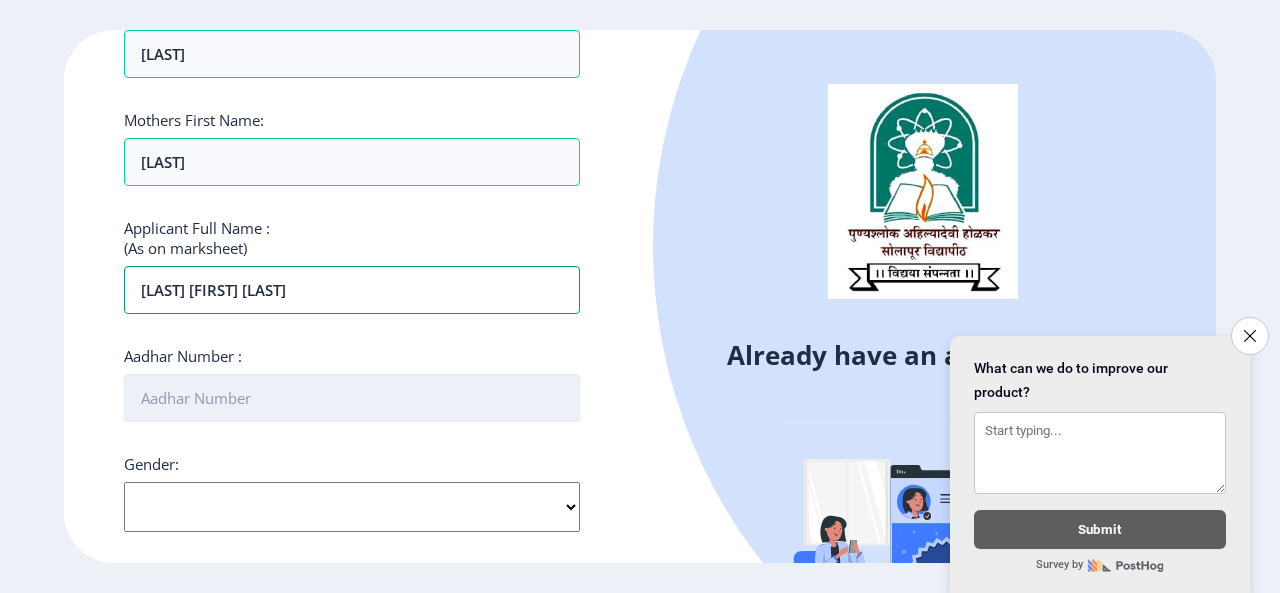 type on "[LAST] [FIRST] [LAST]" 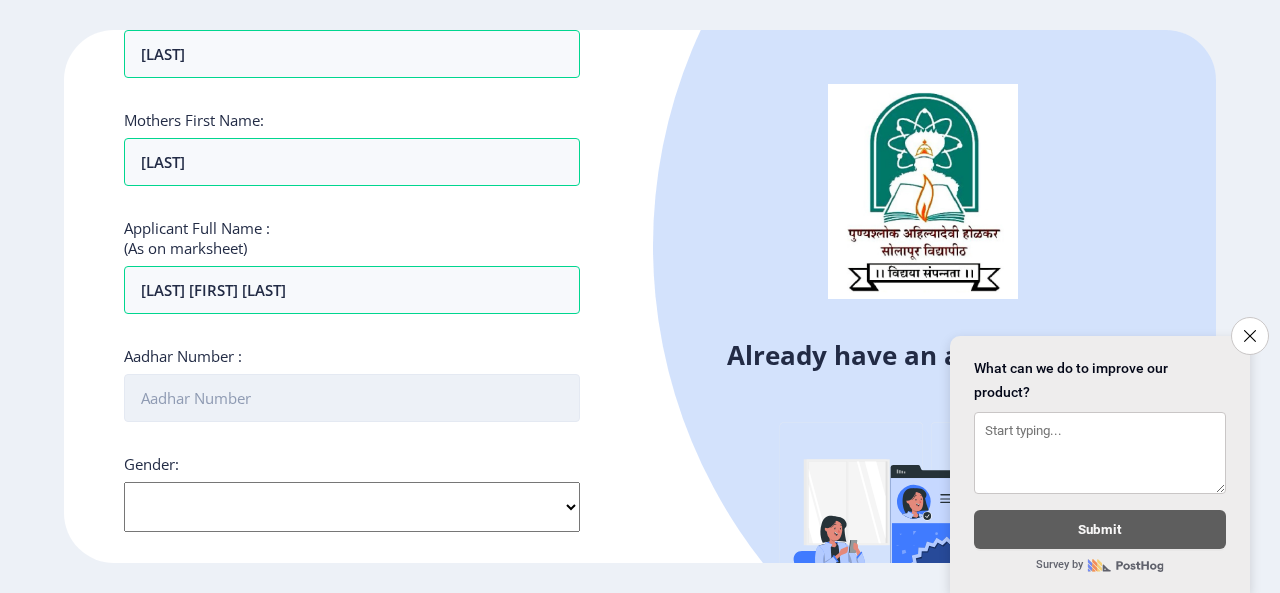 click on "Aadhar Number :" at bounding box center [352, 398] 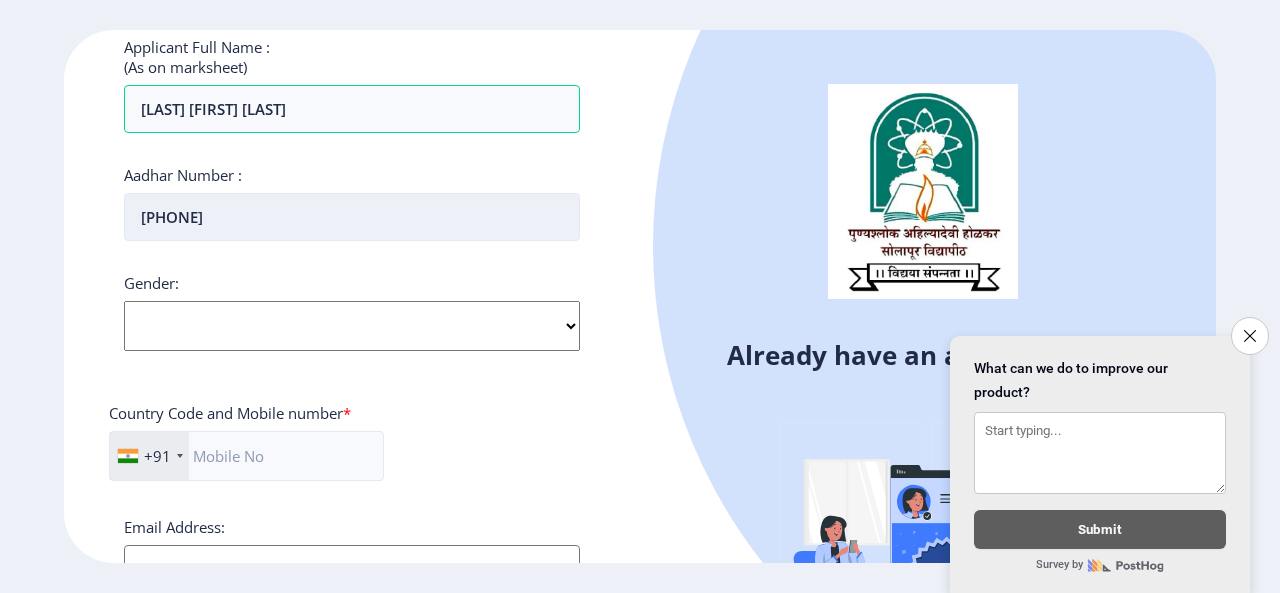 scroll, scrollTop: 616, scrollLeft: 0, axis: vertical 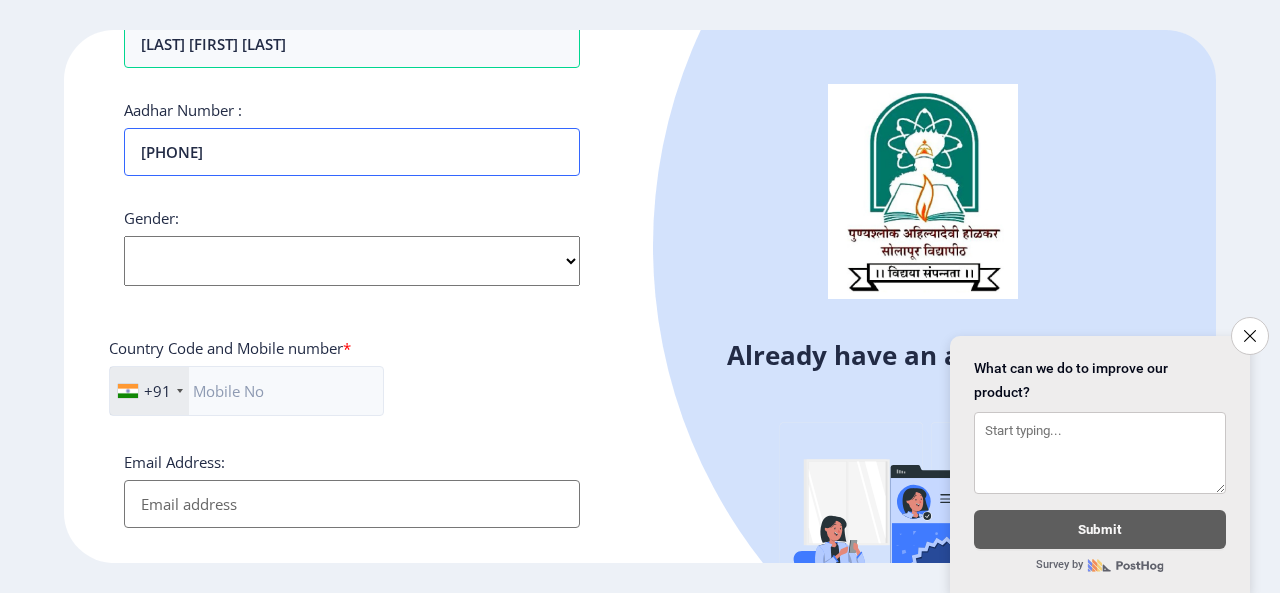 type on "[PHONE]" 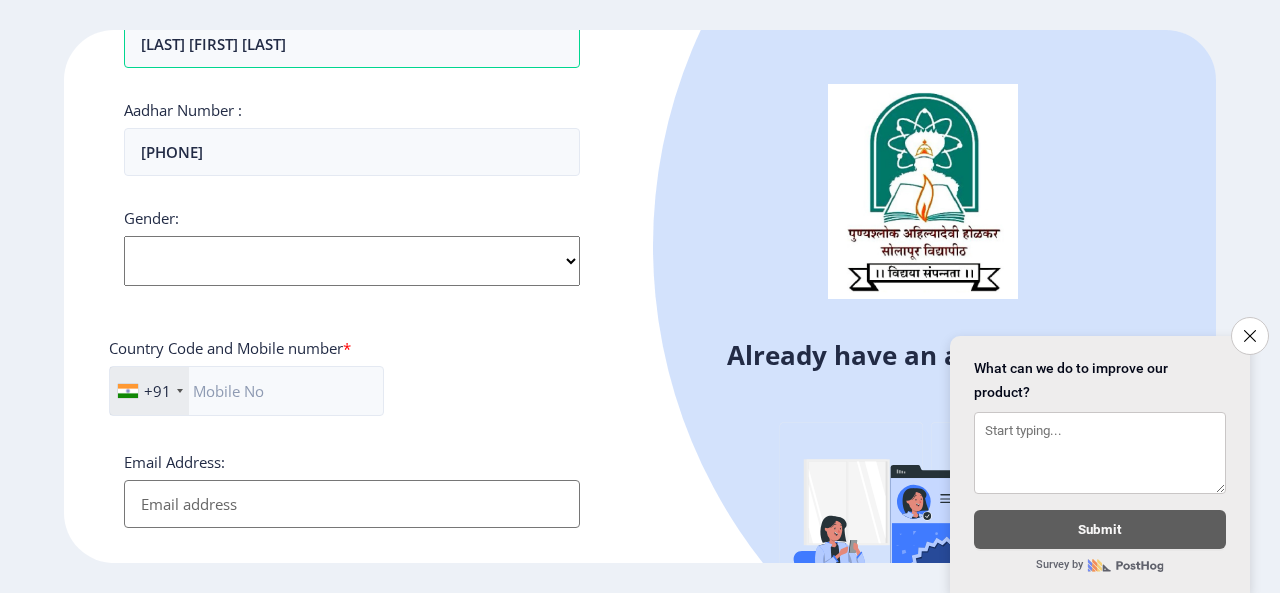 click on "Select Gender Male Female Other" 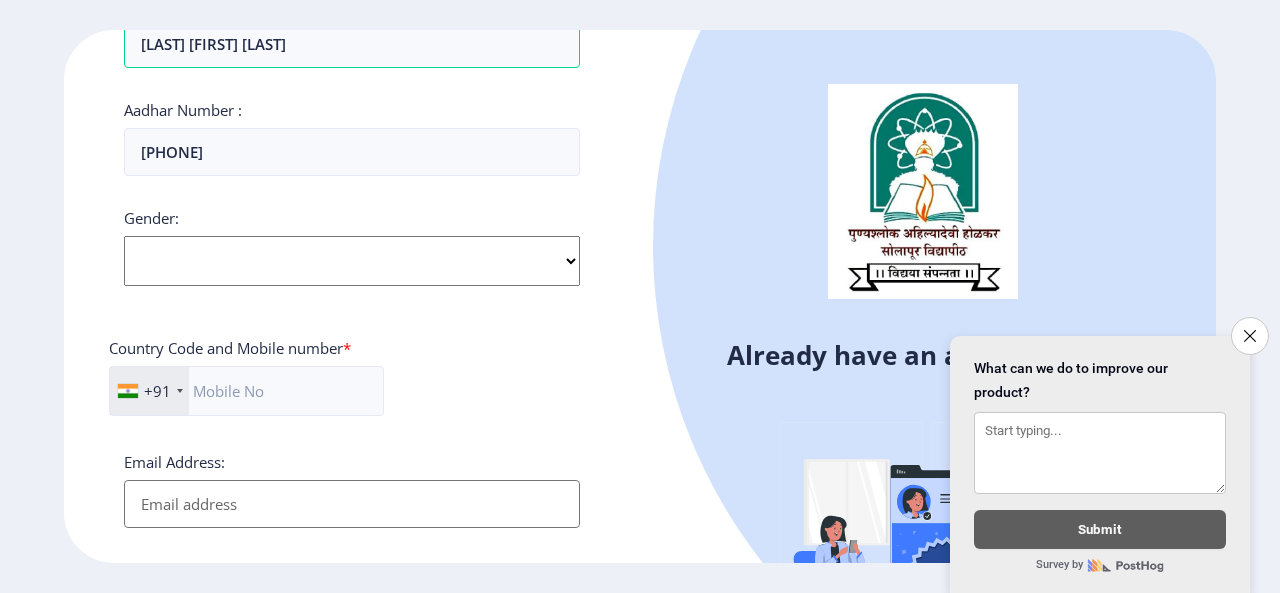 select on "Female" 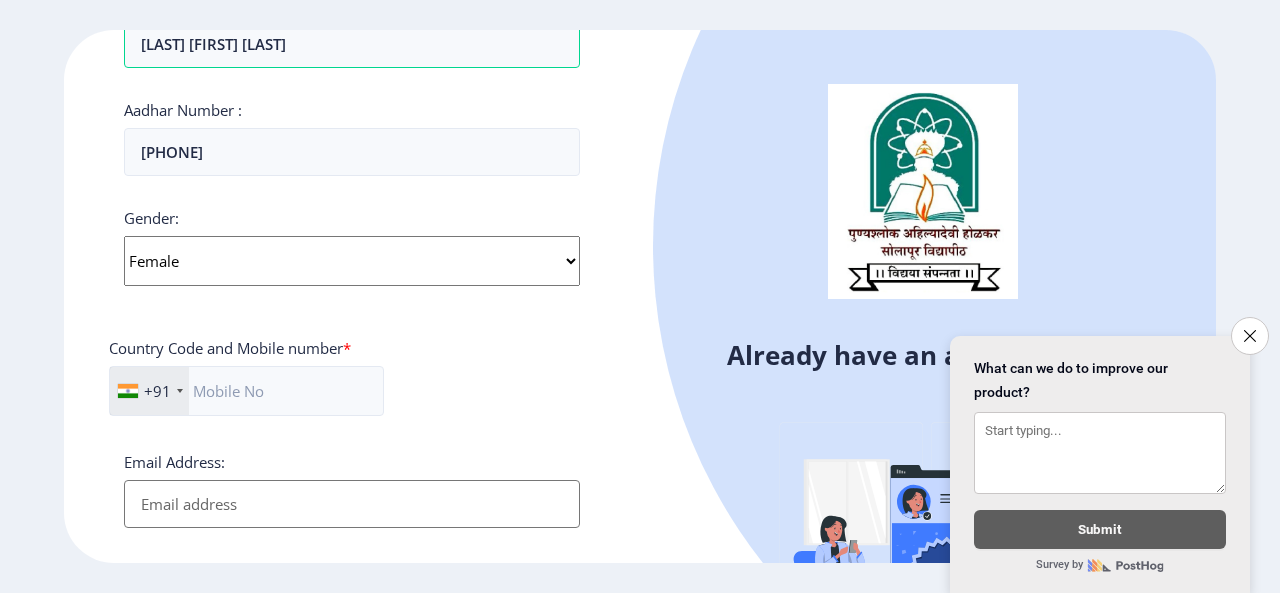 click on "Select Gender Male Female Other" 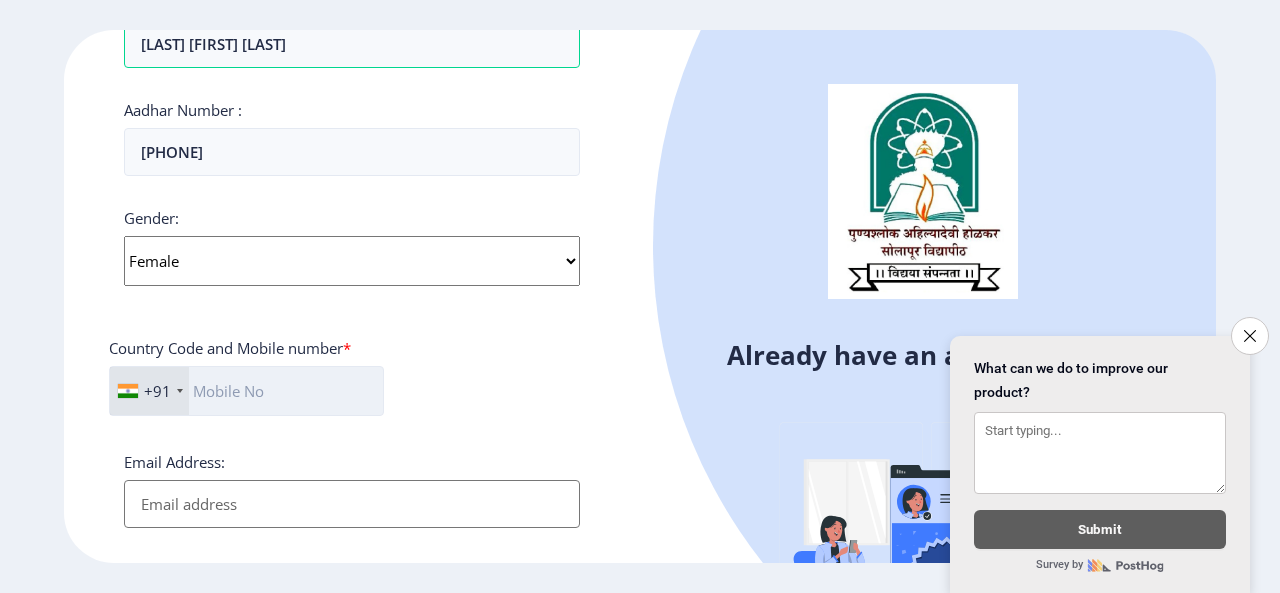 click 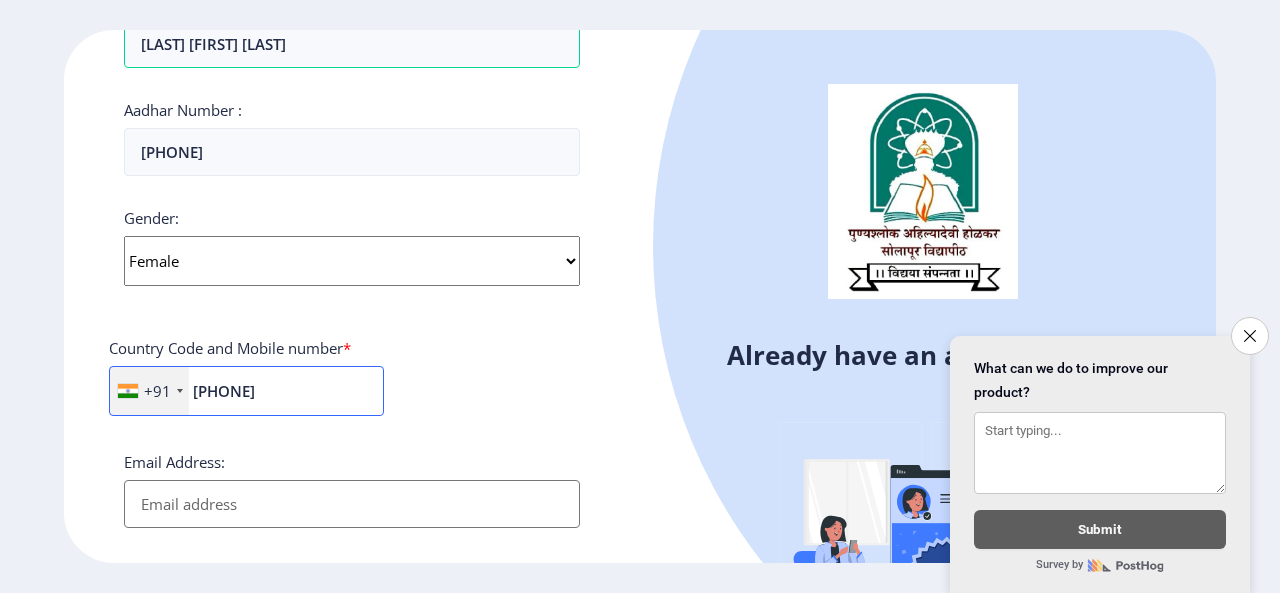 type on "[PHONE]" 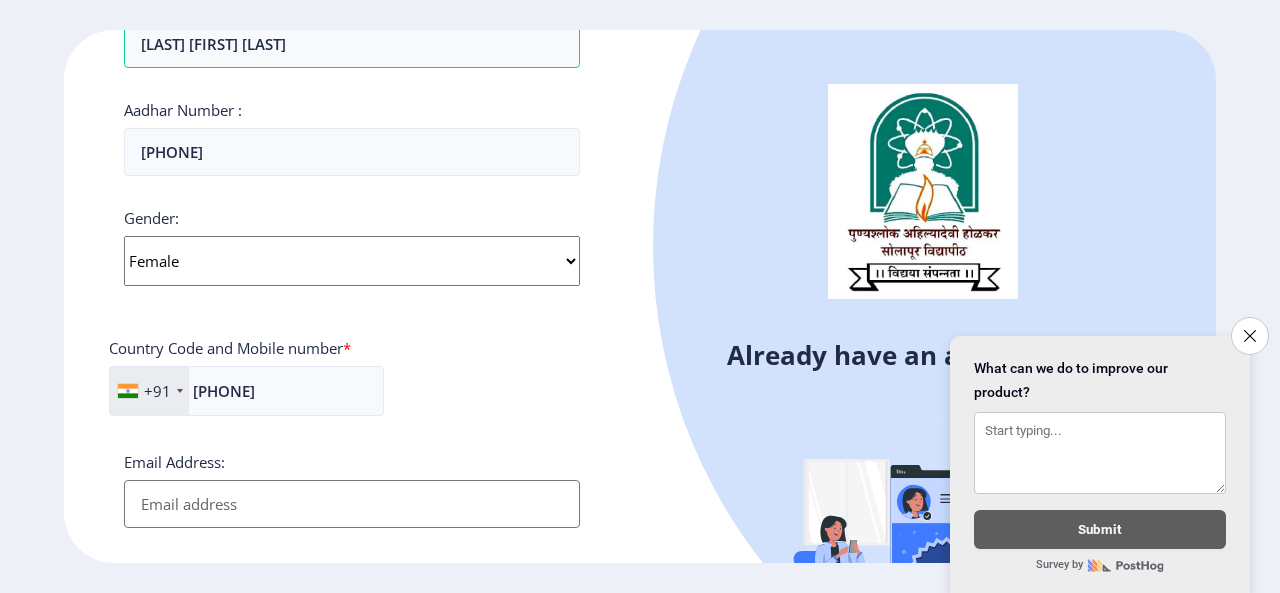 click on "Email Address:" at bounding box center [352, 504] 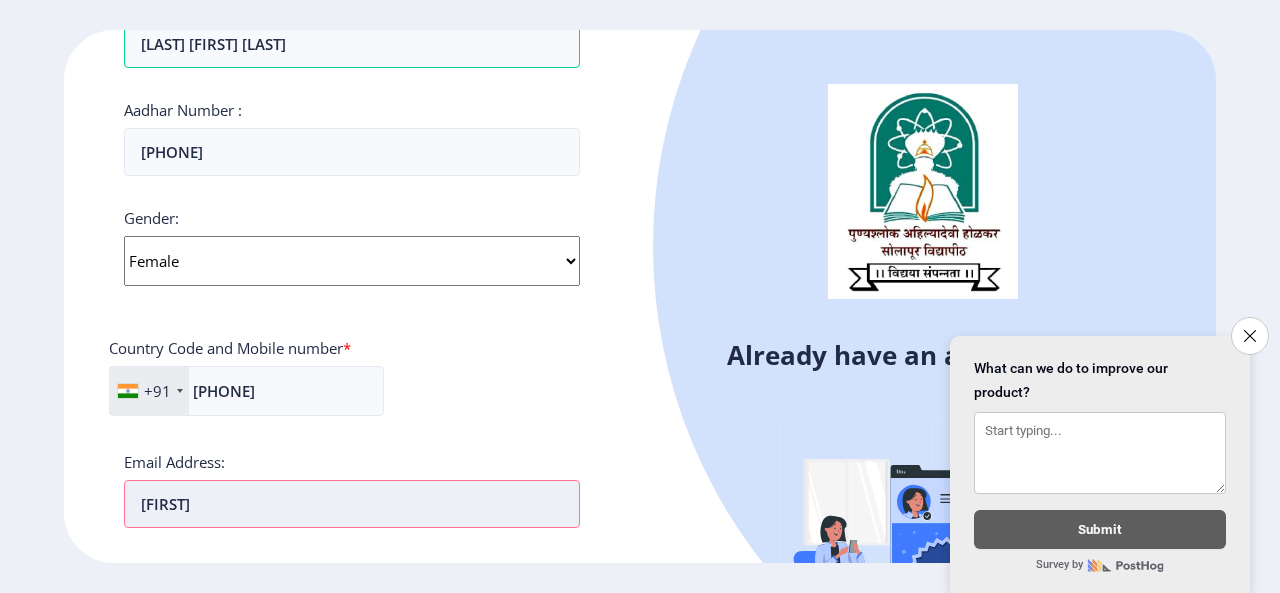 type on "s" 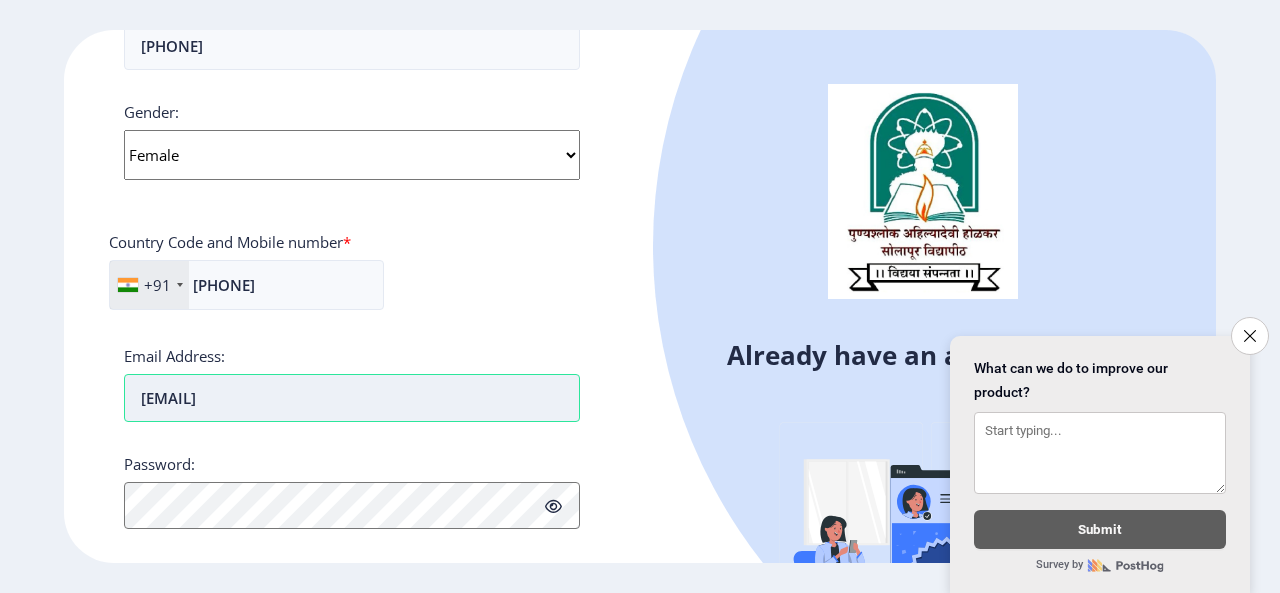 scroll, scrollTop: 853, scrollLeft: 0, axis: vertical 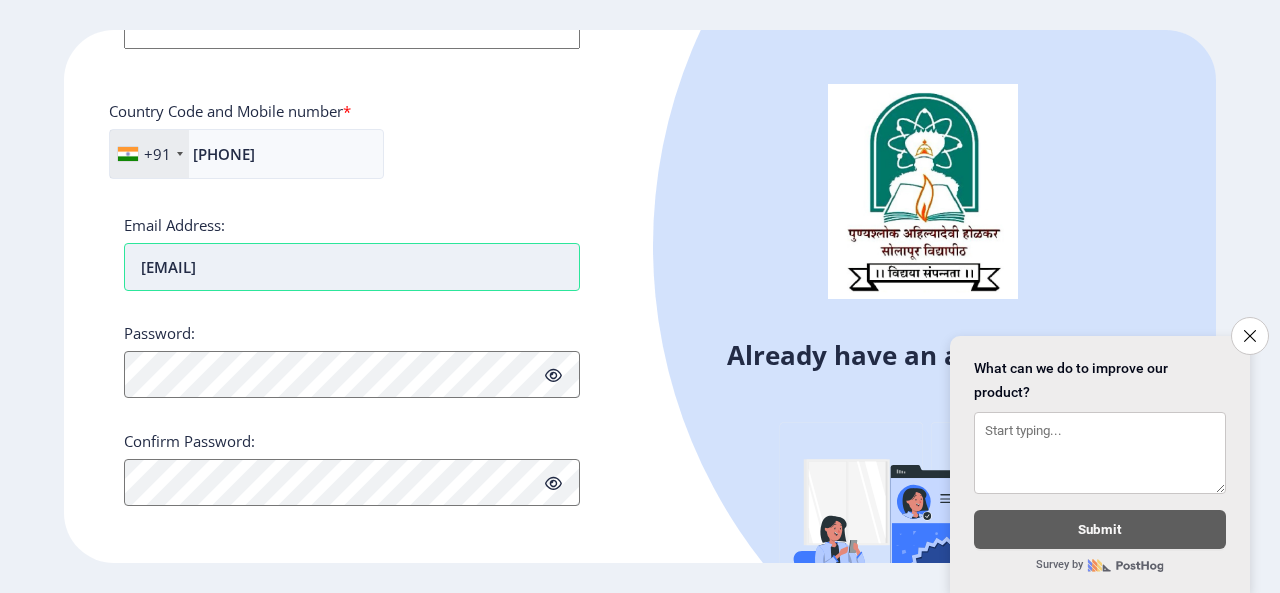 type on "[EMAIL]" 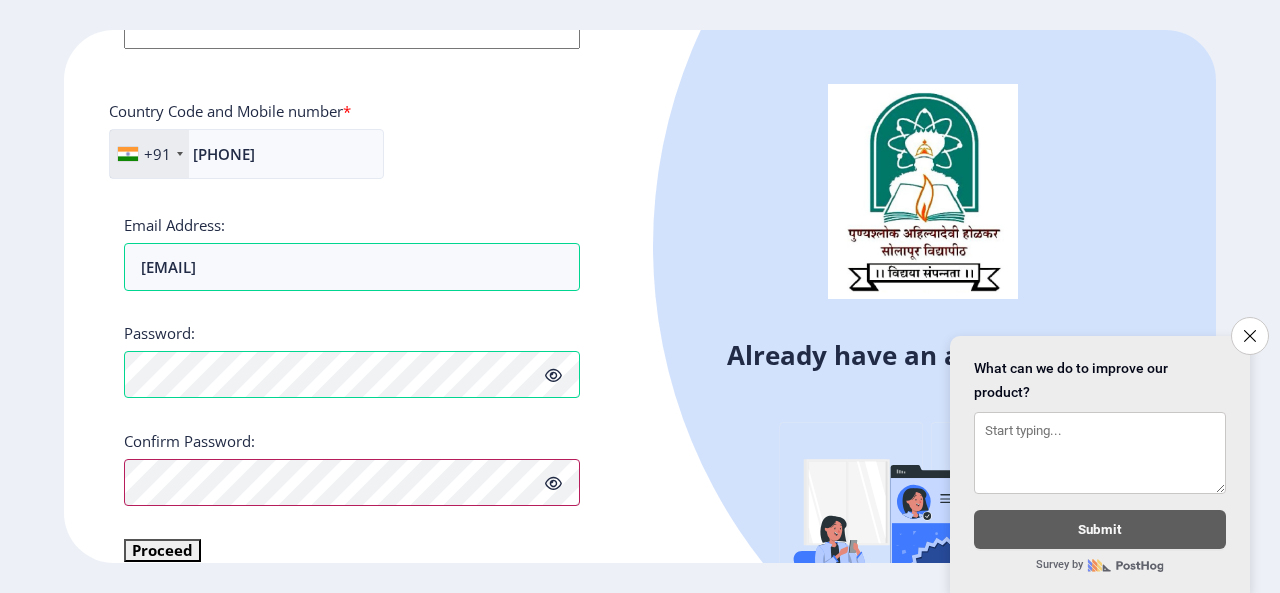 scroll, scrollTop: 876, scrollLeft: 0, axis: vertical 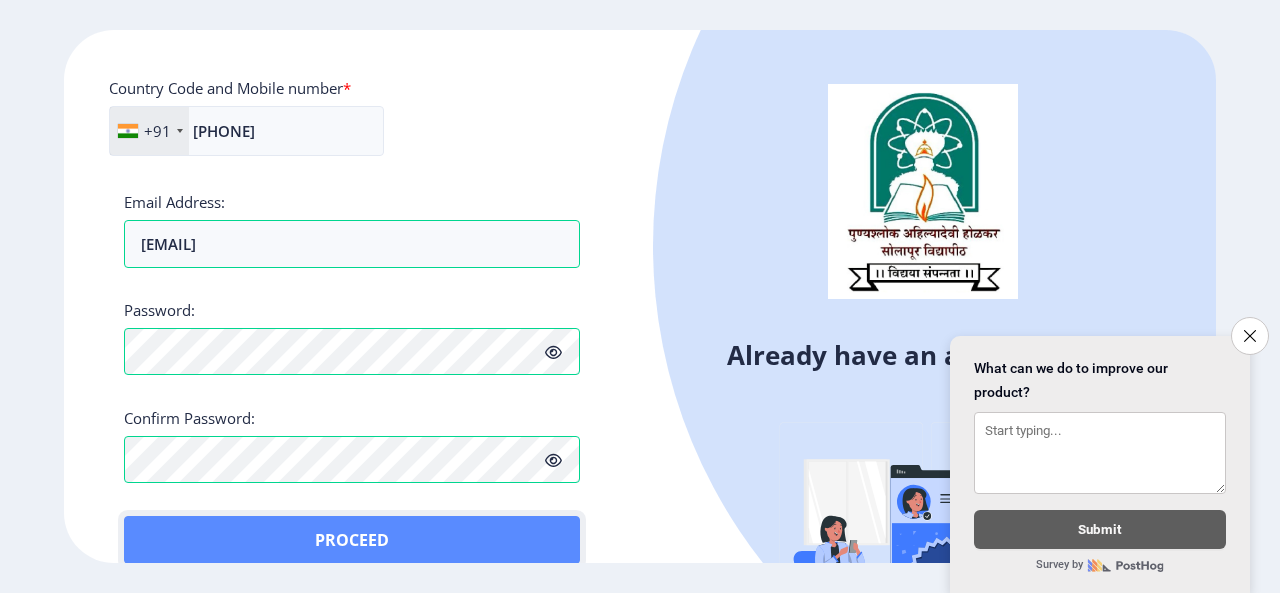 click on "Proceed" 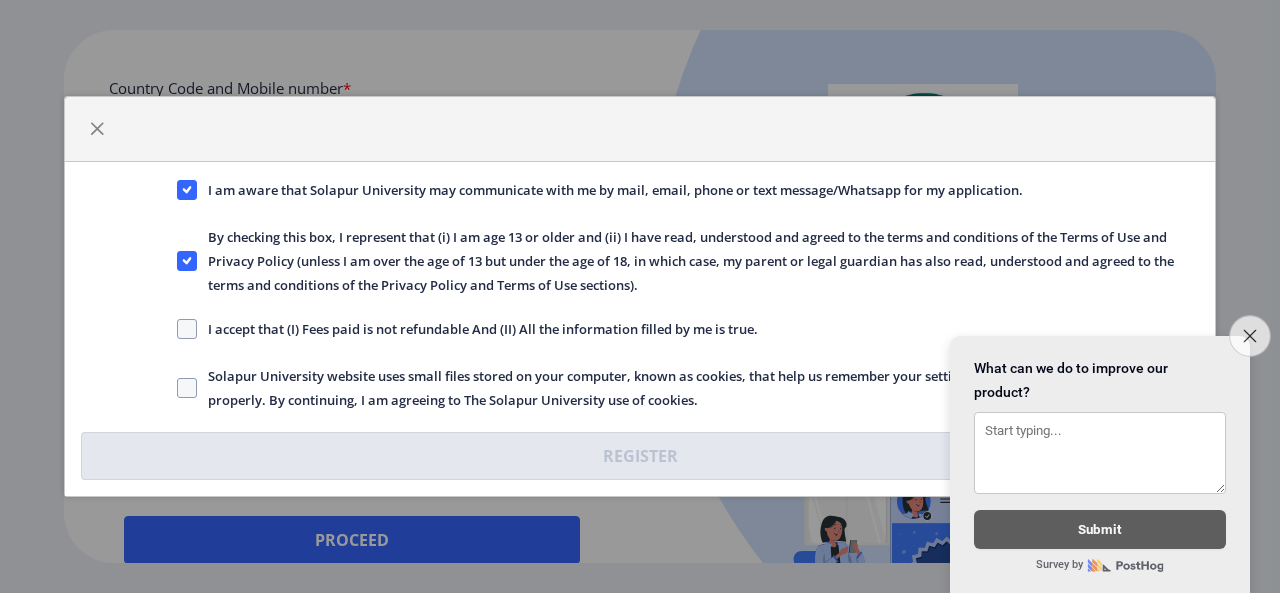 click on "Close survey" 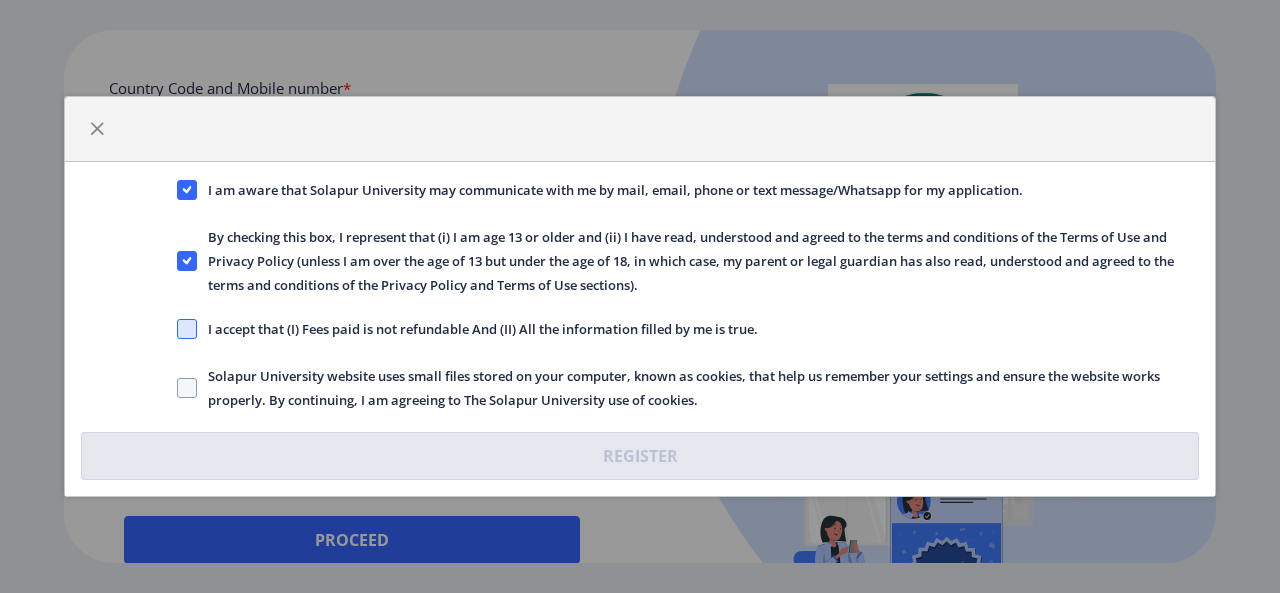 click 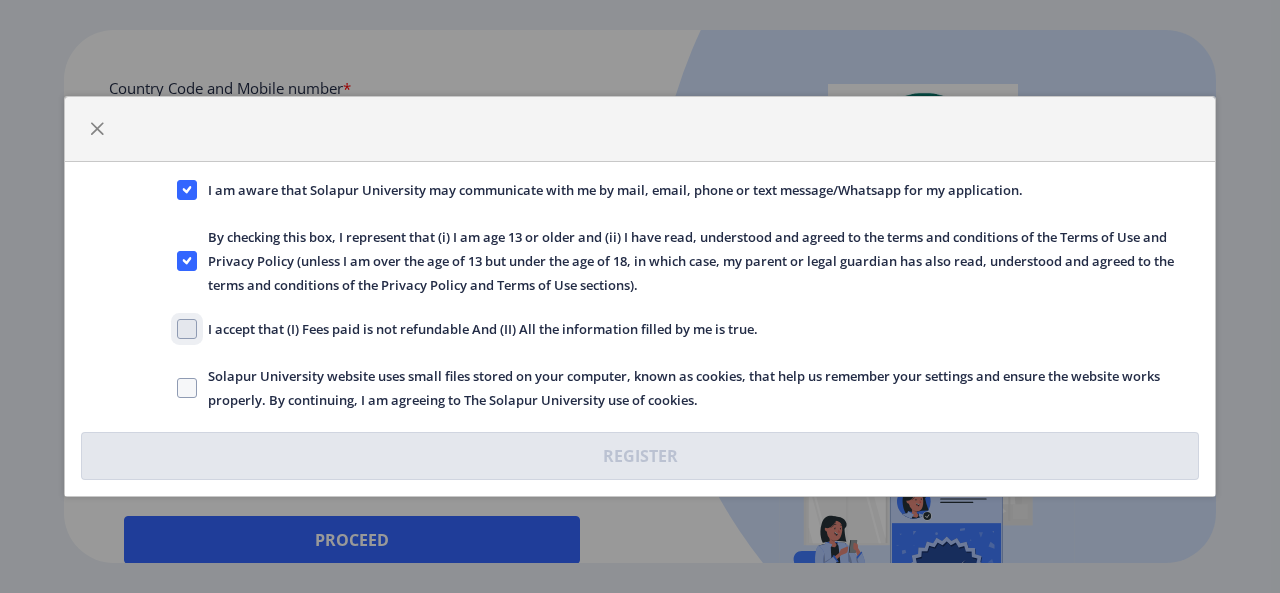click on "I accept that (I) Fees paid is not refundable And (II) All the information filled by me is true." 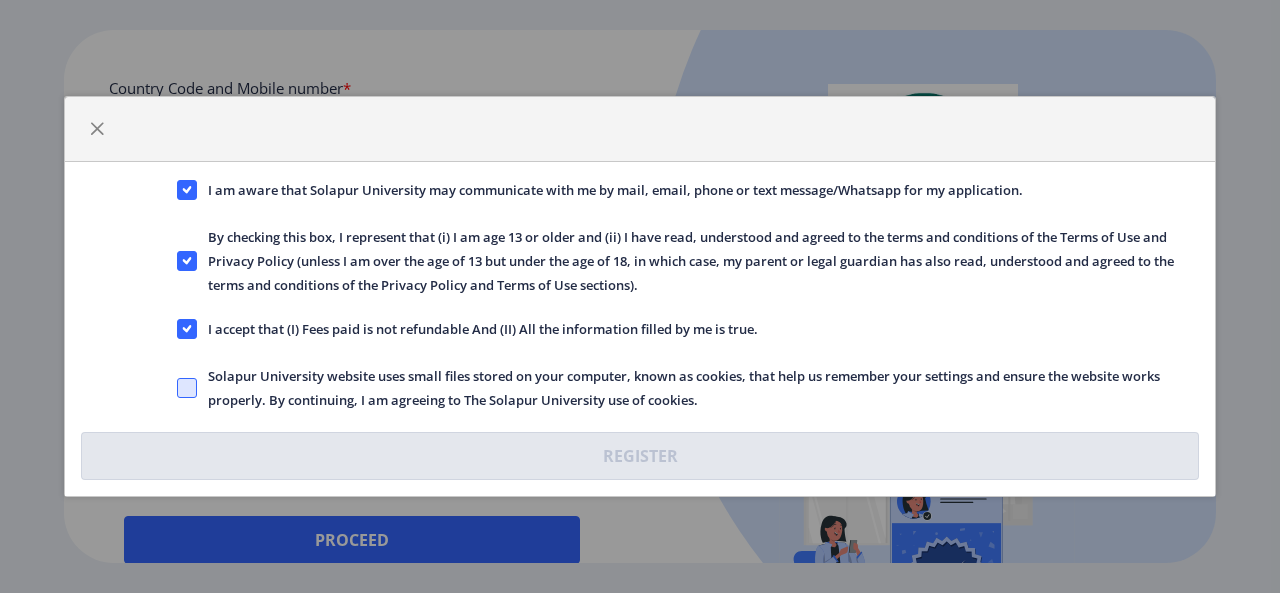 click 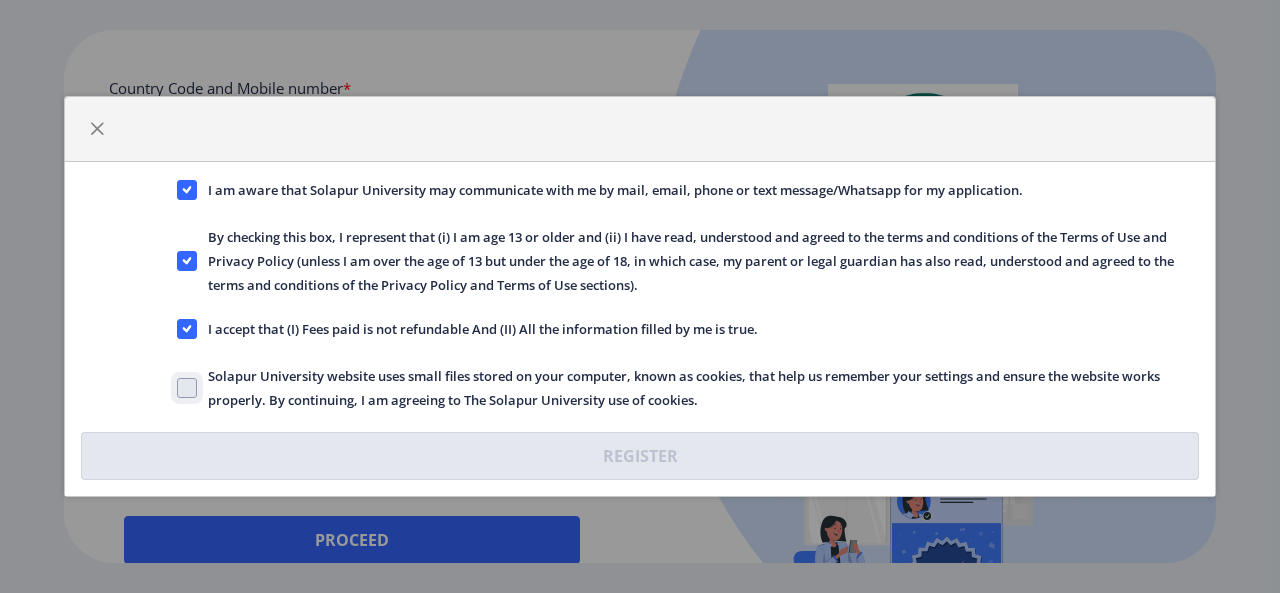 click on "Solapur University website uses small files stored on your computer, known as cookies, that help us remember your settings and ensure the website works properly. By continuing, I am agreeing to The Solapur University use of cookies." 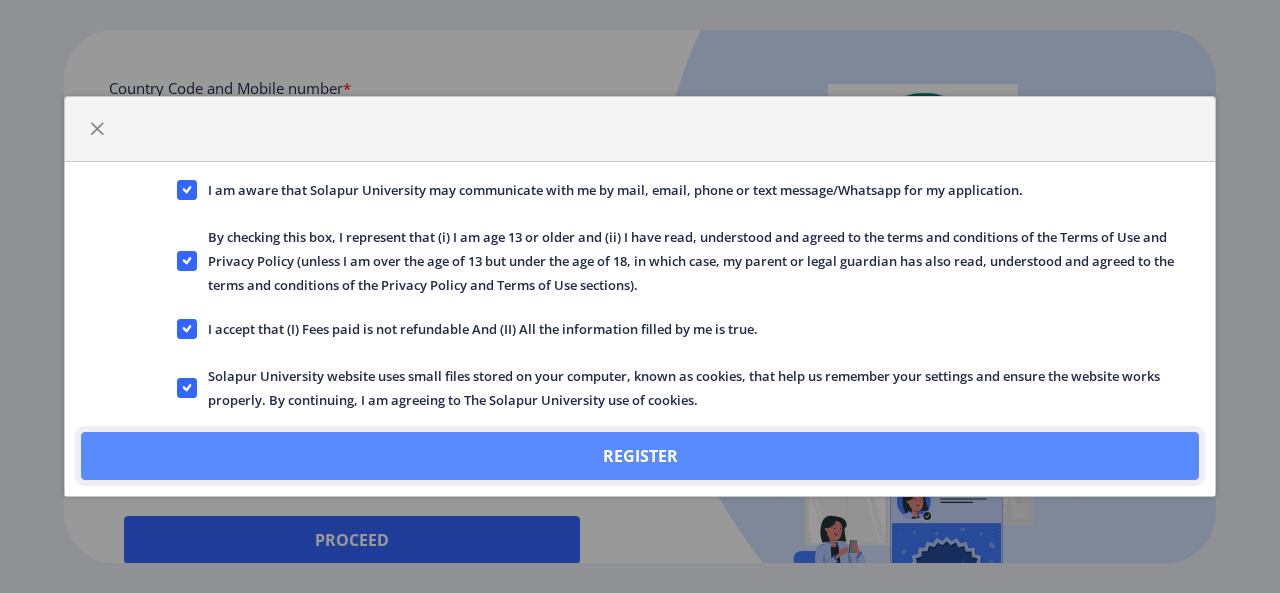 click on "Register" 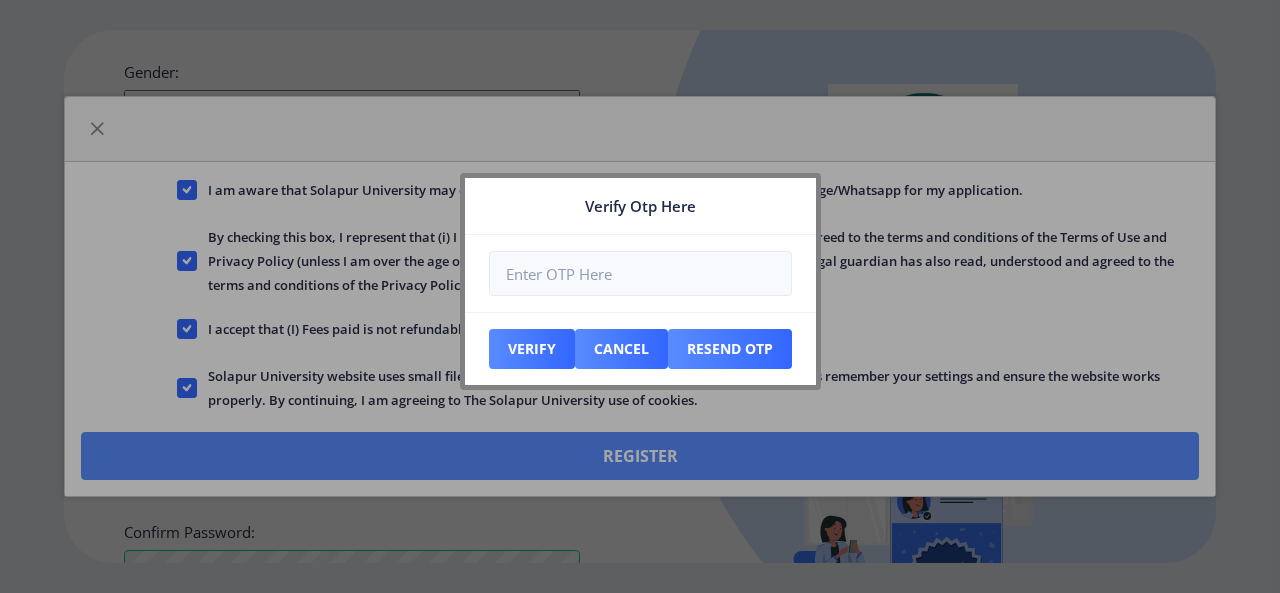 scroll, scrollTop: 990, scrollLeft: 0, axis: vertical 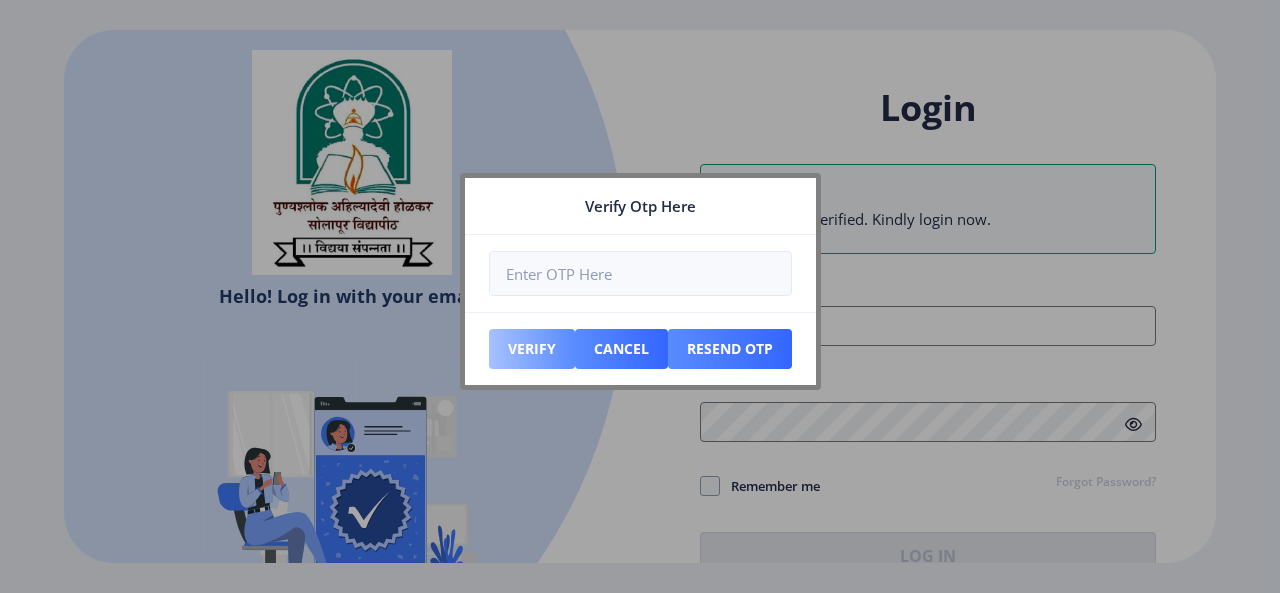 type on "[PHONE]" 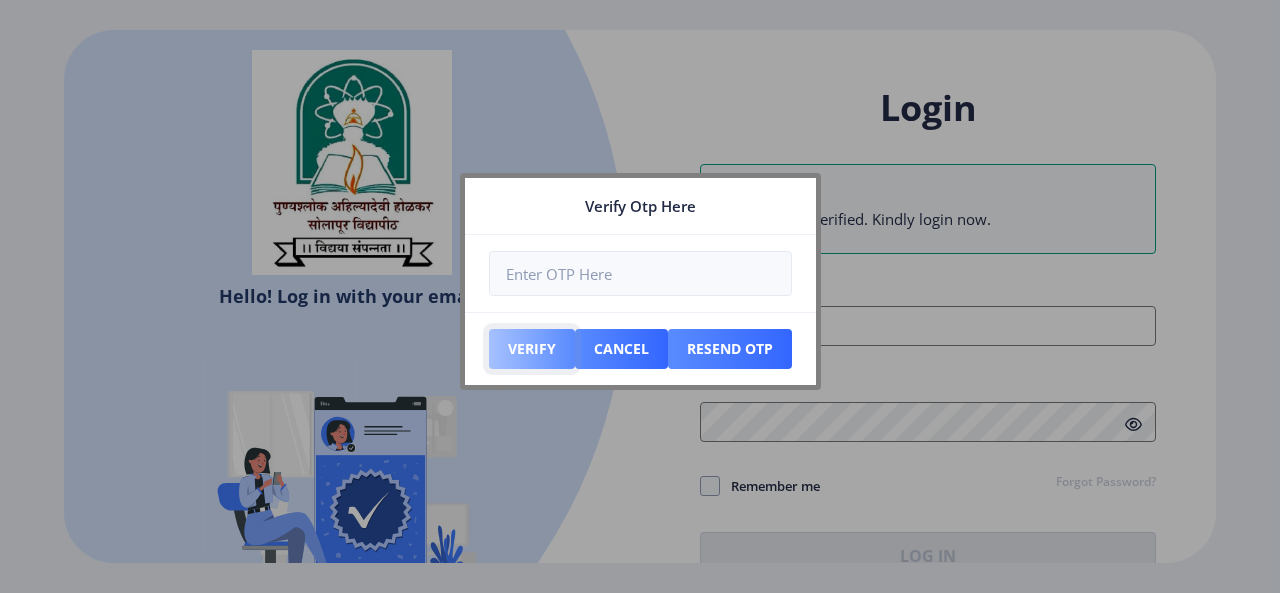 click on "Verify" at bounding box center (532, 349) 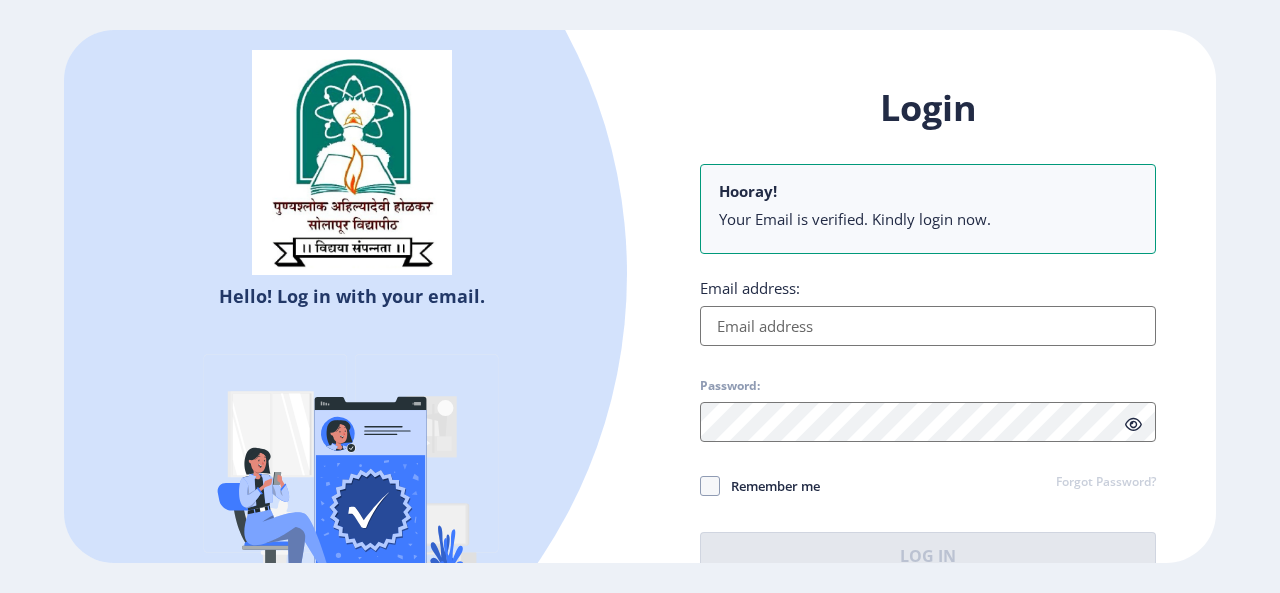 click on "Email address:" at bounding box center [928, 326] 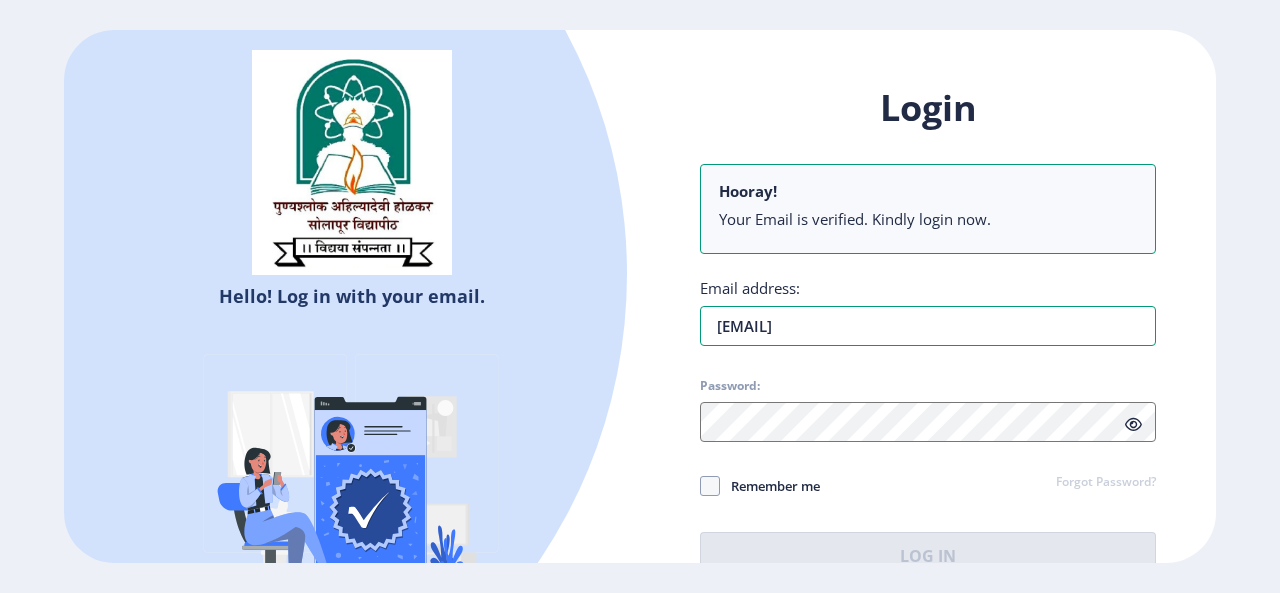 type on "[EMAIL]" 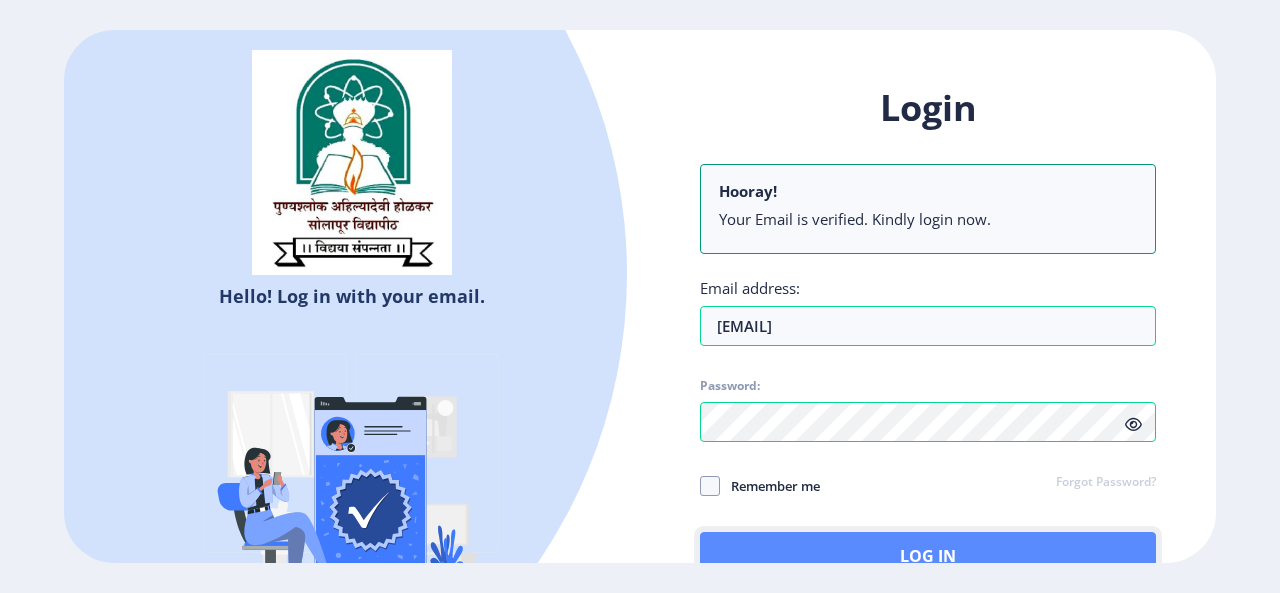 click on "Log In" 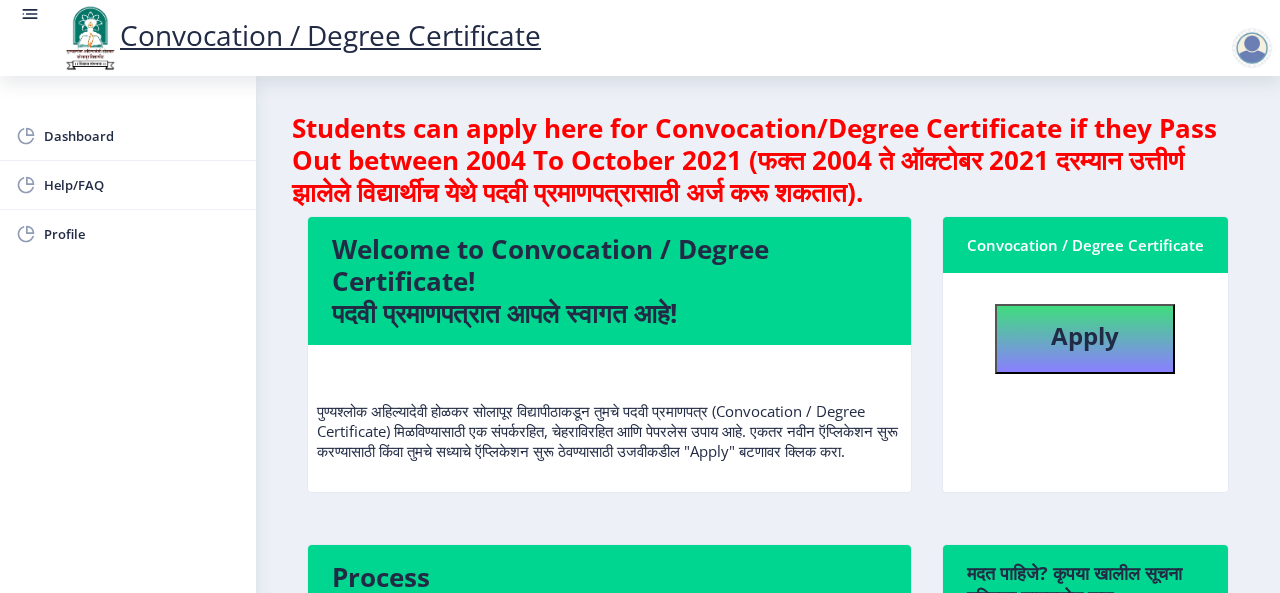 scroll, scrollTop: 2, scrollLeft: 0, axis: vertical 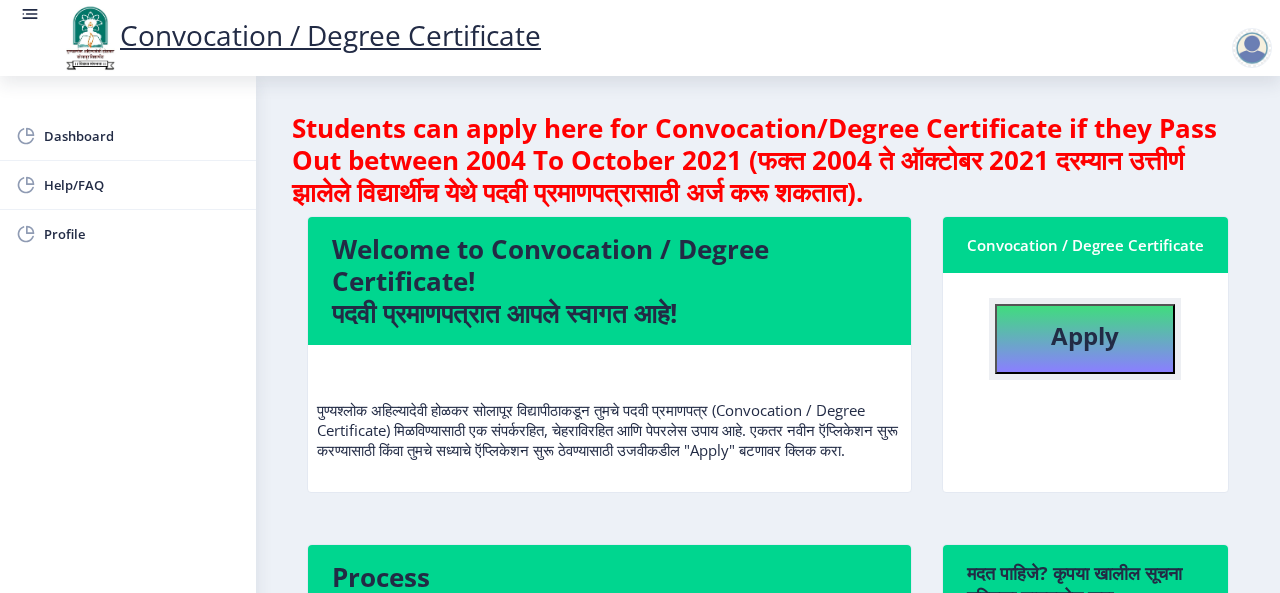 click on "Apply" 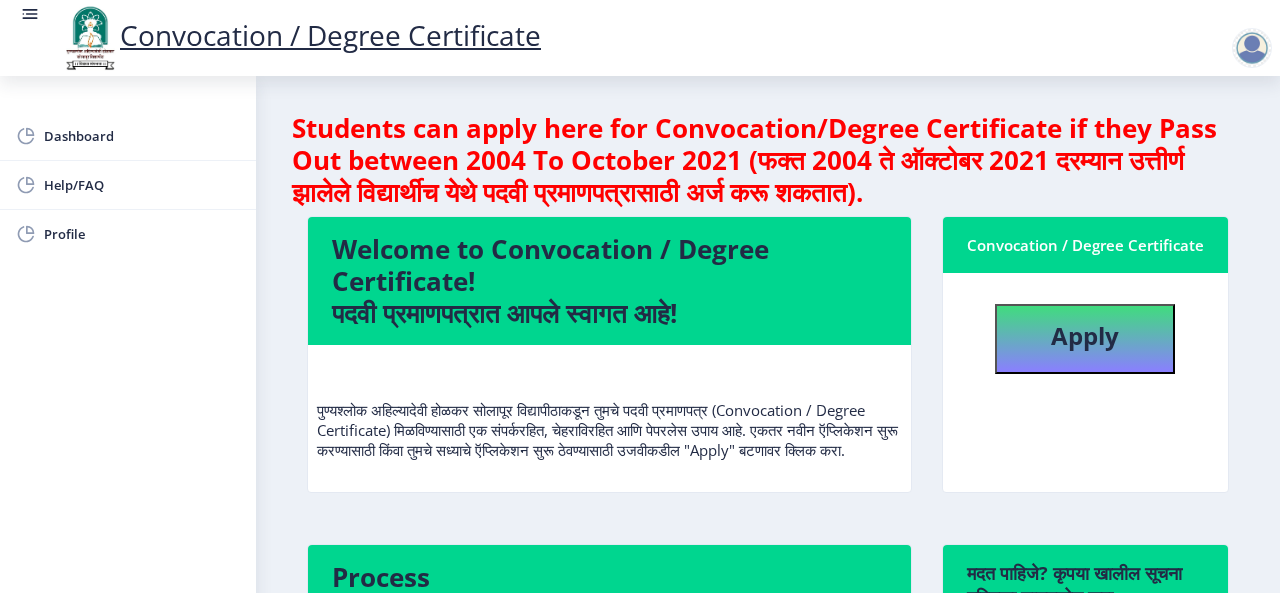 select 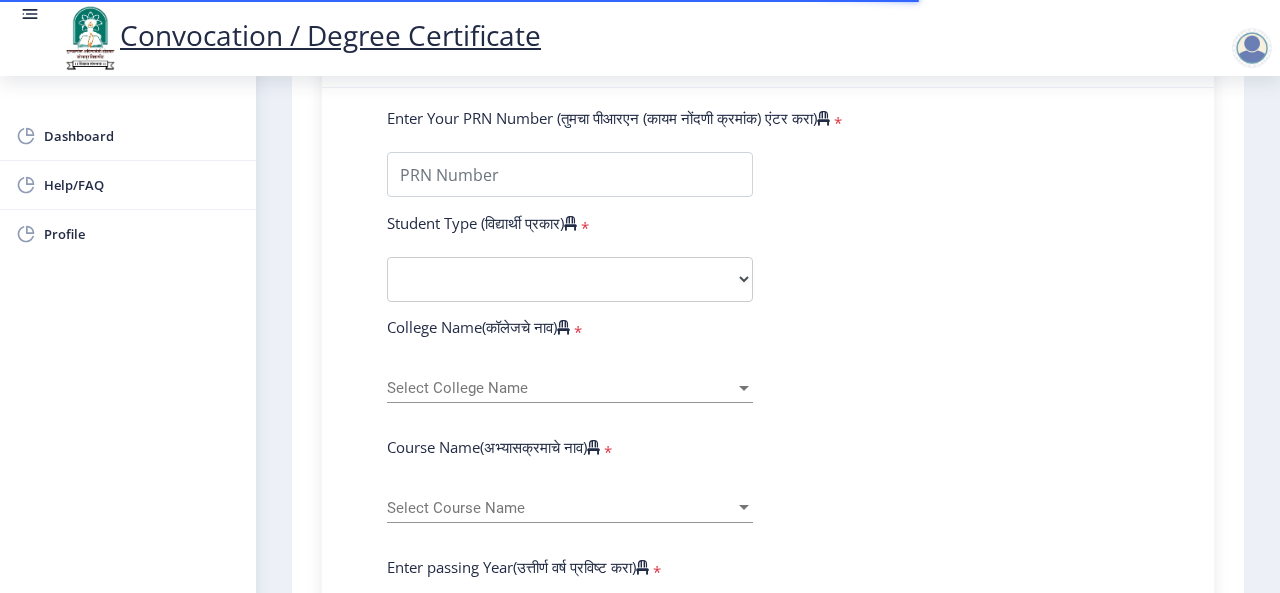 scroll, scrollTop: 486, scrollLeft: 0, axis: vertical 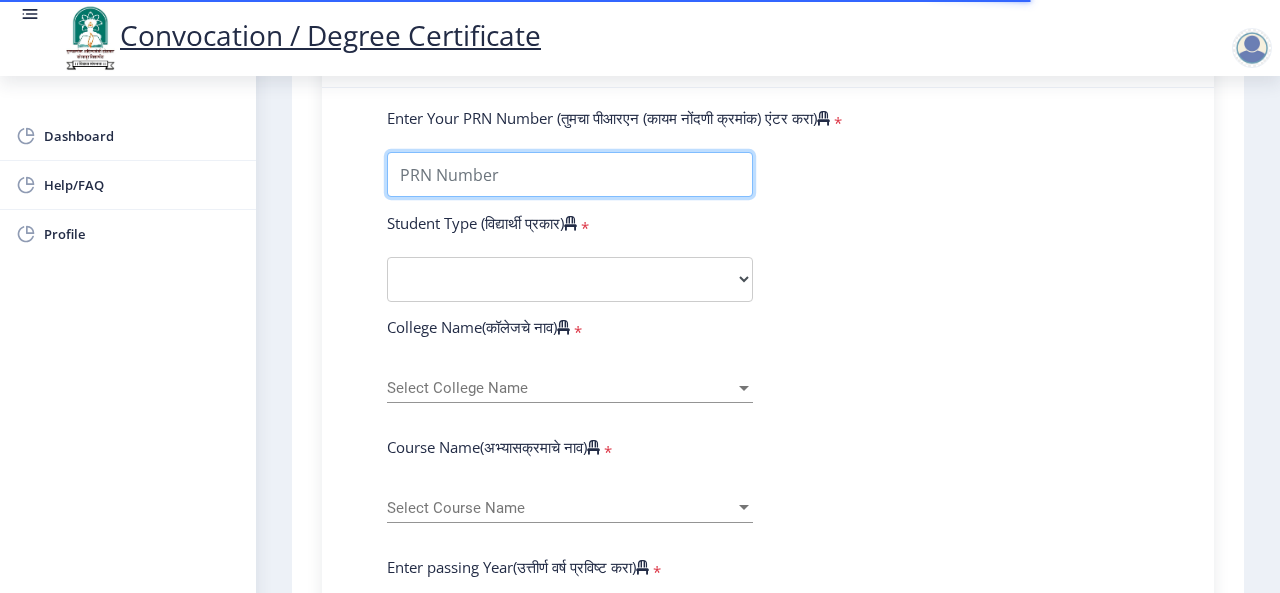 click on "Enter Your PRN Number (तुमचा पीआरएन (कायम नोंदणी क्रमांक) एंटर करा)" at bounding box center (570, 174) 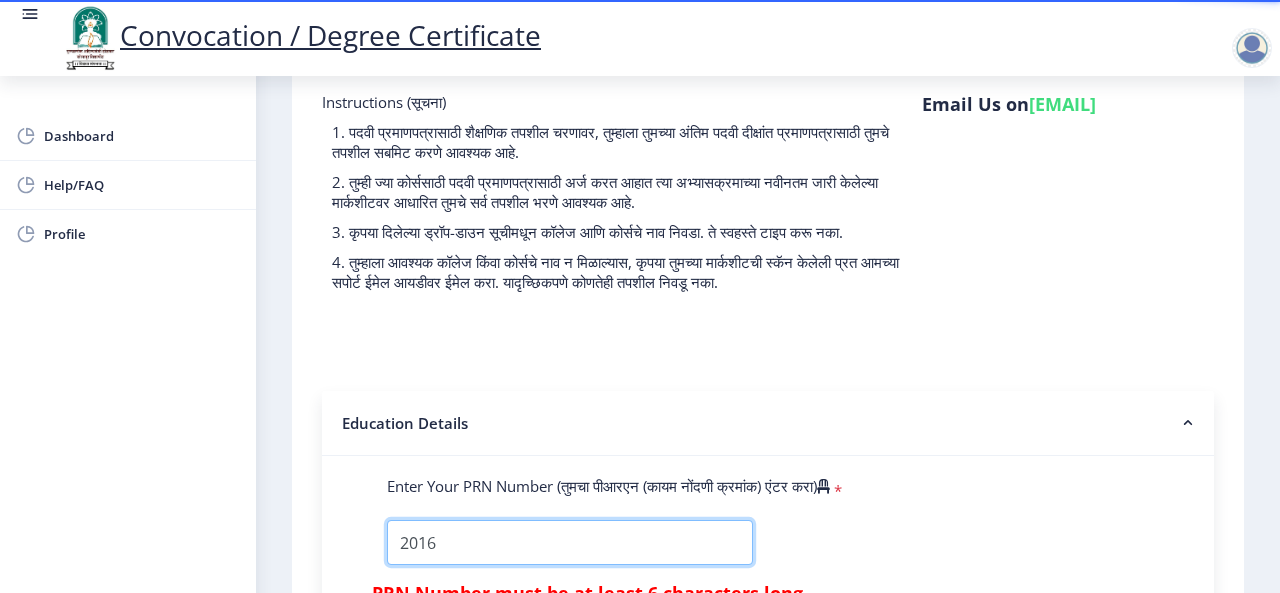 scroll, scrollTop: 388, scrollLeft: 0, axis: vertical 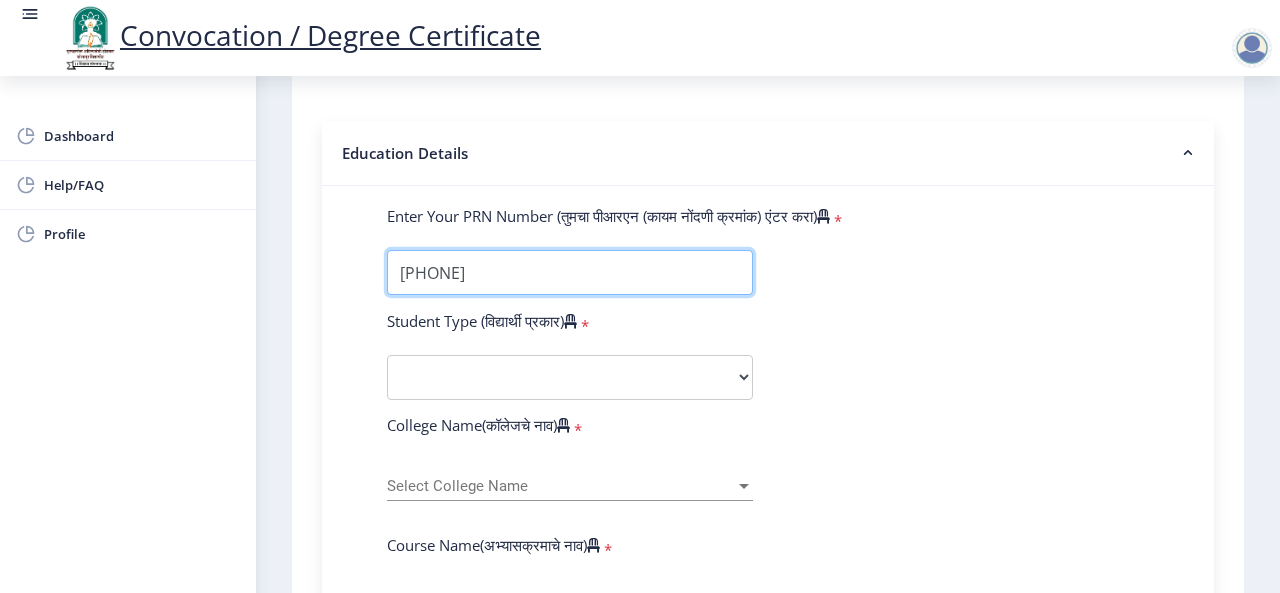 type on "[PHONE]" 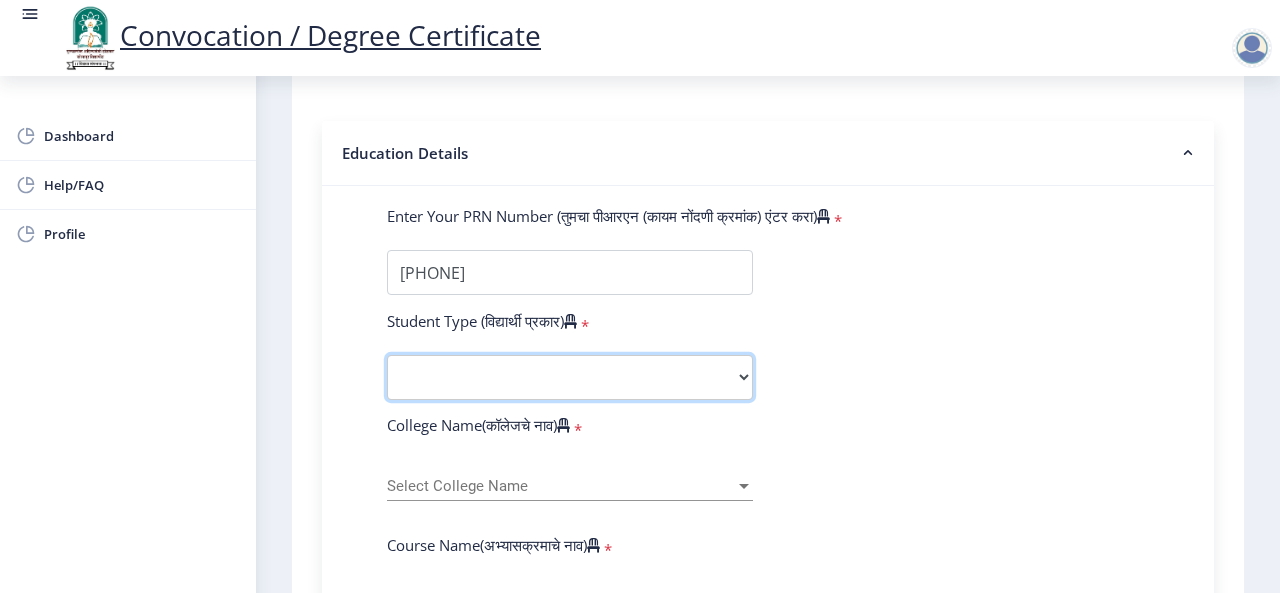 click on "Select Student Type Regular External" at bounding box center [570, 377] 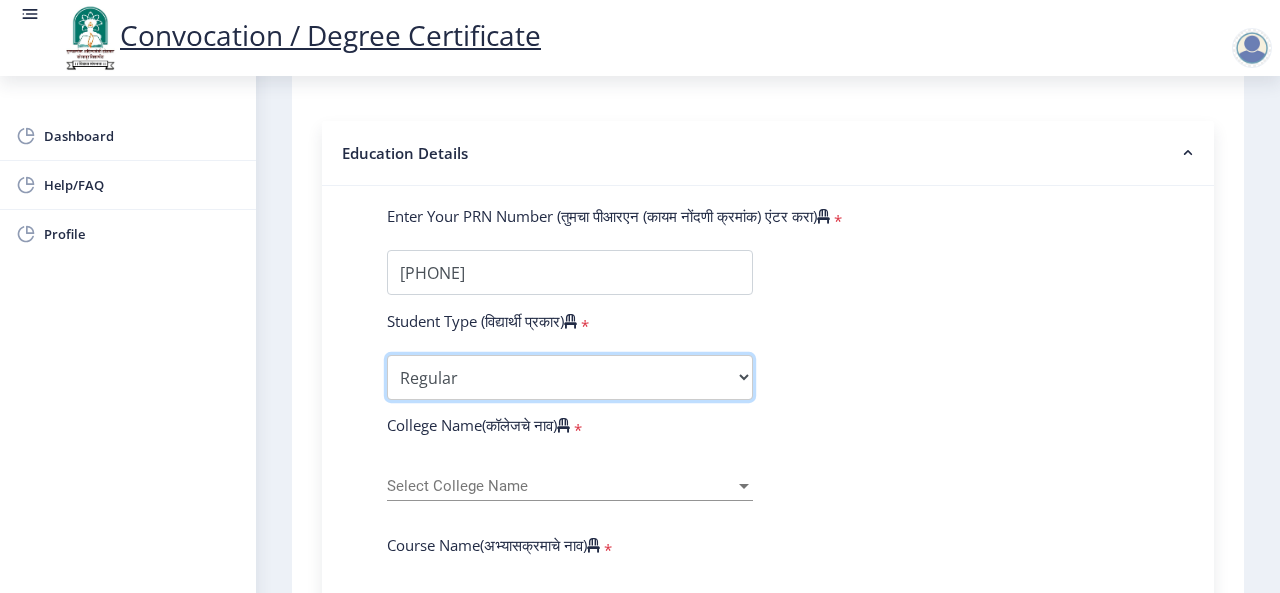 click on "Select Student Type Regular External" at bounding box center (570, 377) 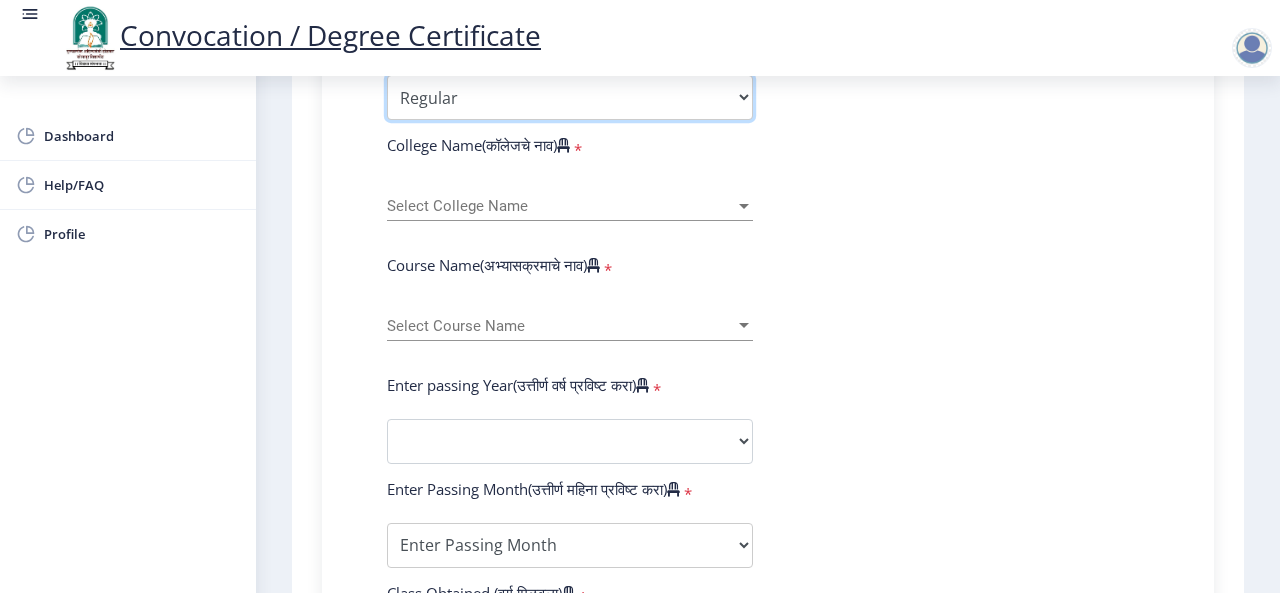 scroll, scrollTop: 669, scrollLeft: 0, axis: vertical 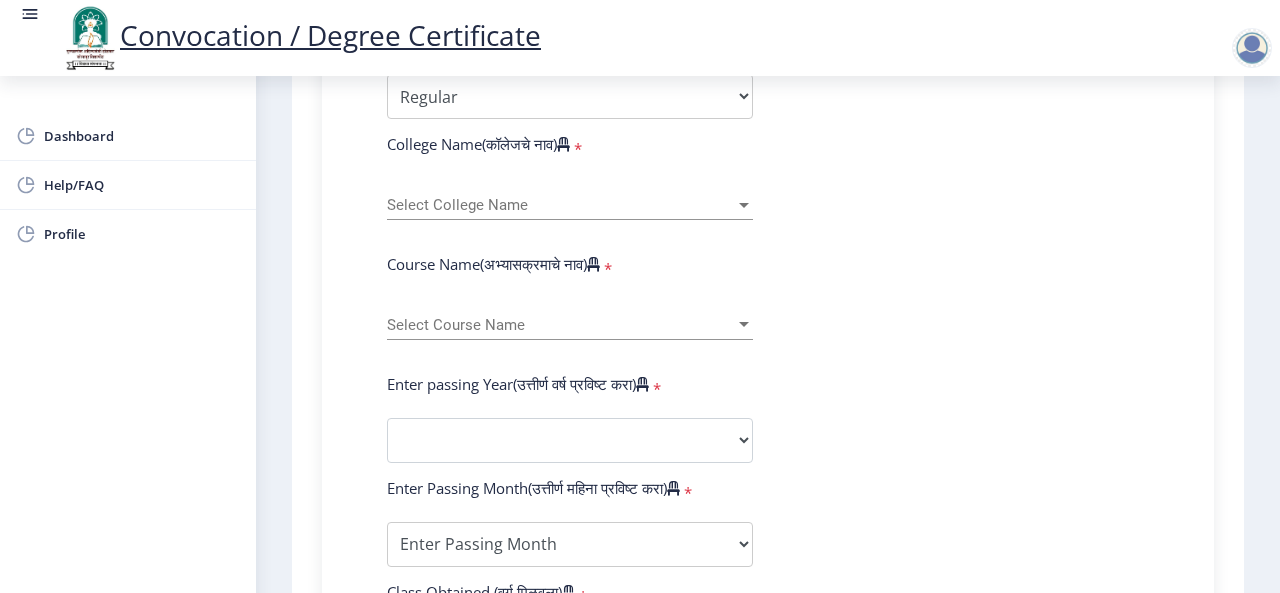 click on "Select Course Name" at bounding box center [561, 325] 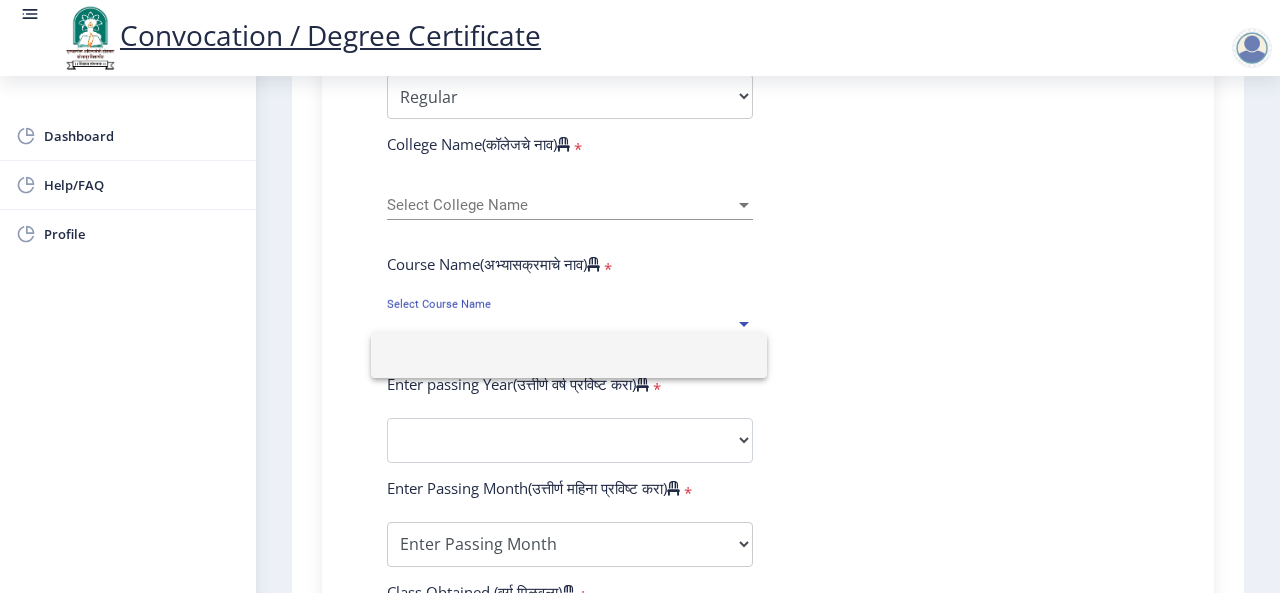 click 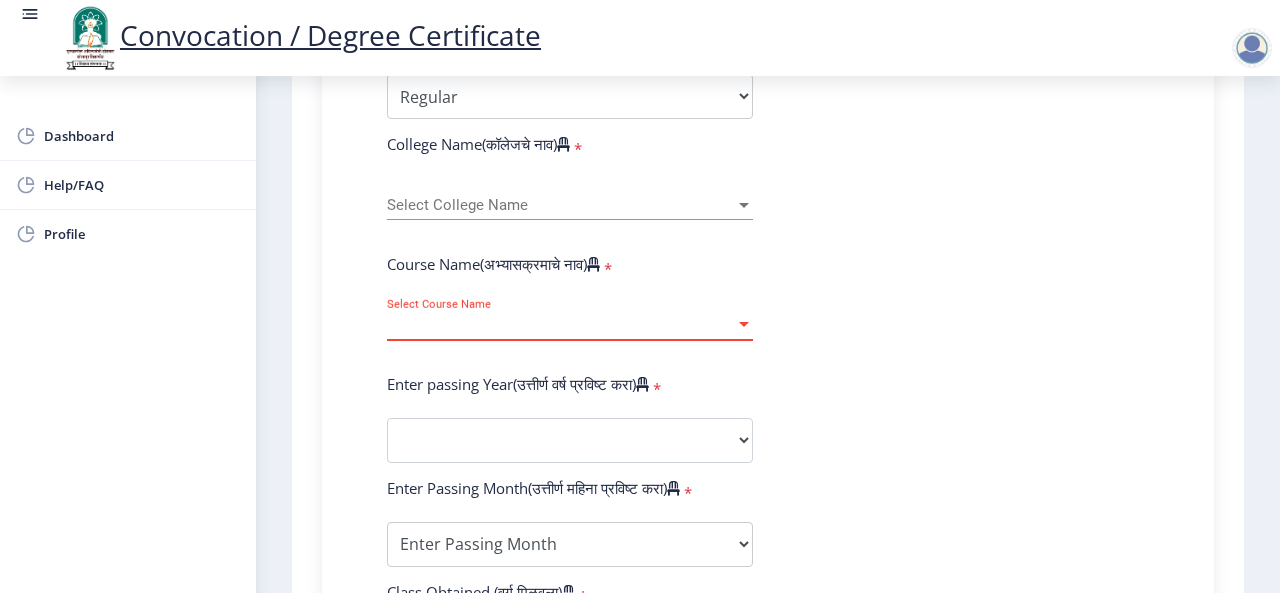 click on "Select Course Name" at bounding box center [561, 325] 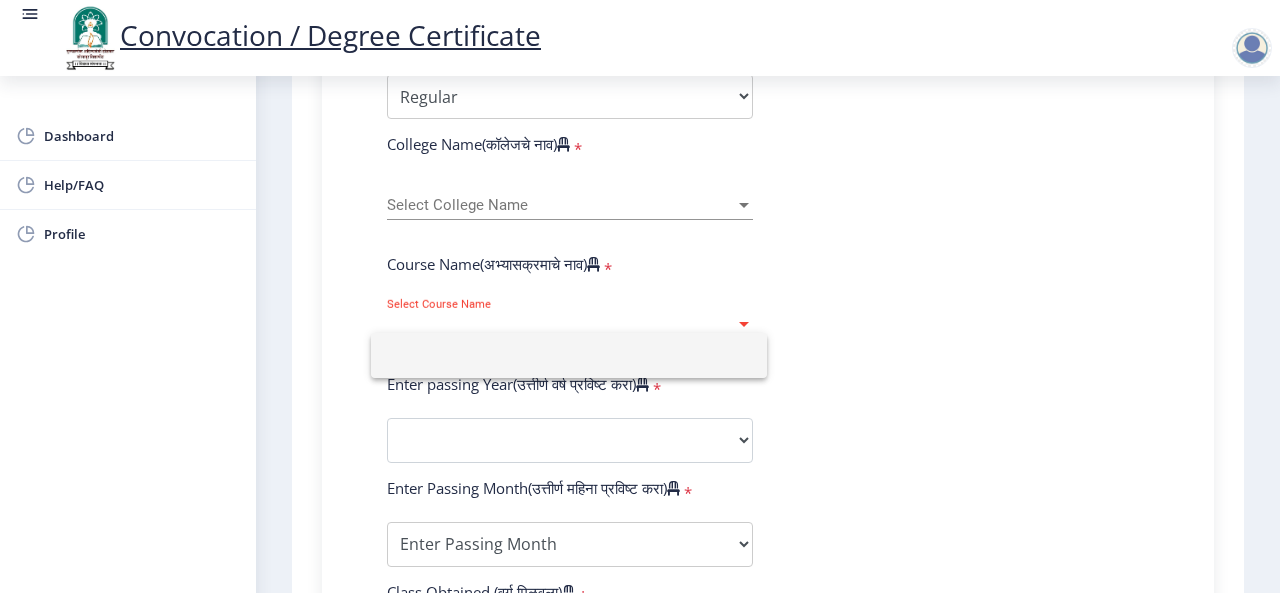 click 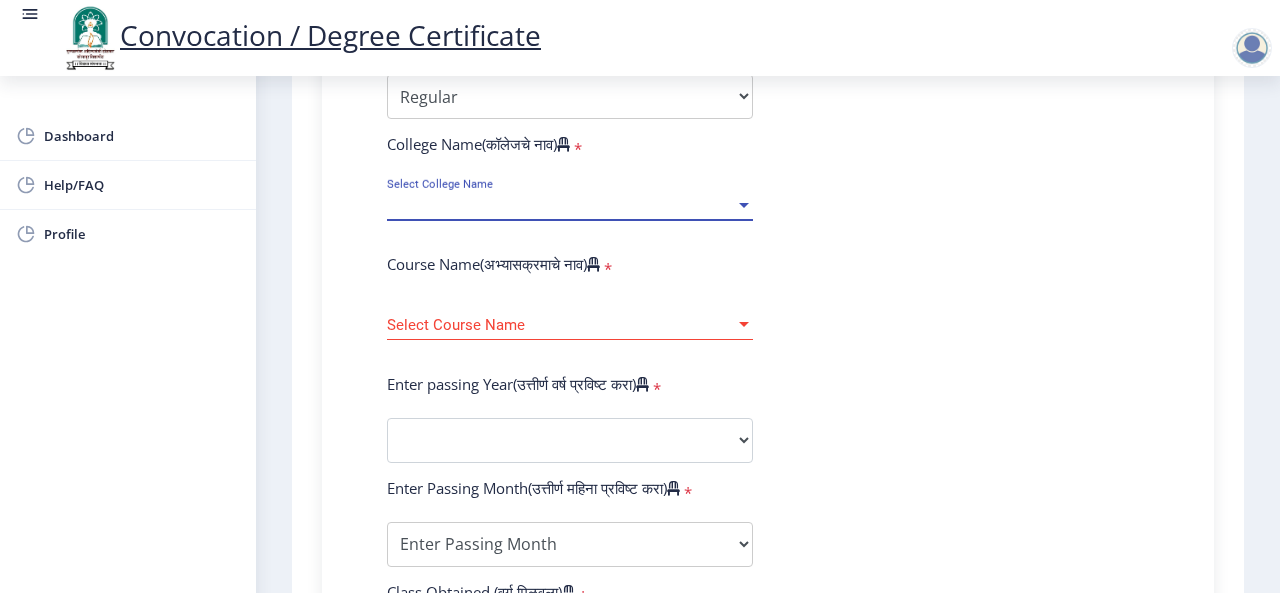 click on "Select College Name" at bounding box center (561, 205) 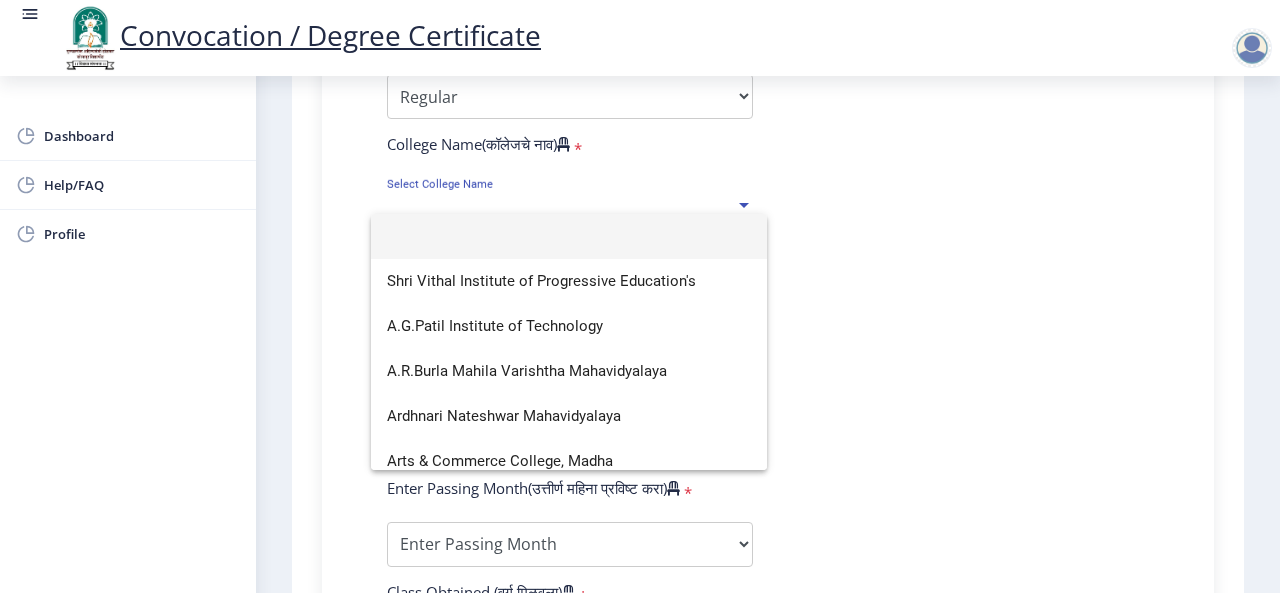 click 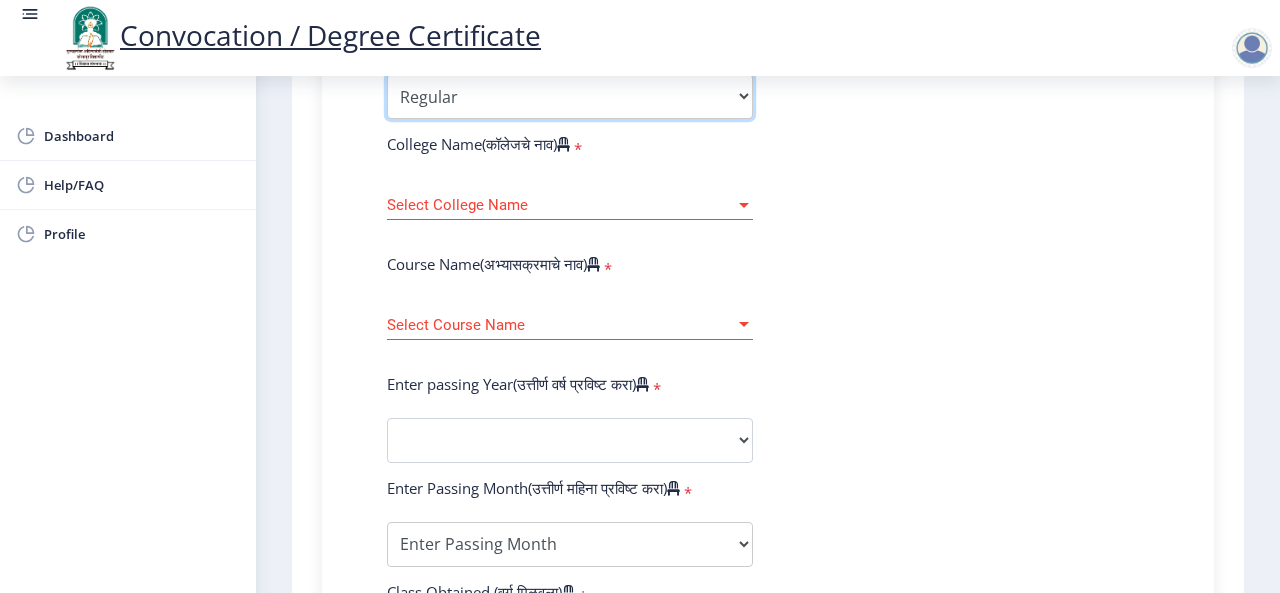 click on "Select Student Type Regular External" at bounding box center [570, 96] 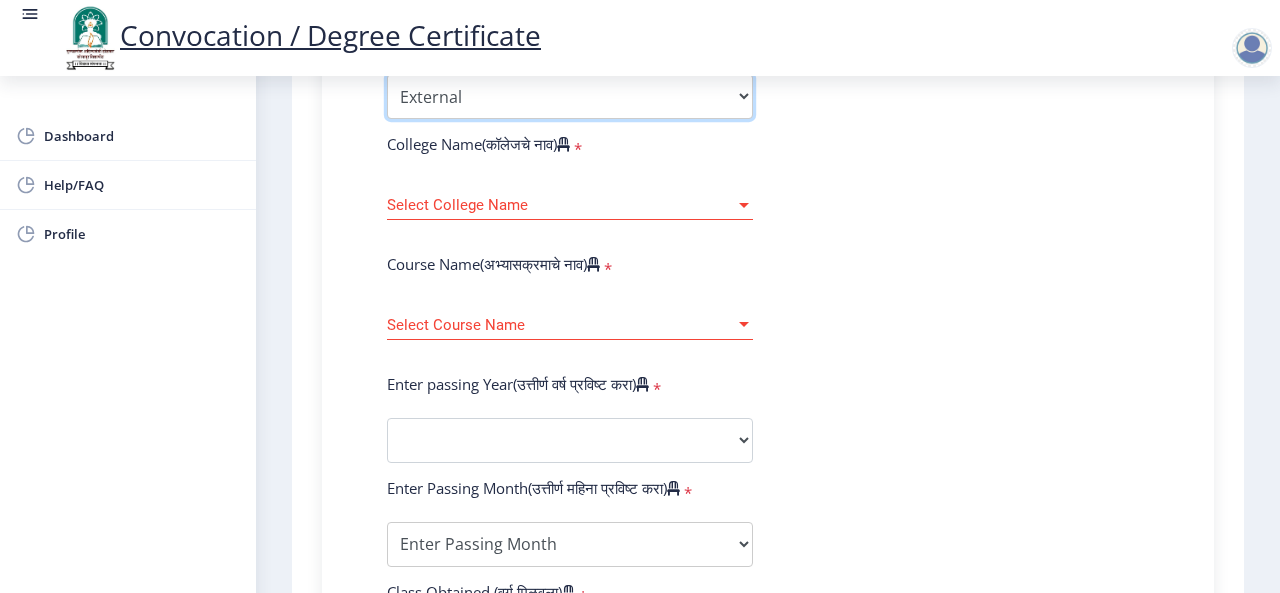 click on "Select Student Type Regular External" at bounding box center [570, 96] 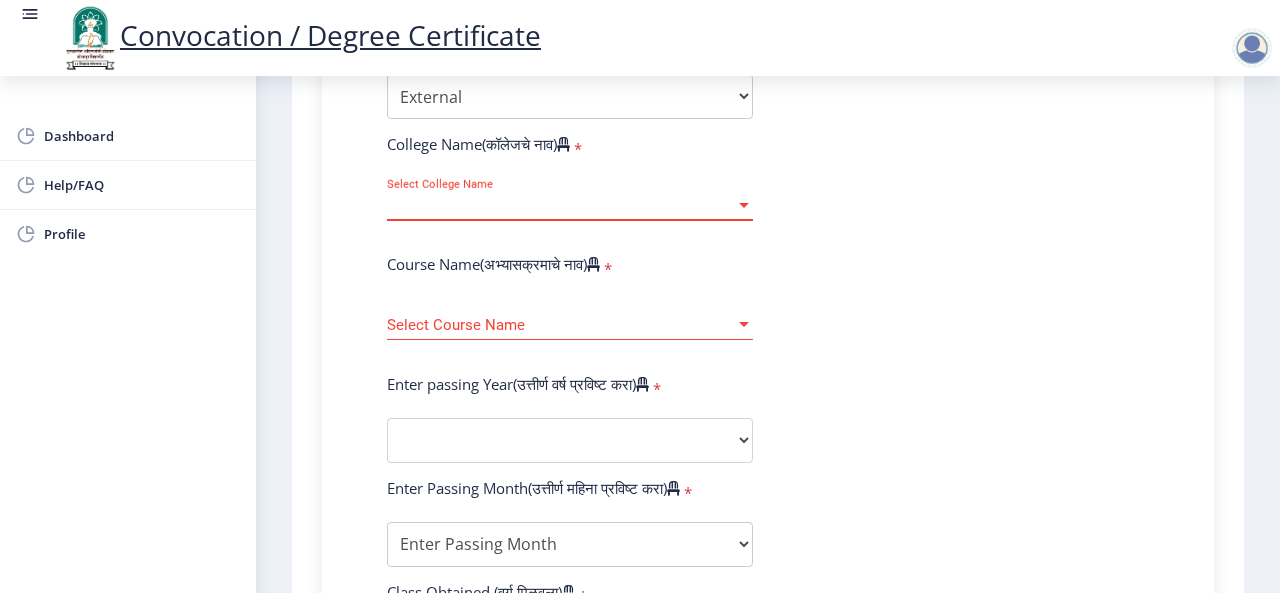 click on "Select College Name" at bounding box center (561, 205) 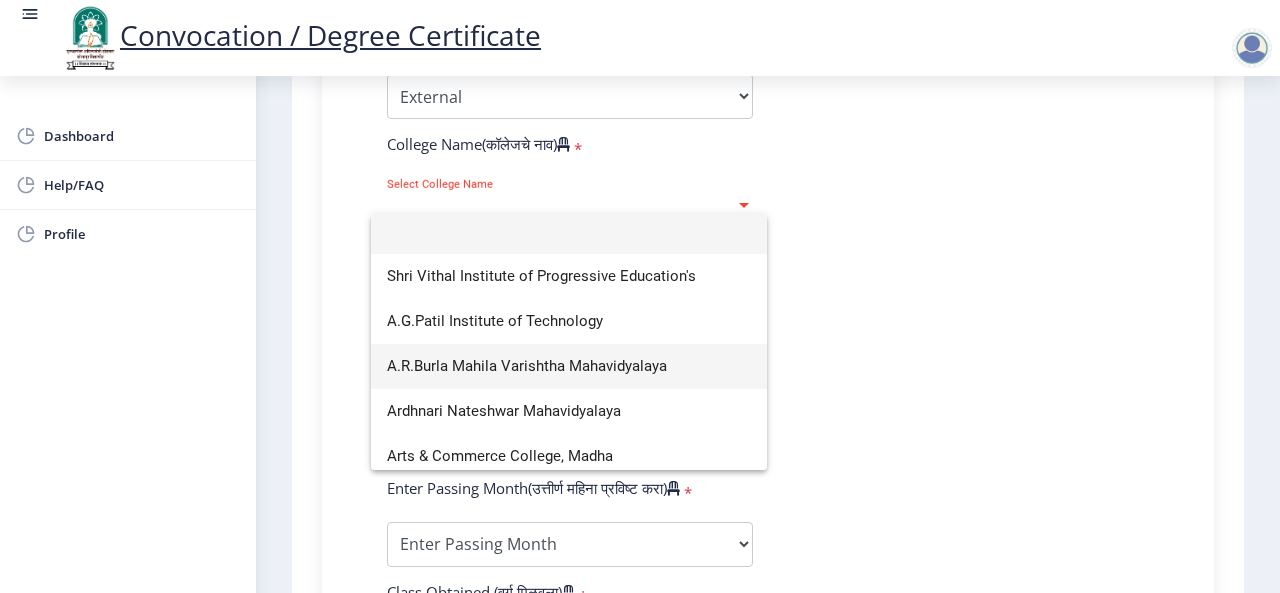 scroll, scrollTop: 6, scrollLeft: 0, axis: vertical 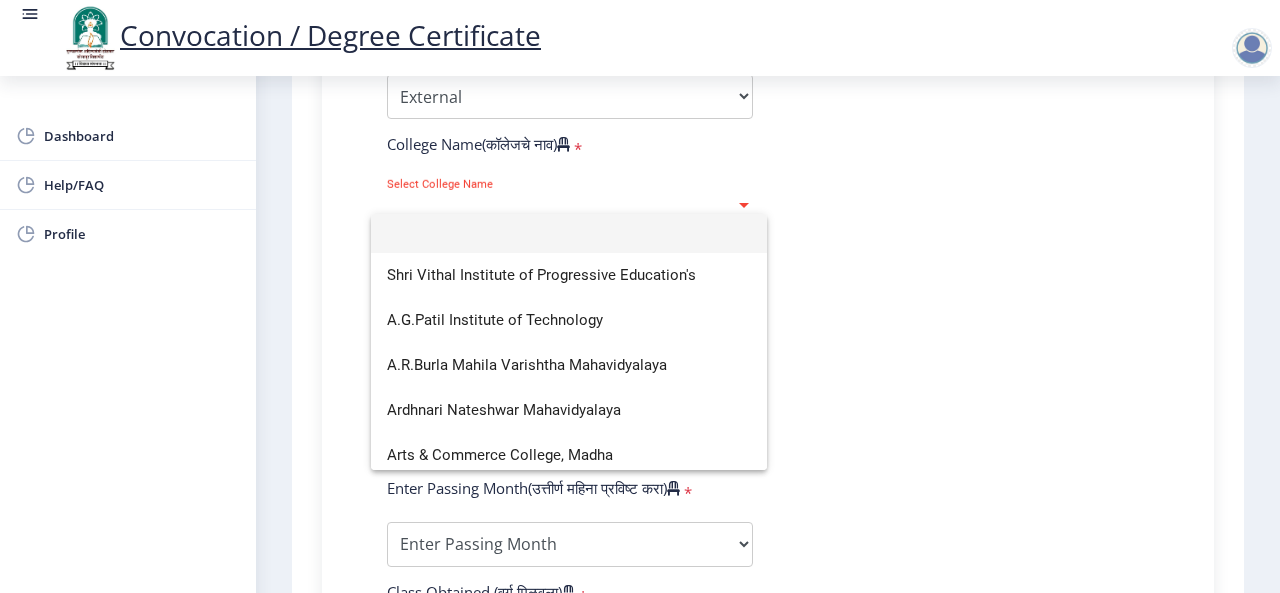 click 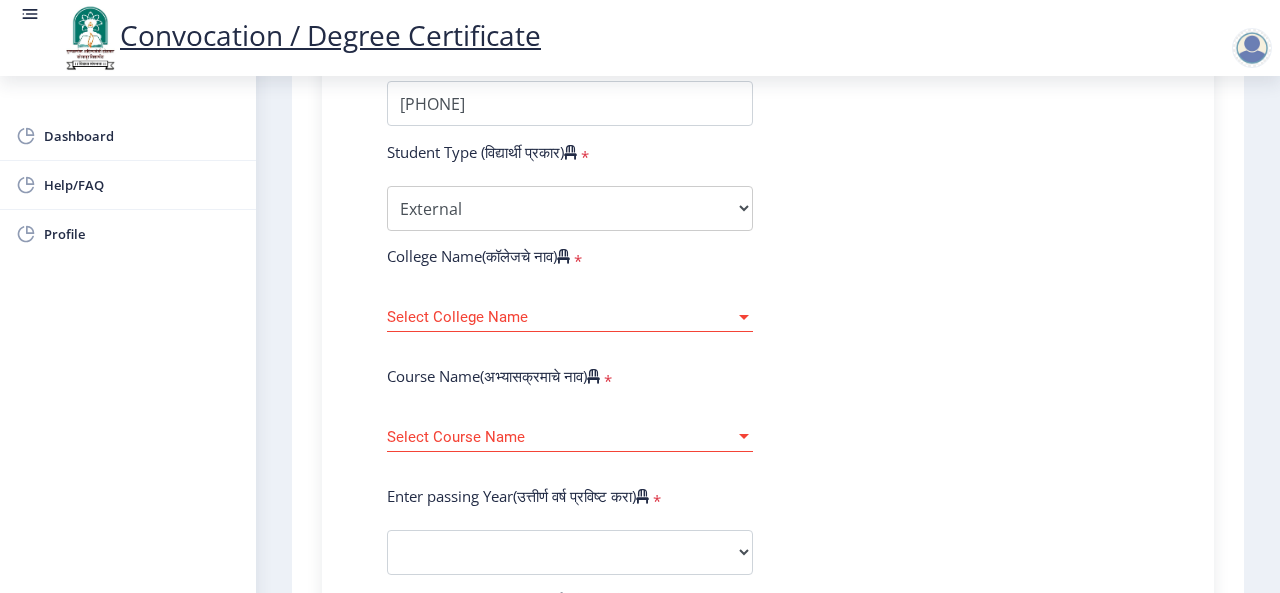 scroll, scrollTop: 556, scrollLeft: 0, axis: vertical 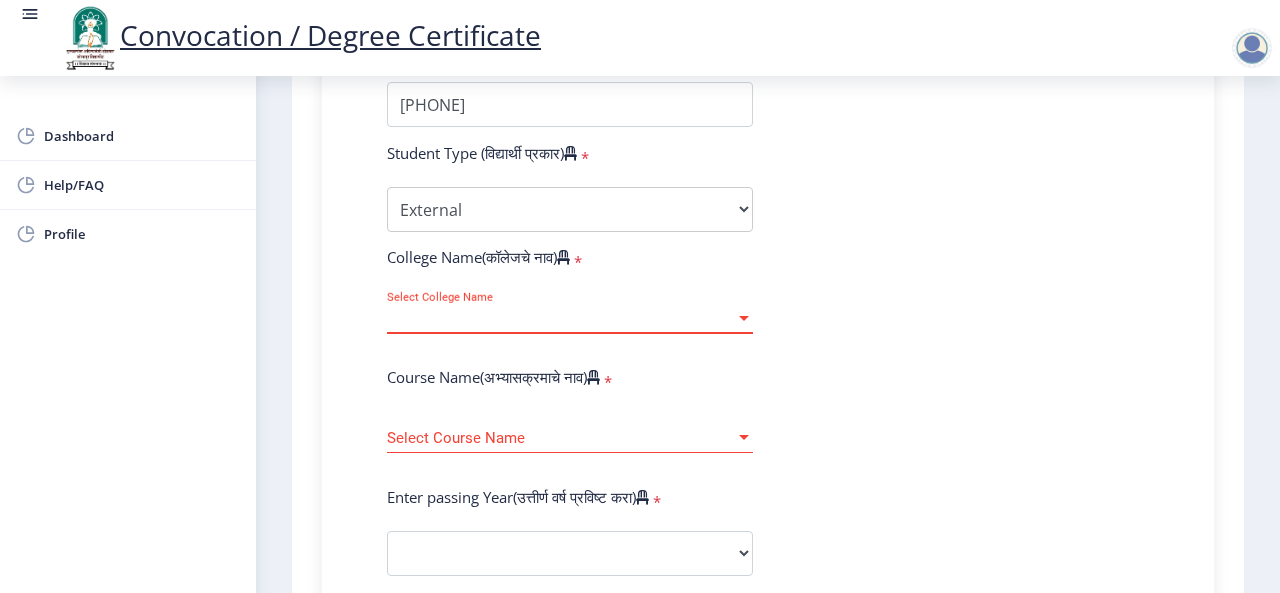 click on "Select College Name" at bounding box center (561, 318) 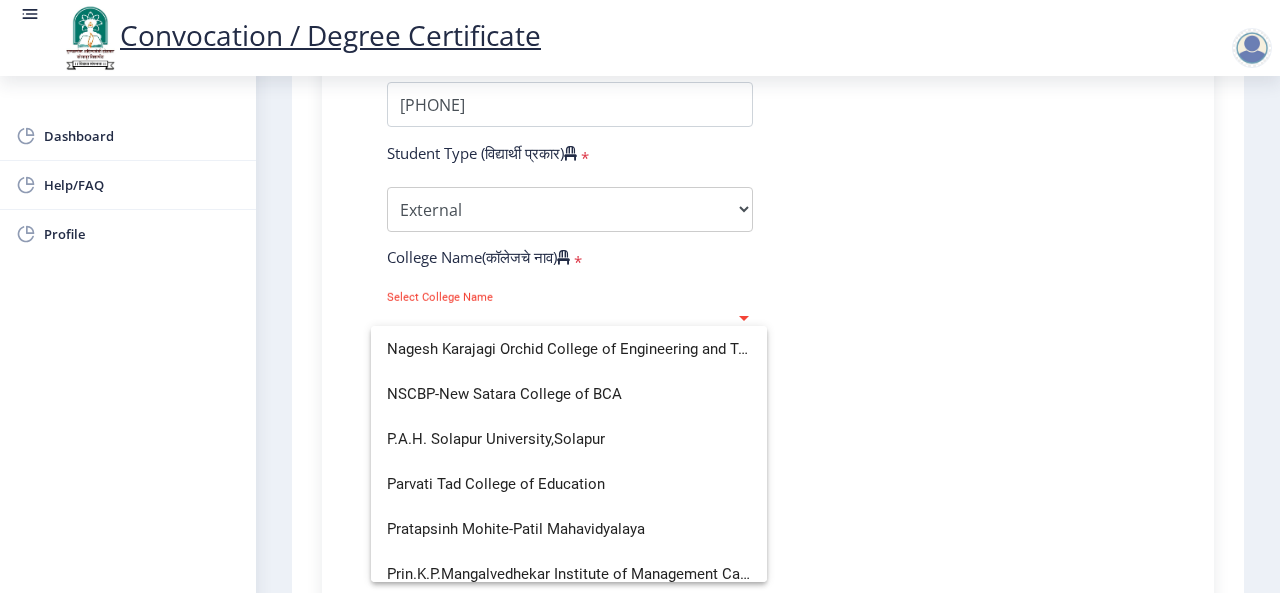 scroll, scrollTop: 3339, scrollLeft: 0, axis: vertical 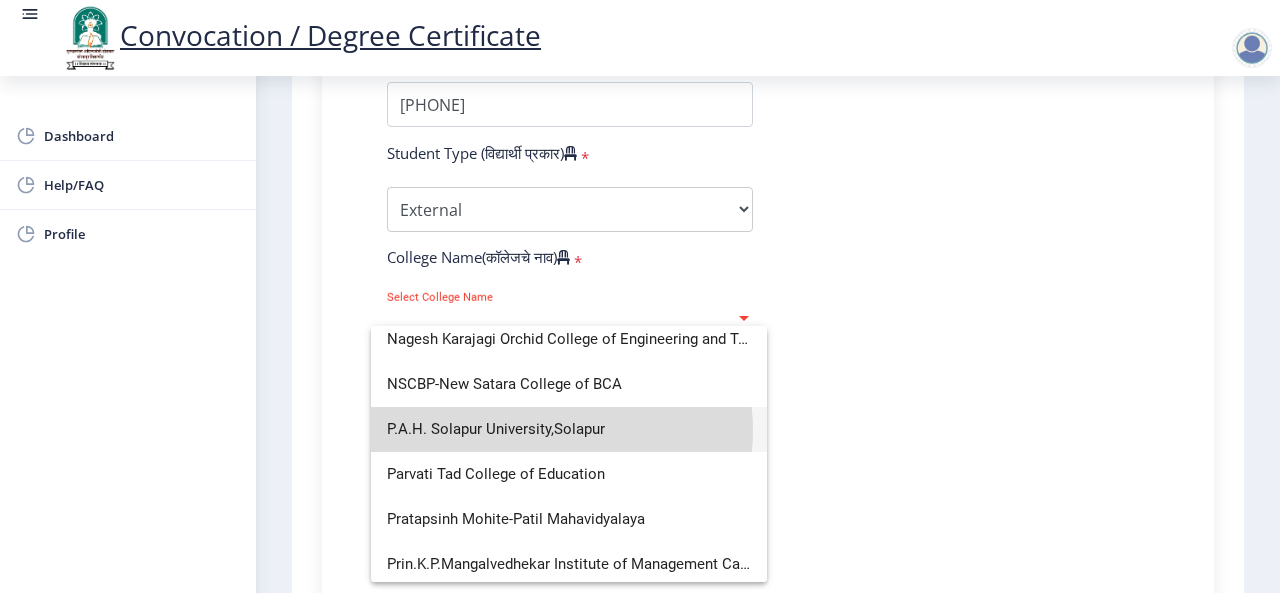 click on "P.A.H. Solapur University,Solapur" at bounding box center (569, 429) 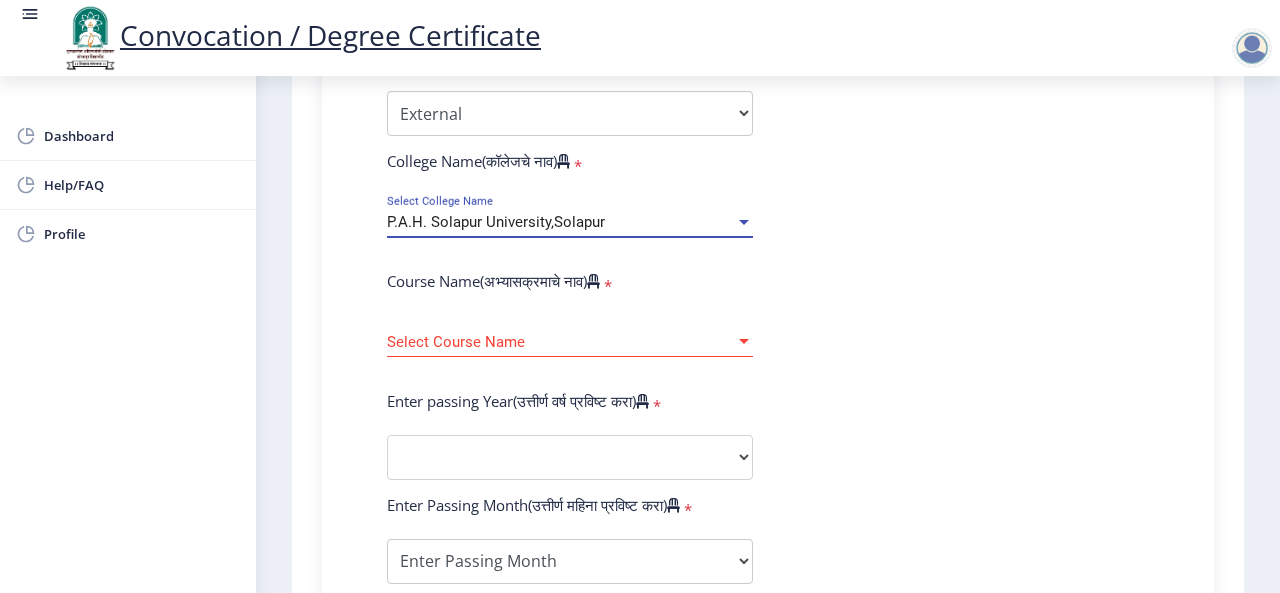 scroll, scrollTop: 653, scrollLeft: 0, axis: vertical 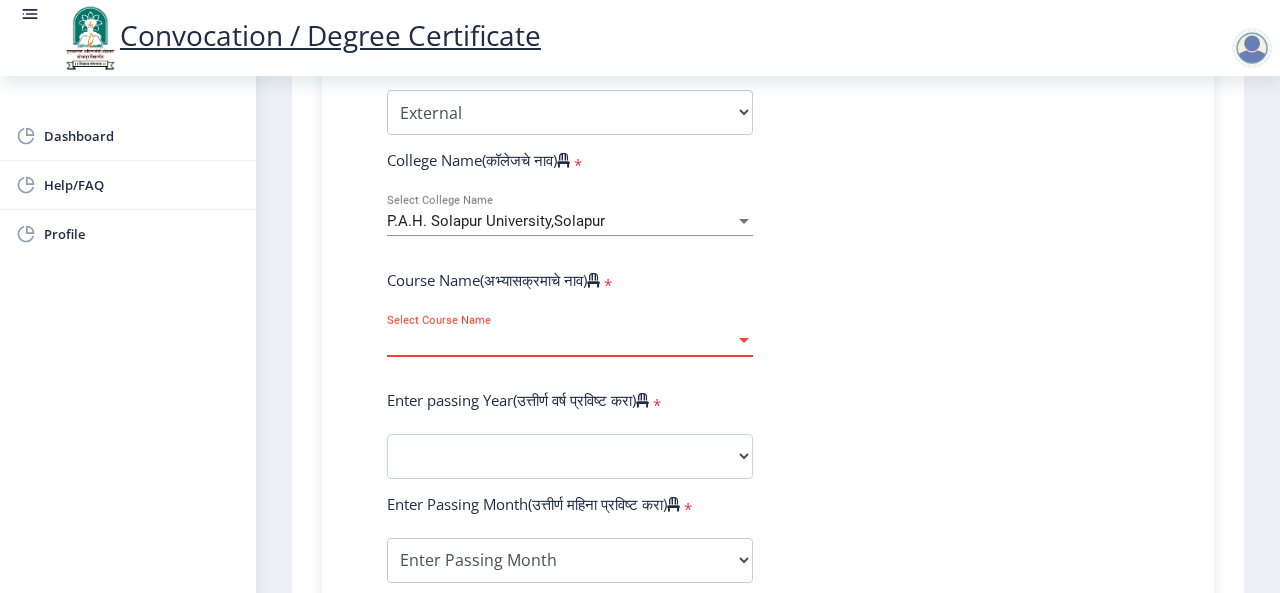 click on "Select Course Name" at bounding box center (561, 341) 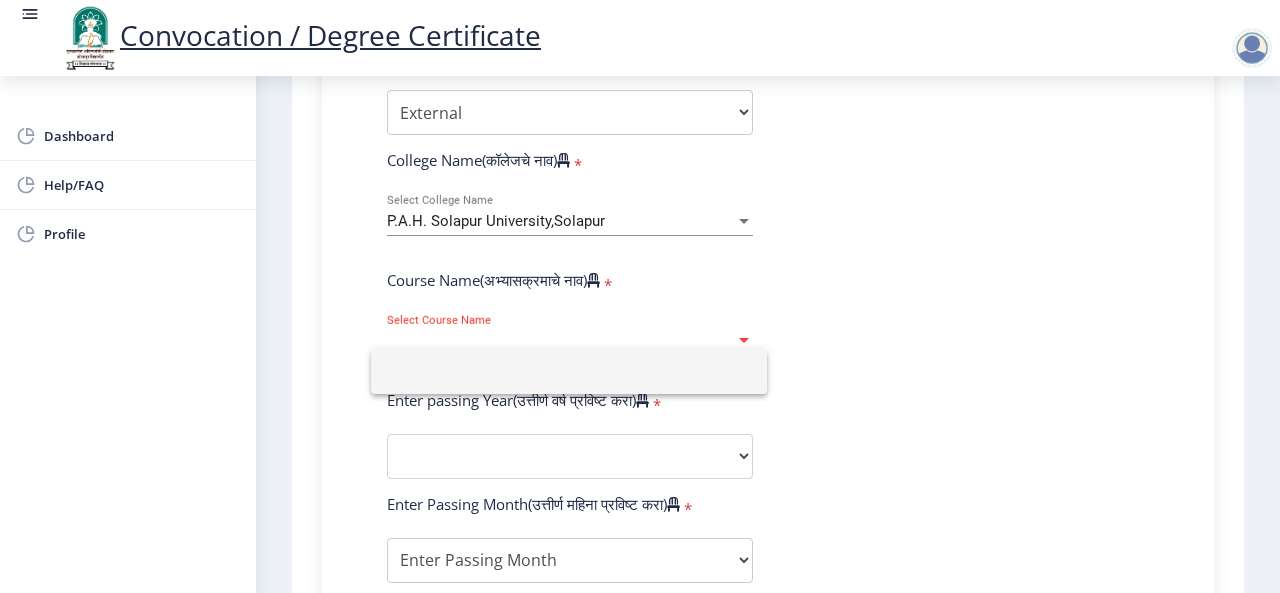 click 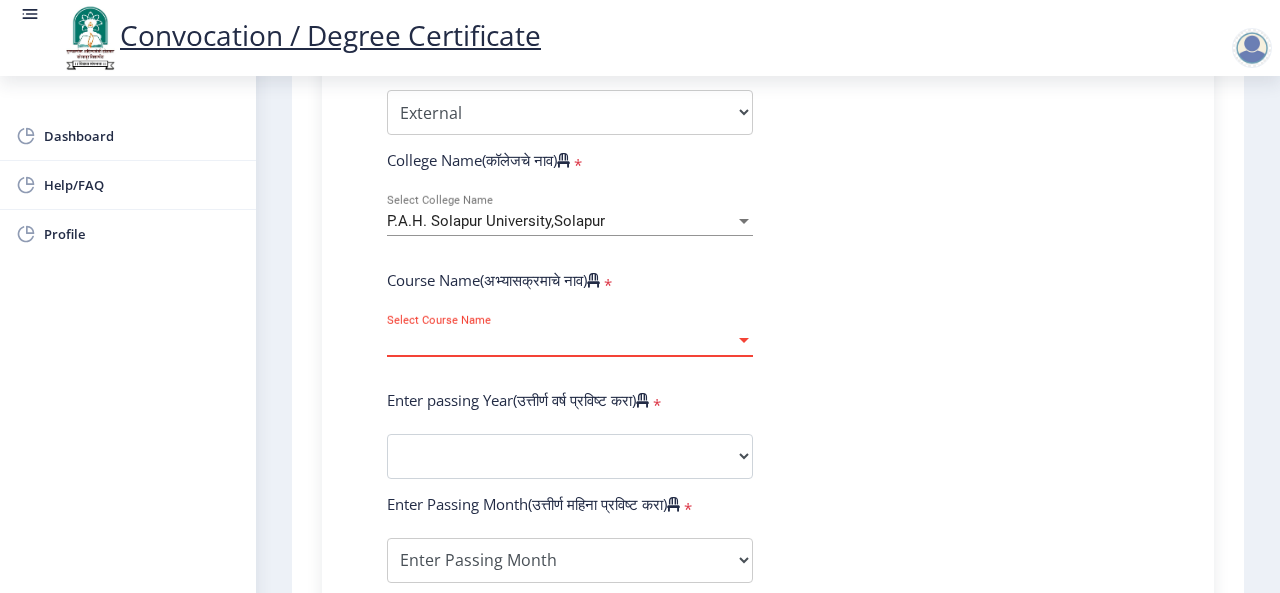 click on "Select Course Name" at bounding box center (561, 341) 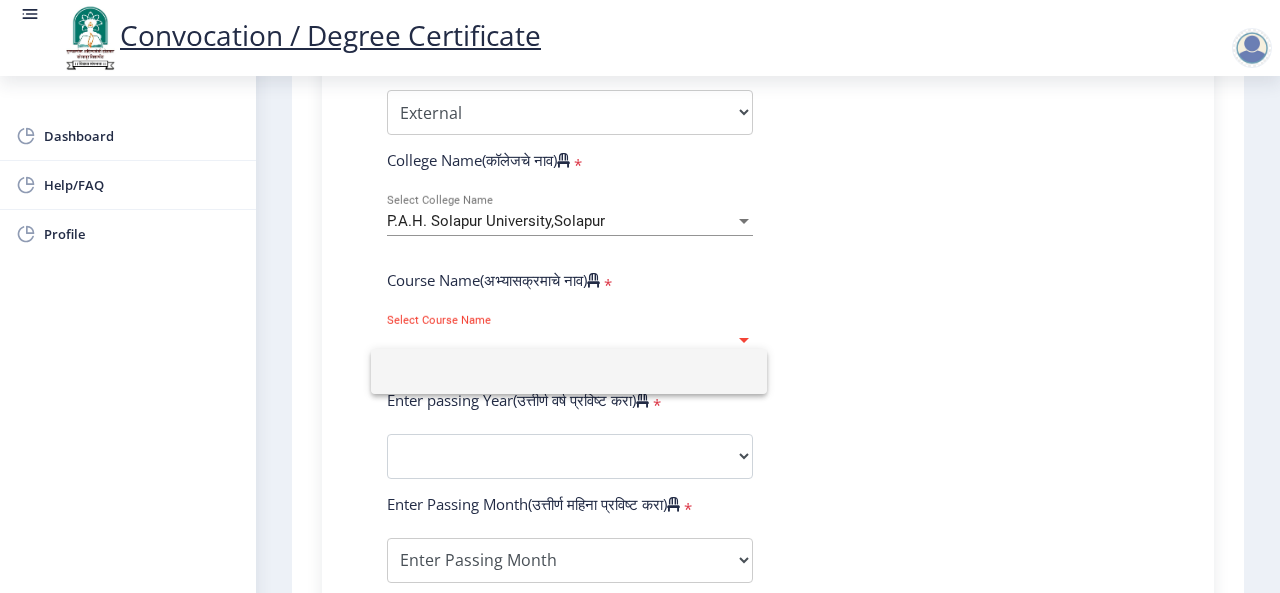 click 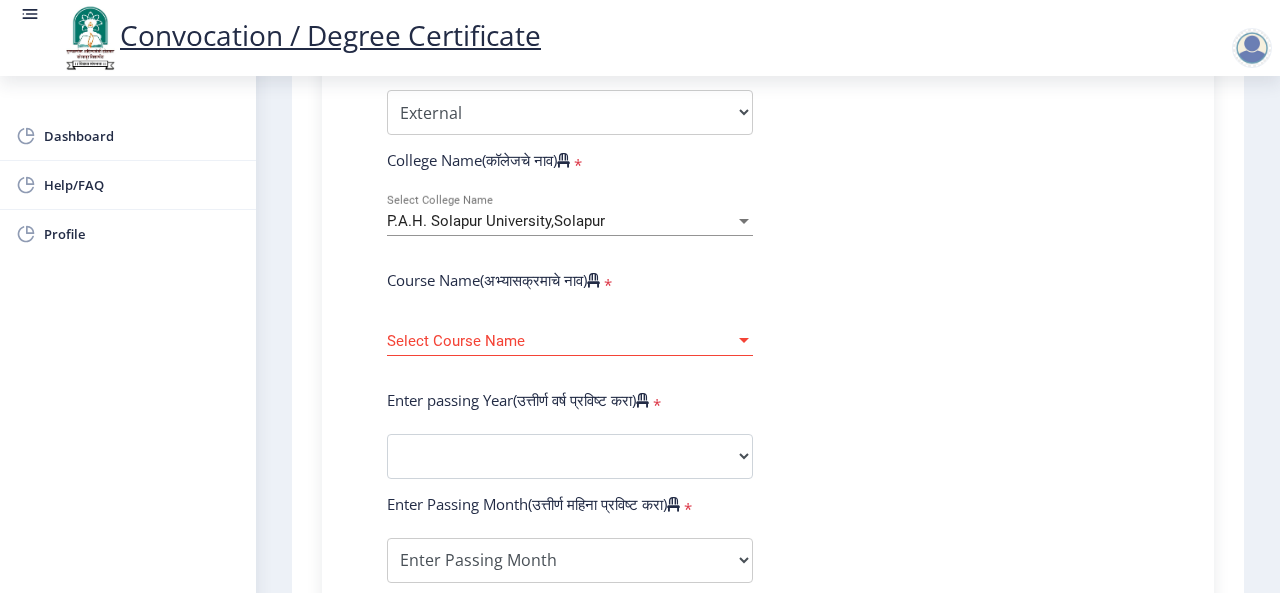 click on "Select Course Name Select Course Name" 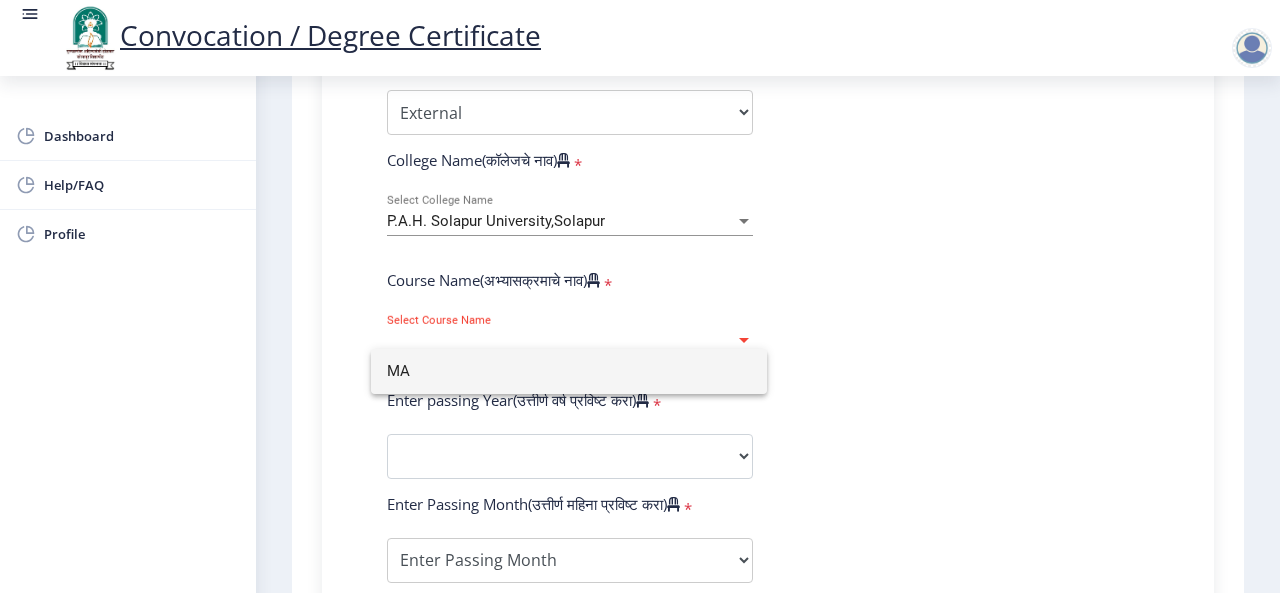 type on "MA" 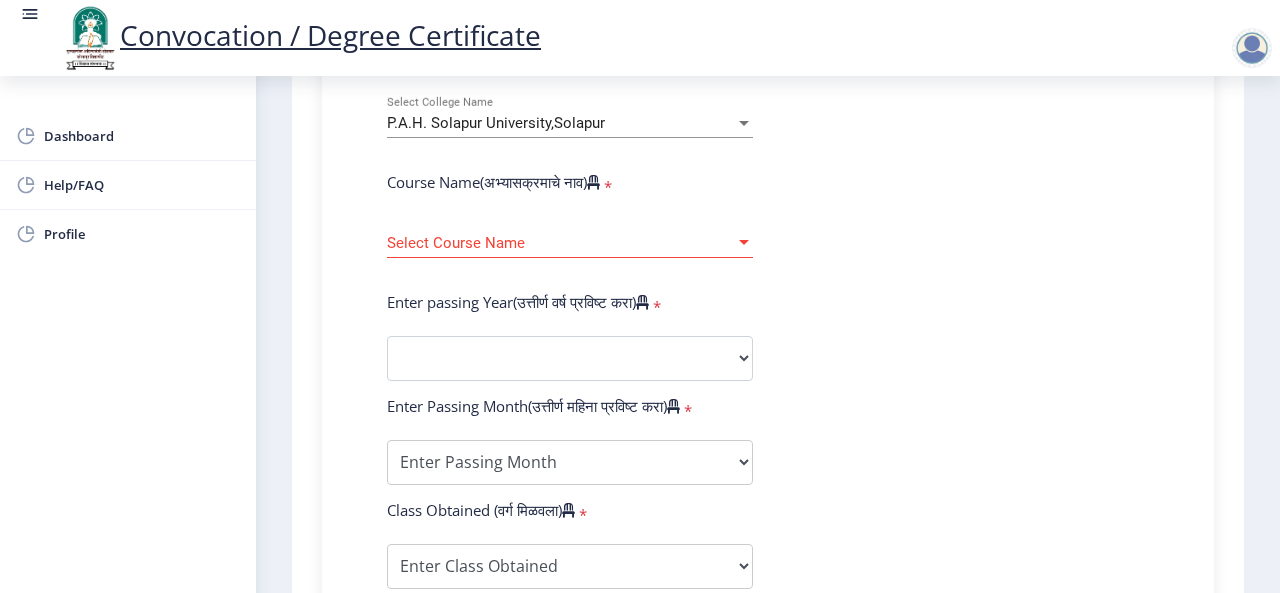 scroll, scrollTop: 752, scrollLeft: 0, axis: vertical 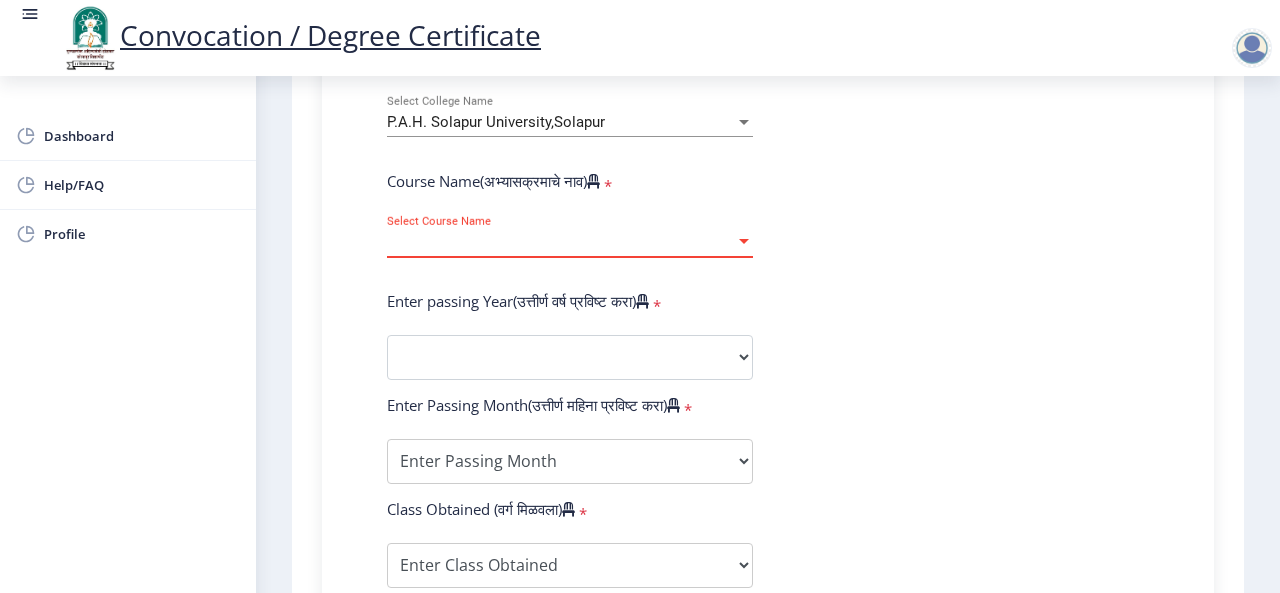 click at bounding box center (744, 242) 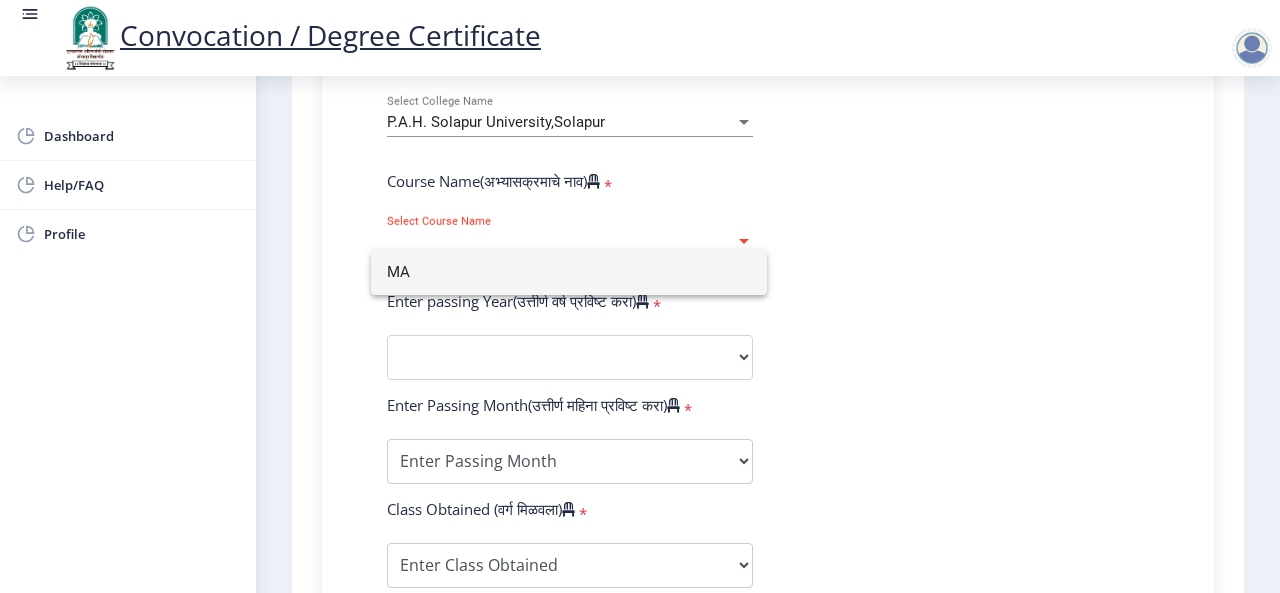 click 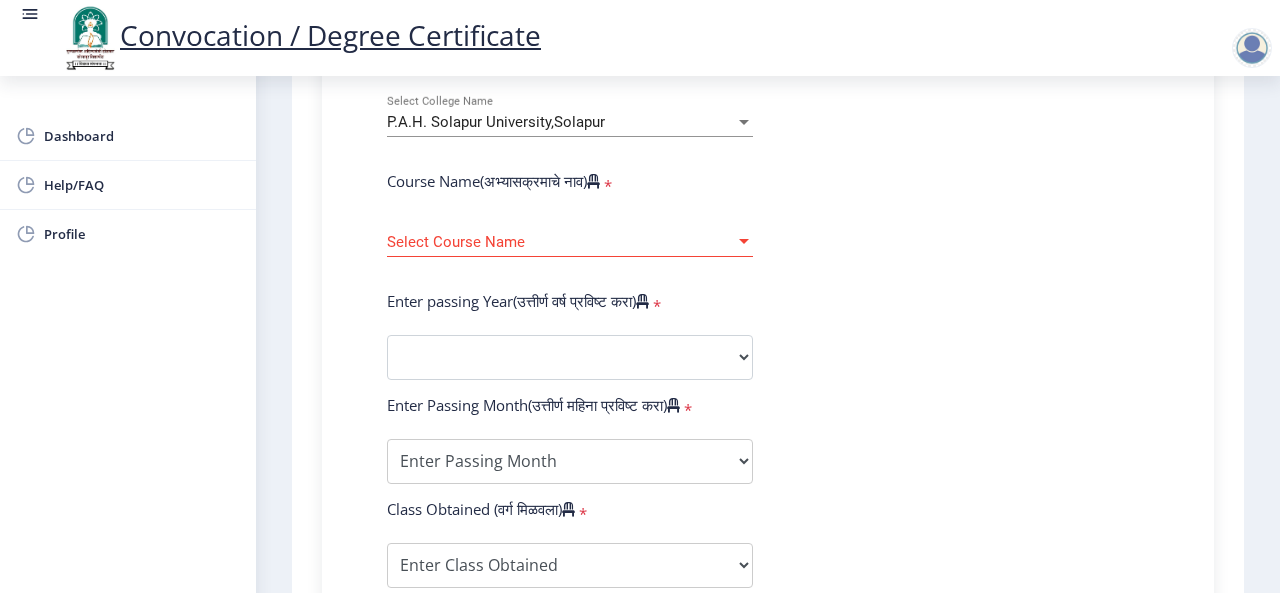 click on "Select Course Name Select Course Name" 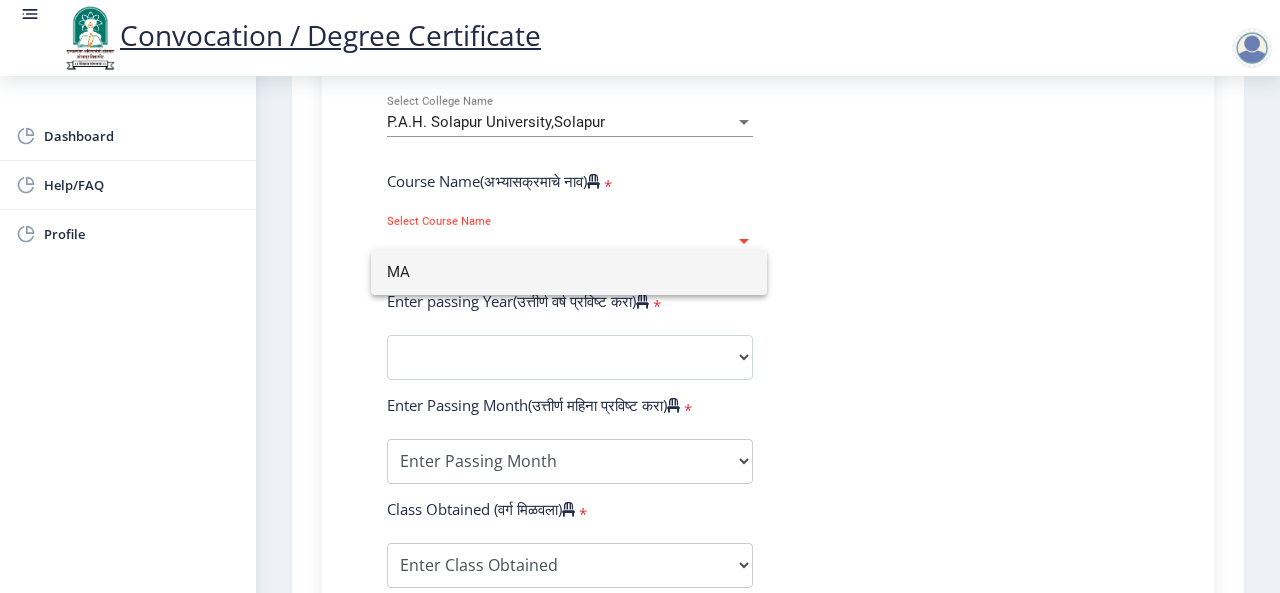 type on "M" 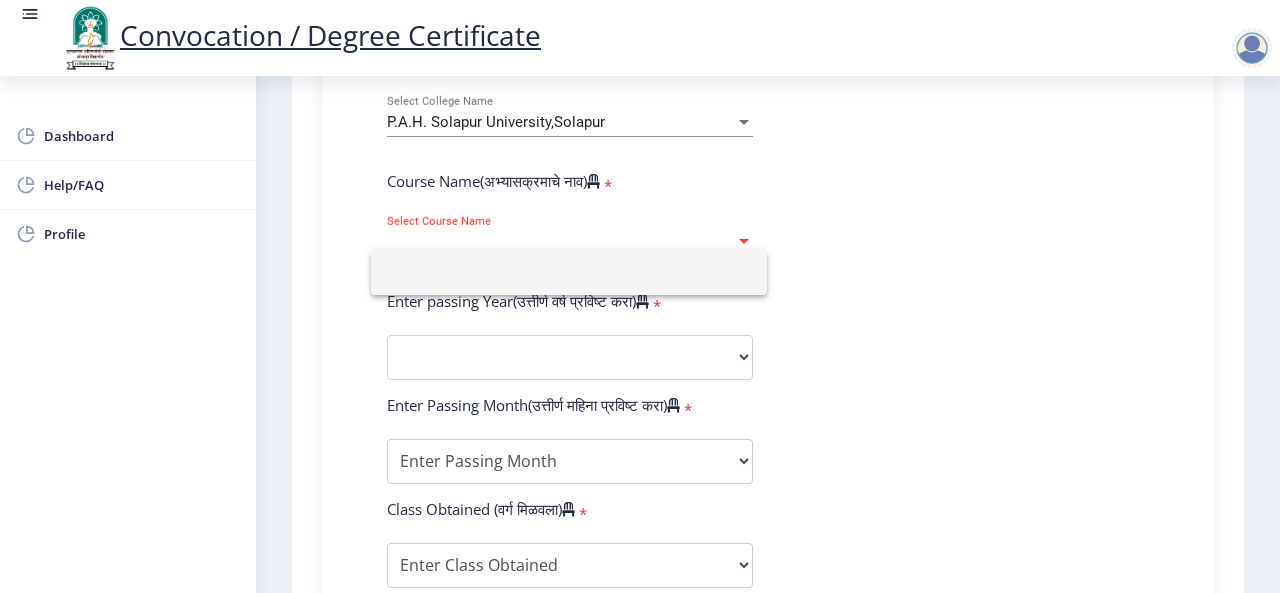 type 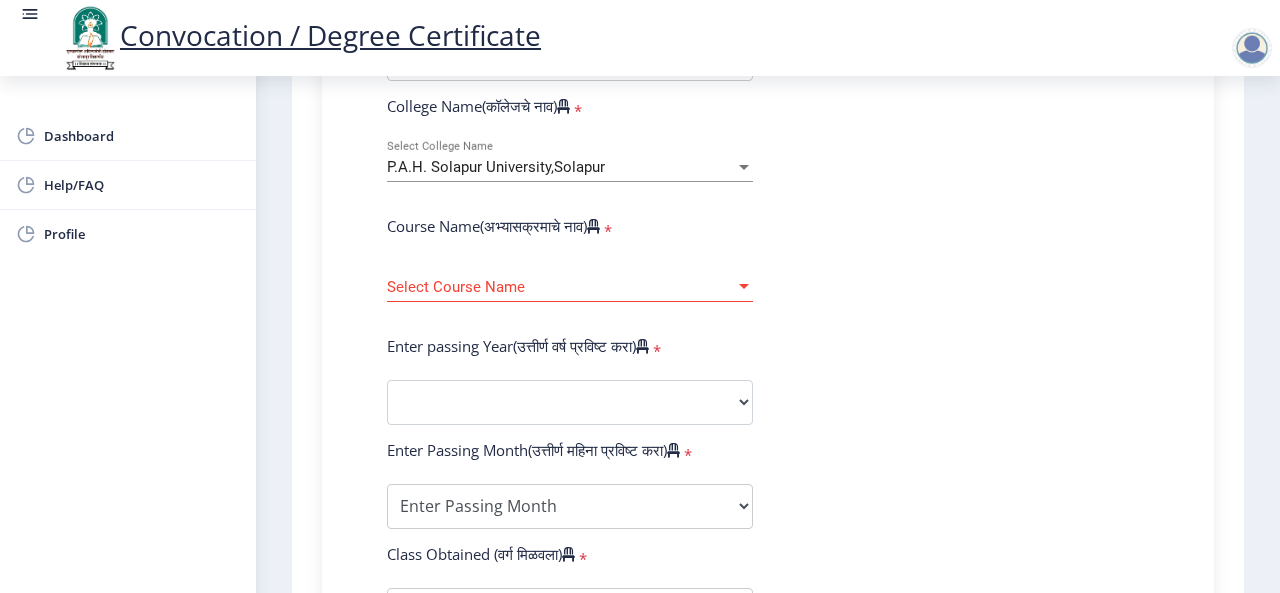 scroll, scrollTop: 708, scrollLeft: 0, axis: vertical 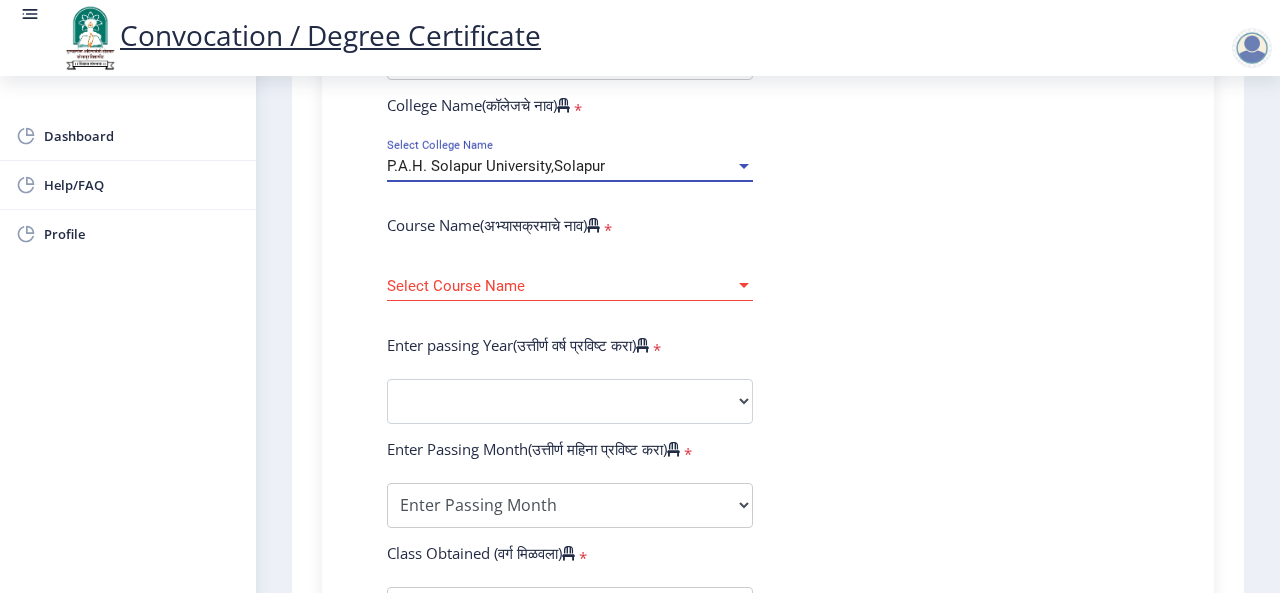 click at bounding box center (744, 166) 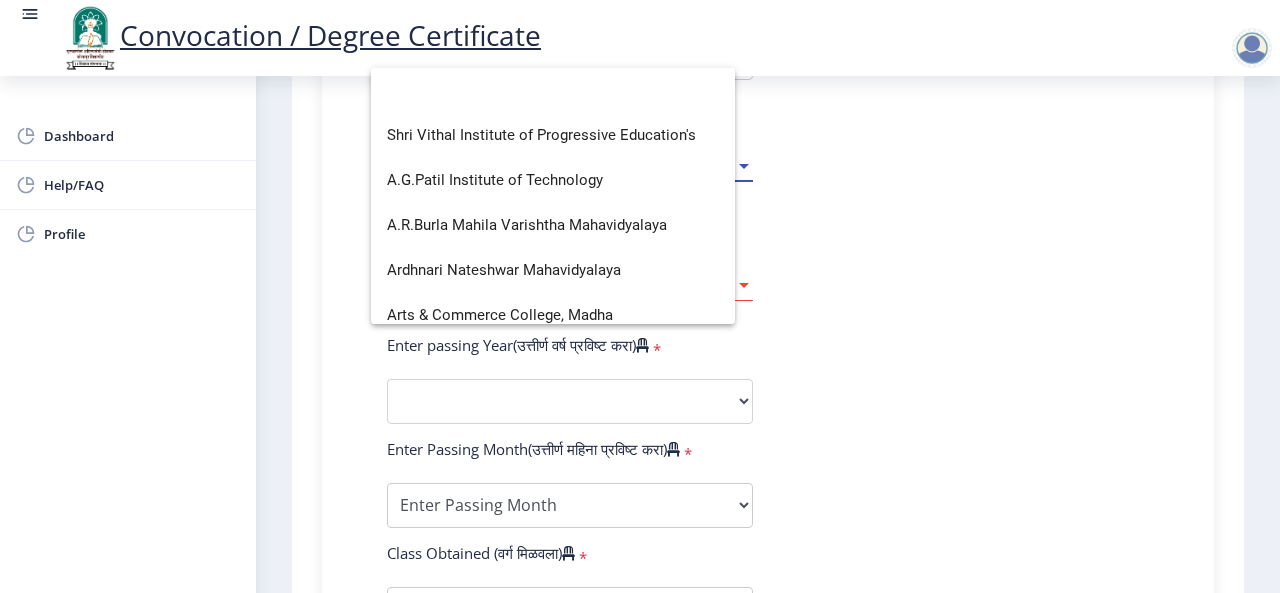 scroll, scrollTop: 0, scrollLeft: 0, axis: both 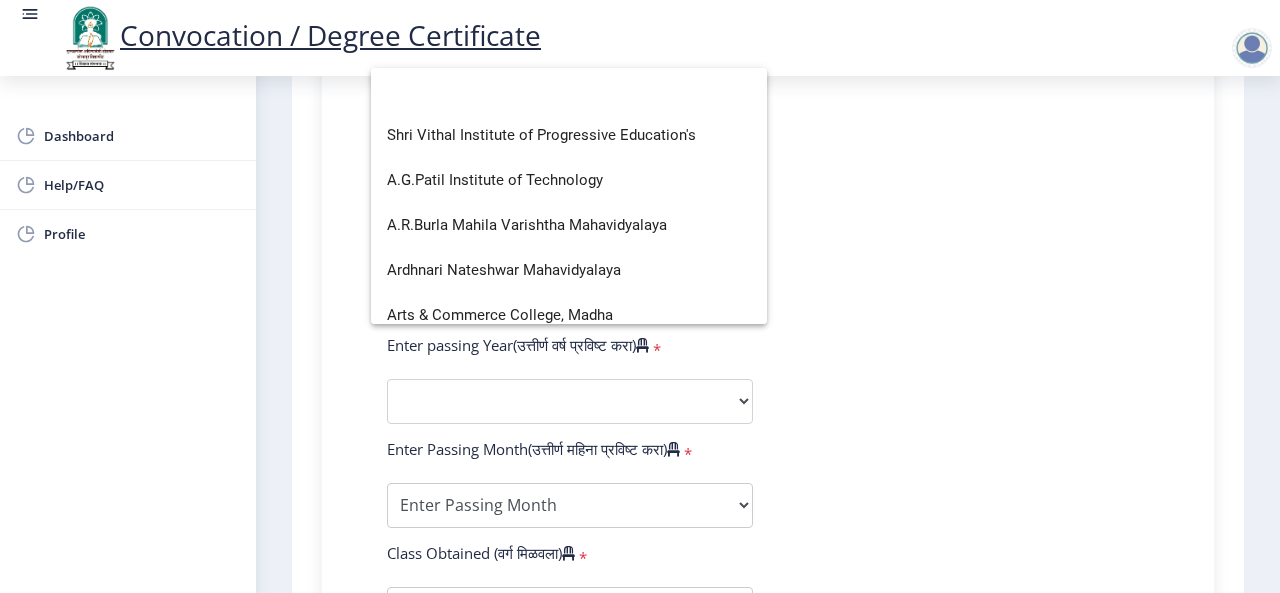 click 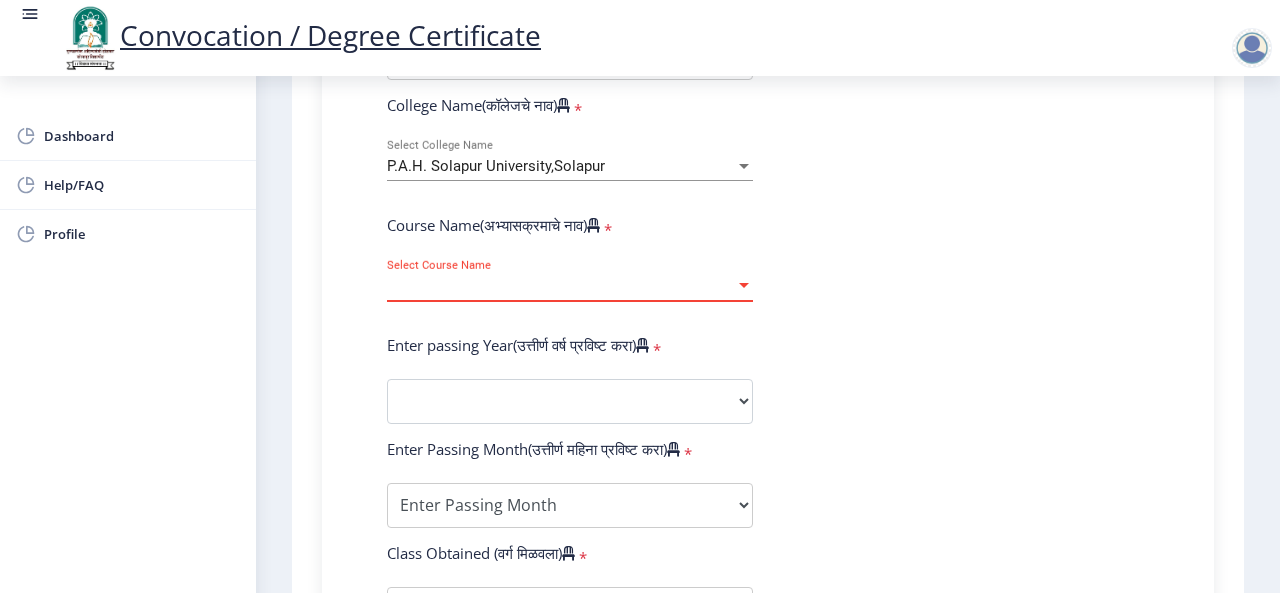 click at bounding box center (744, 286) 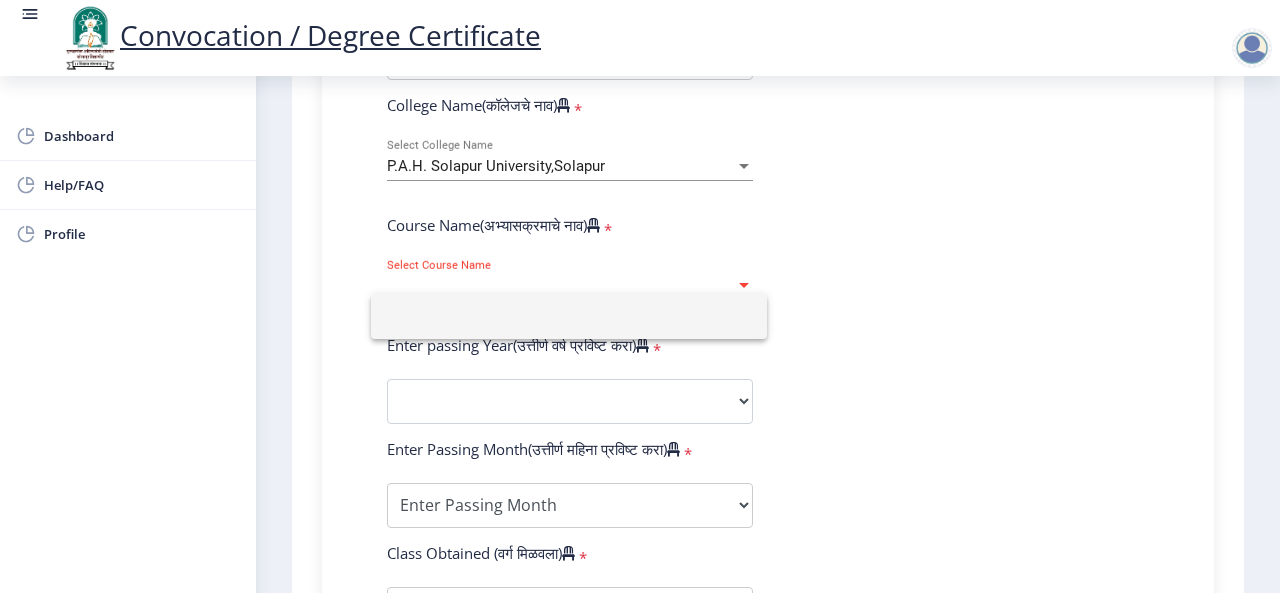 click 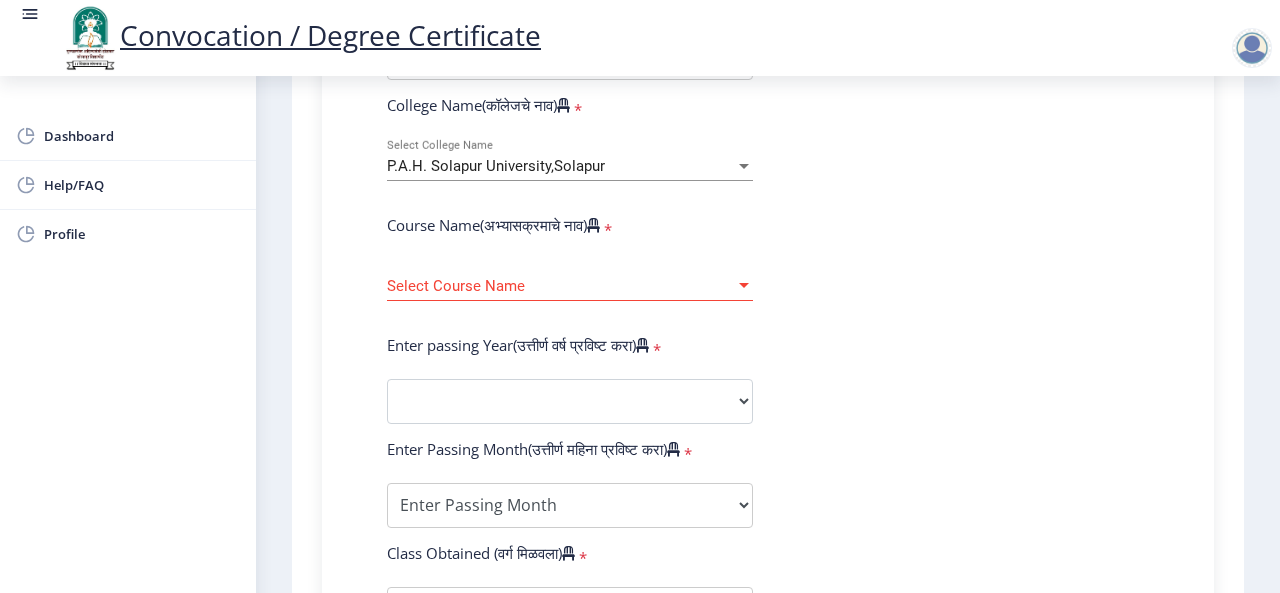 click at bounding box center [744, 286] 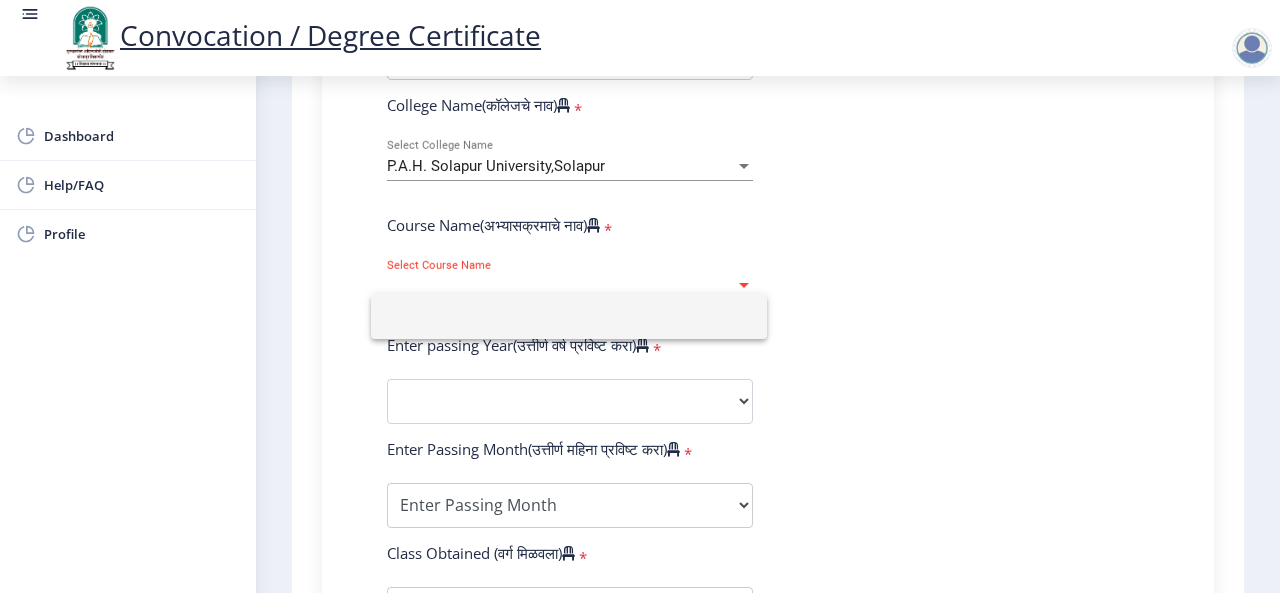 click 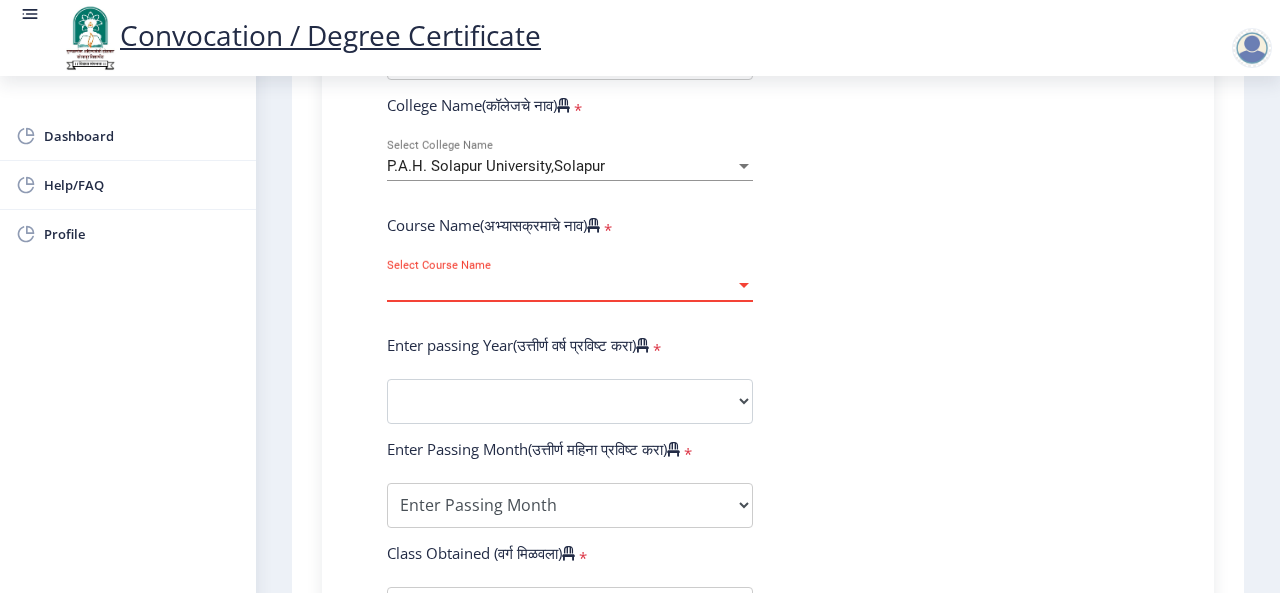 click on "Select Course Name" at bounding box center [561, 286] 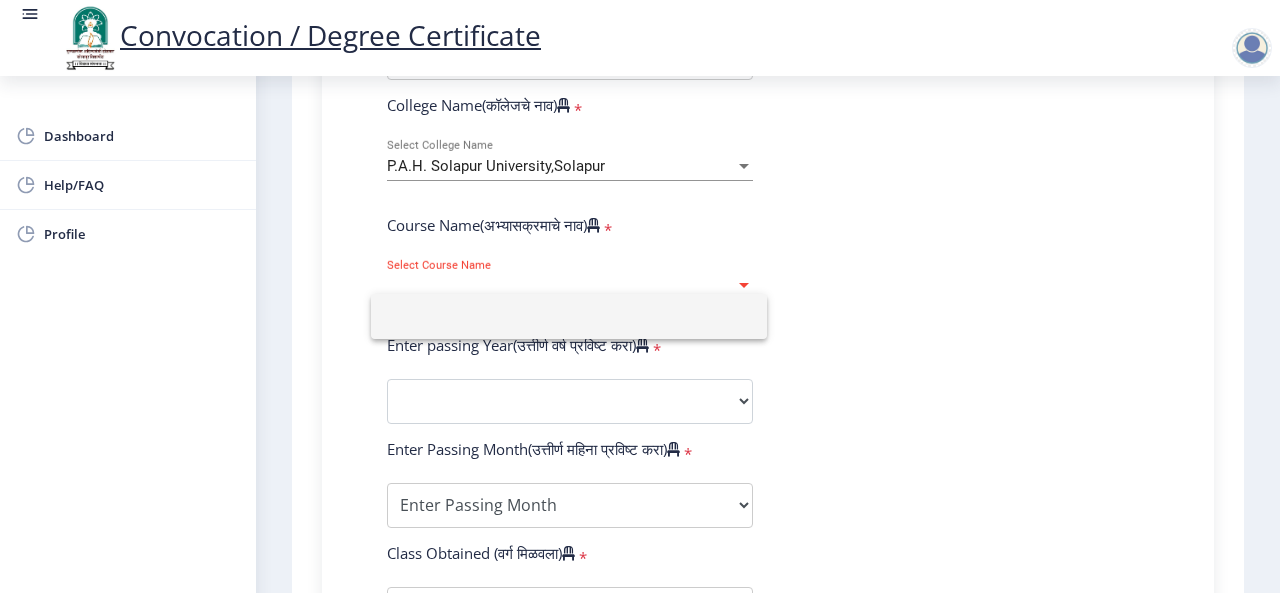 click 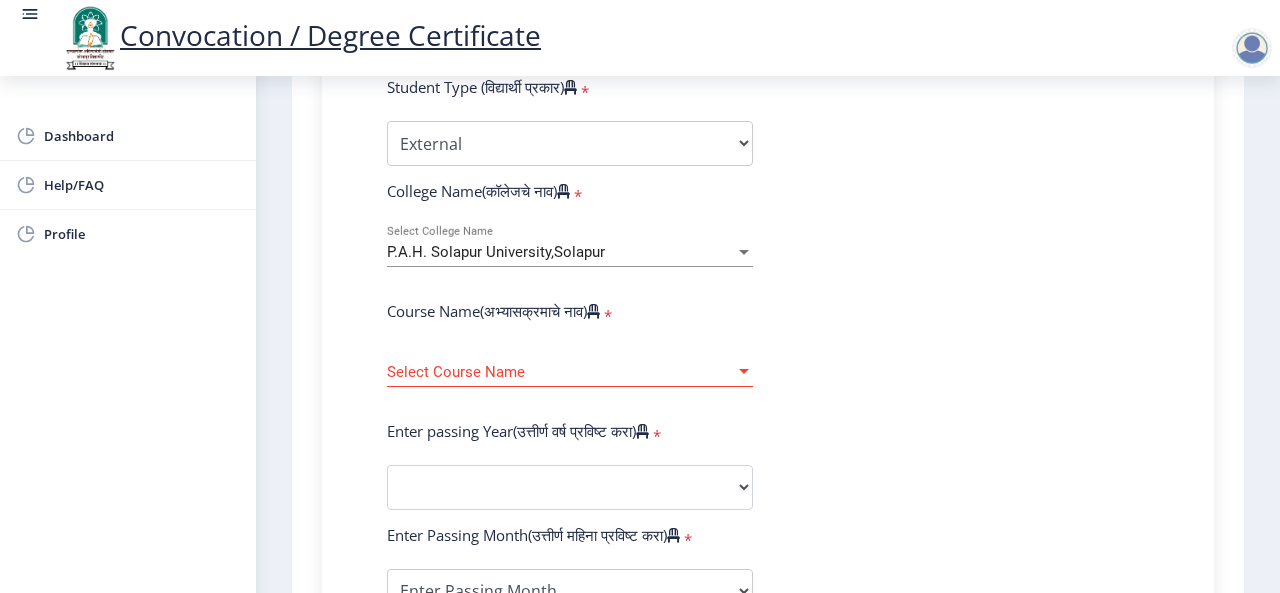 scroll, scrollTop: 772, scrollLeft: 0, axis: vertical 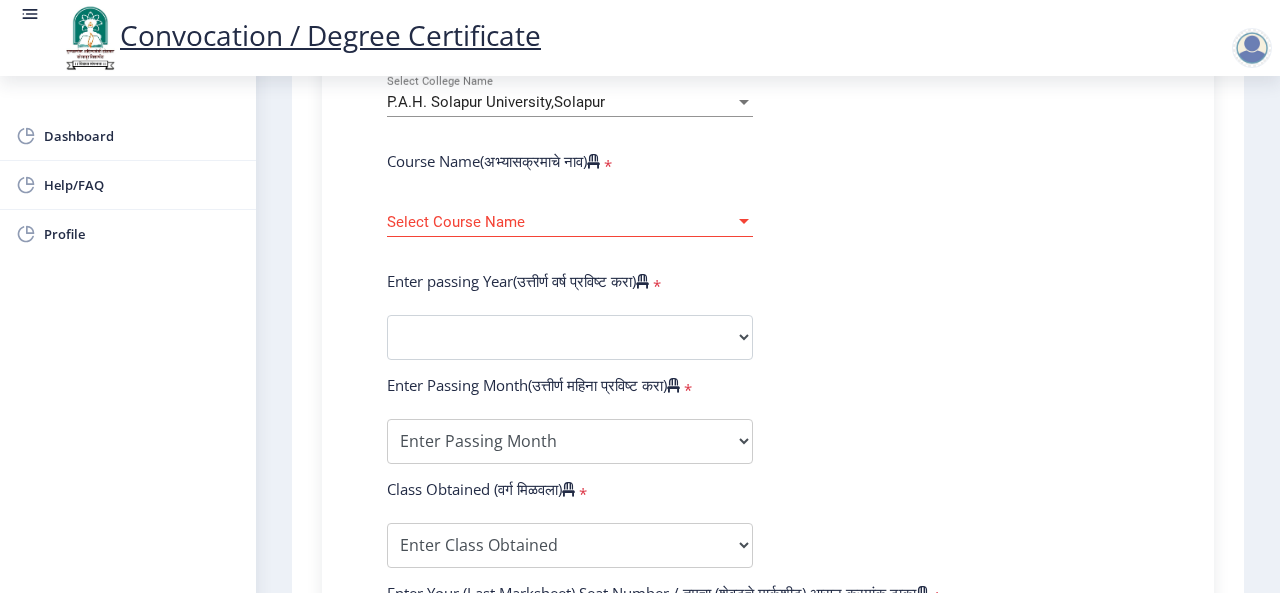 click at bounding box center (744, 222) 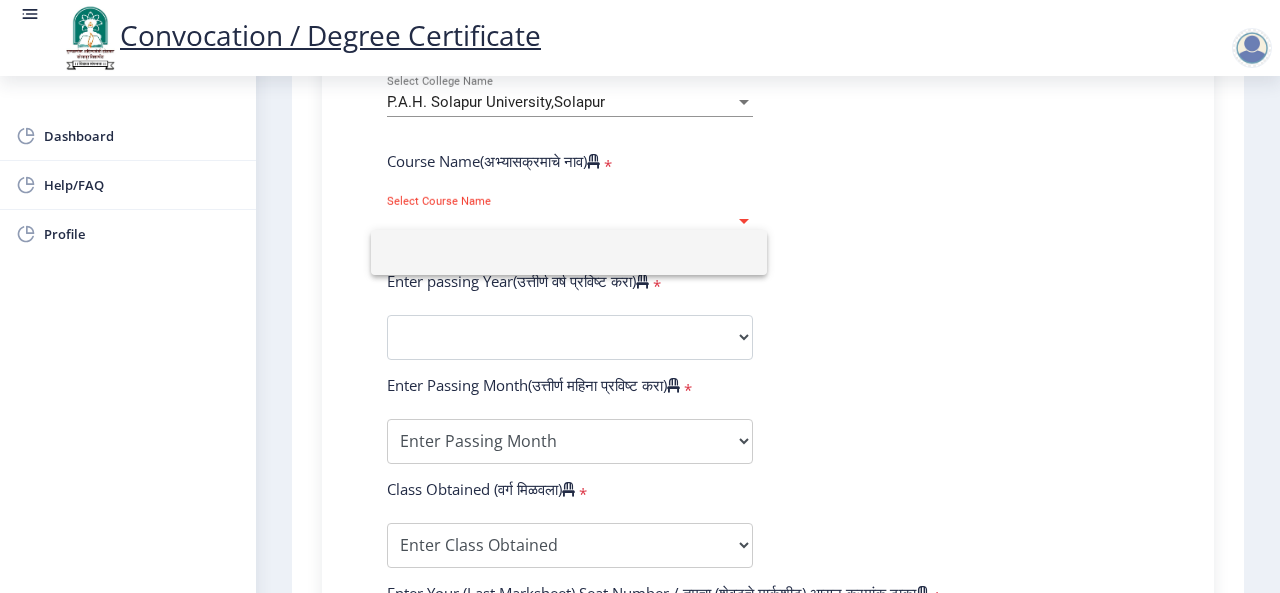 click 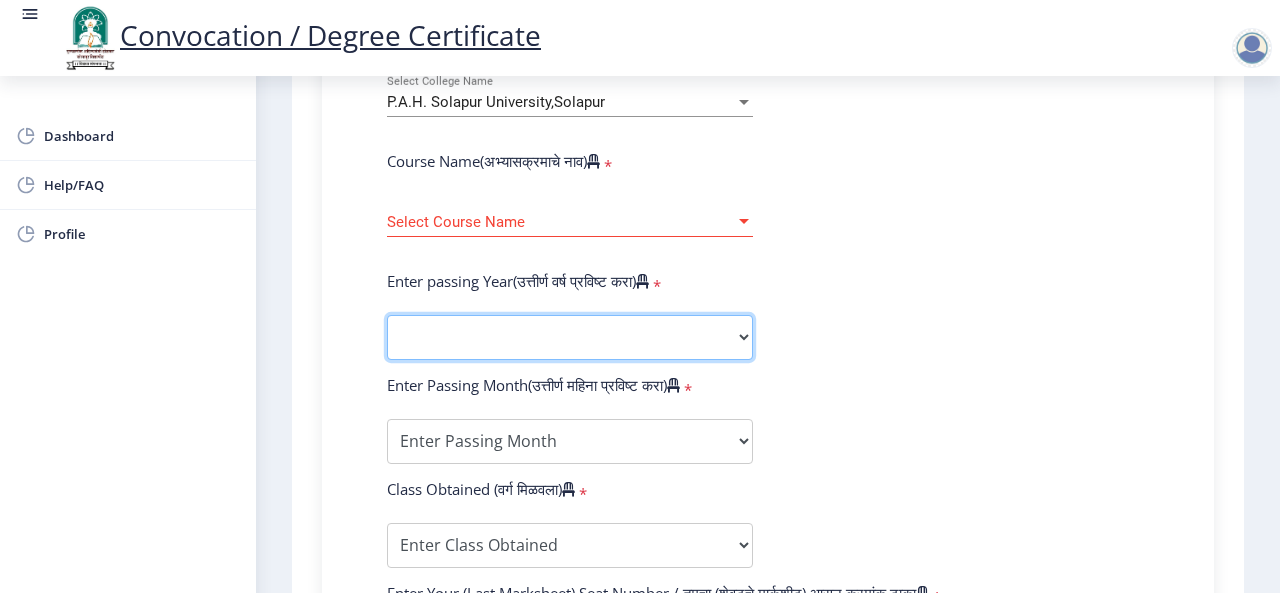 click on "2025   2024   2023   2022   2021   2020   2019   2018   2017   2016   2015   2014   2013   2012   2011   2010   2009   2008   2007   2006   2005   2004   2003   2002   2001   2000   1999   1998   1997   1996   1995   1994   1993   1992   1991   1990   1989   1988   1987   1986   1985   1984   1983   1982   1981   1980   1979   1978   1977   1976" 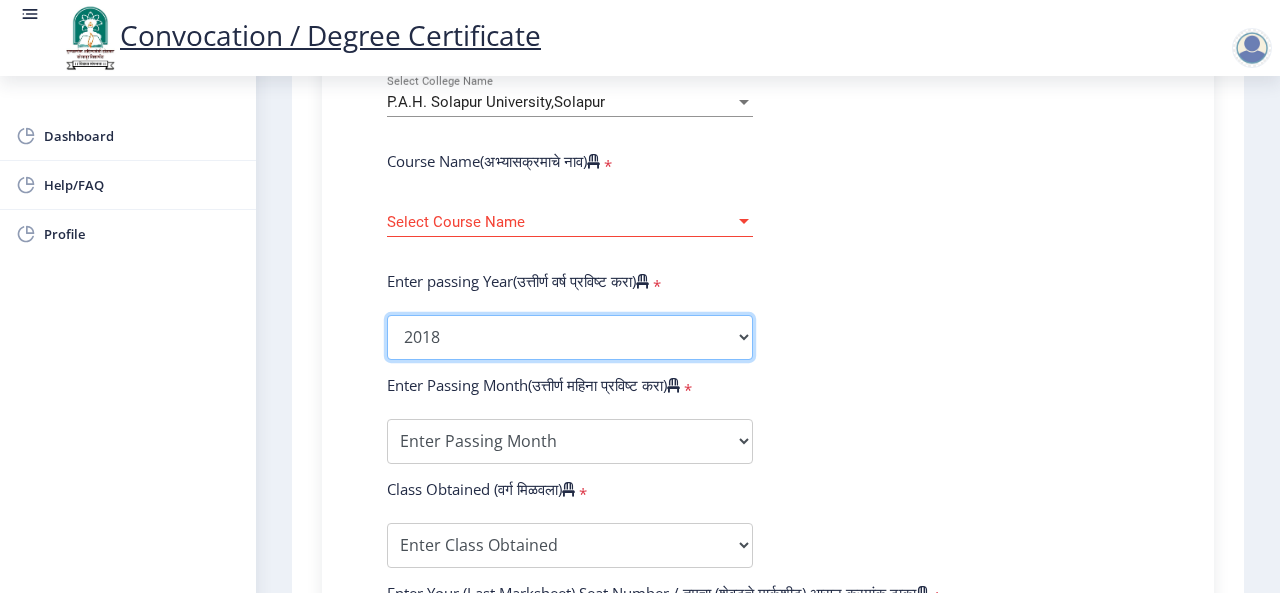 click on "2025   2024   2023   2022   2021   2020   2019   2018   2017   2016   2015   2014   2013   2012   2011   2010   2009   2008   2007   2006   2005   2004   2003   2002   2001   2000   1999   1998   1997   1996   1995   1994   1993   1992   1991   1990   1989   1988   1987   1986   1985   1984   1983   1982   1981   1980   1979   1978   1977   1976" 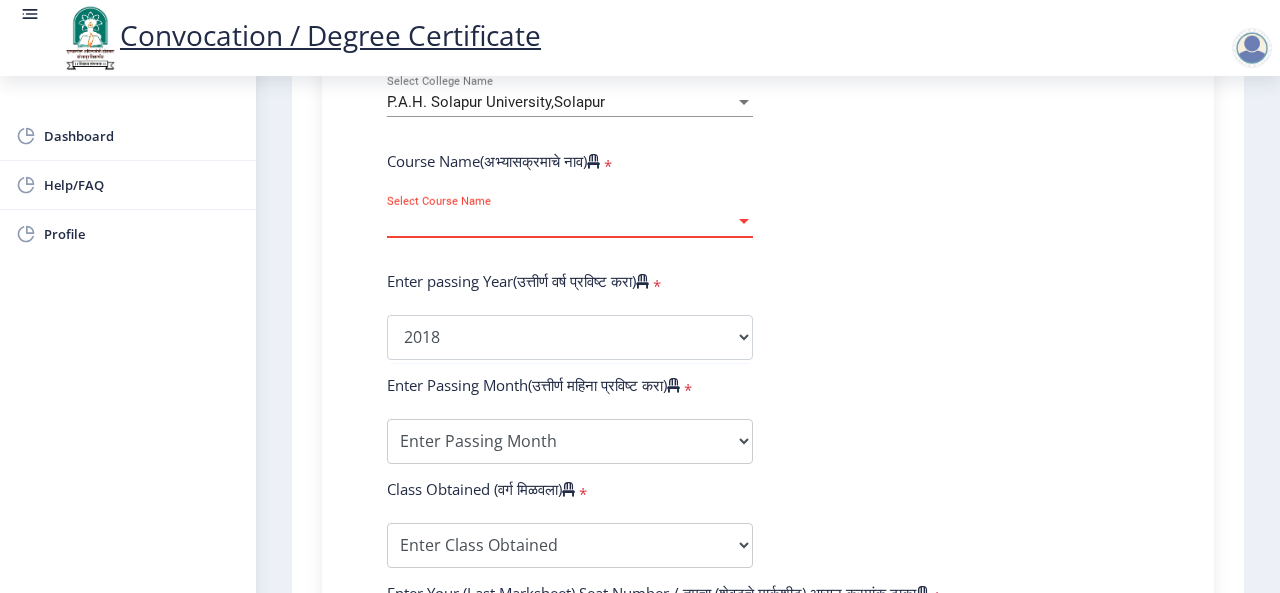 click on "Select Course Name" at bounding box center [561, 222] 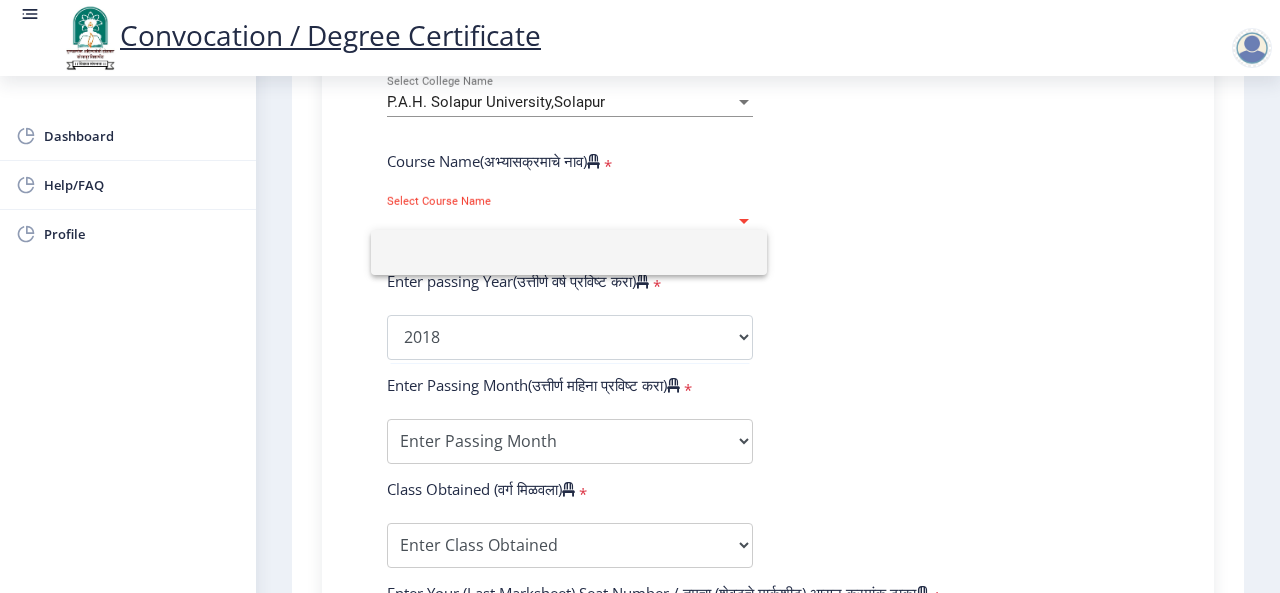 click 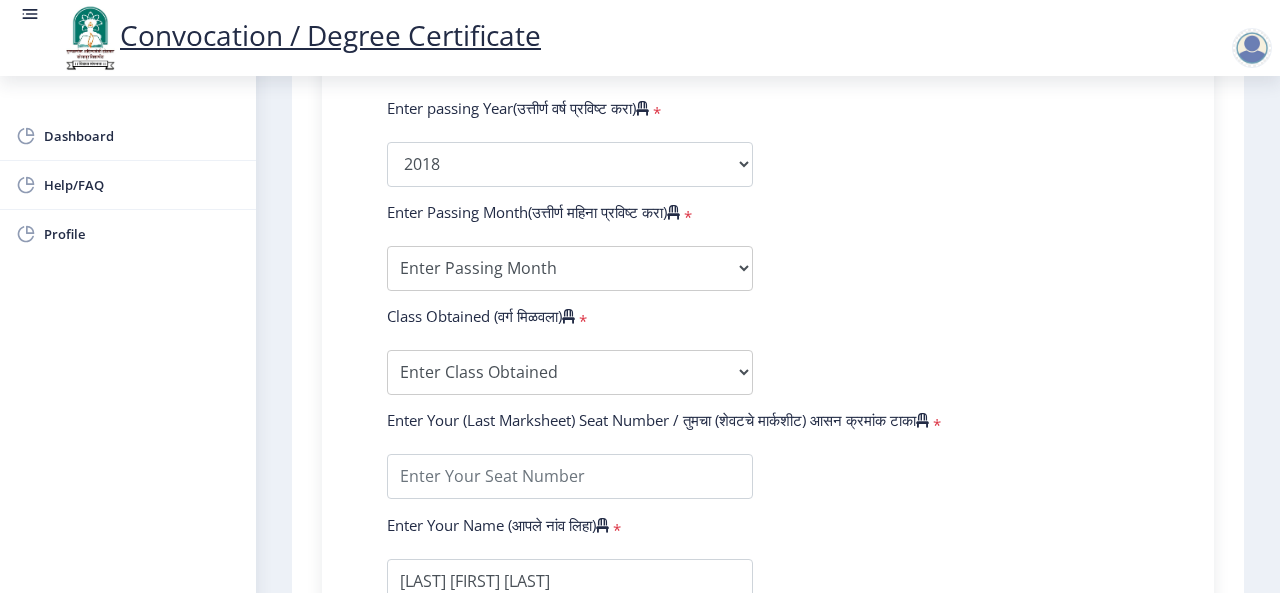 scroll, scrollTop: 946, scrollLeft: 0, axis: vertical 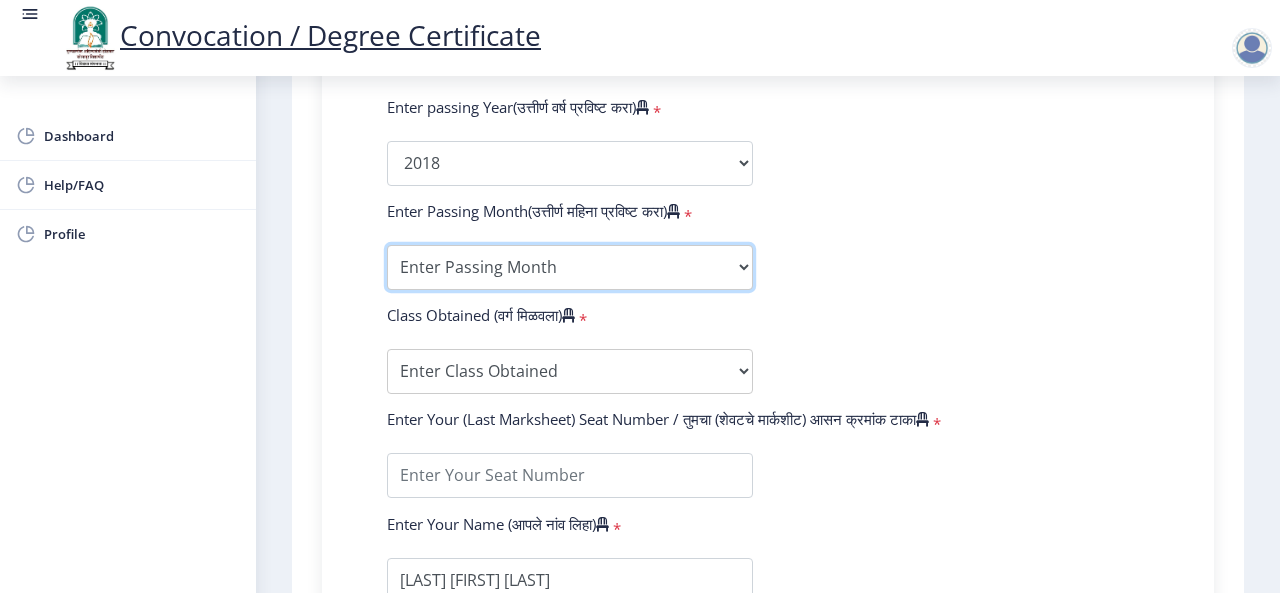 click on "Enter Passing Month March April May October November December" at bounding box center (570, 267) 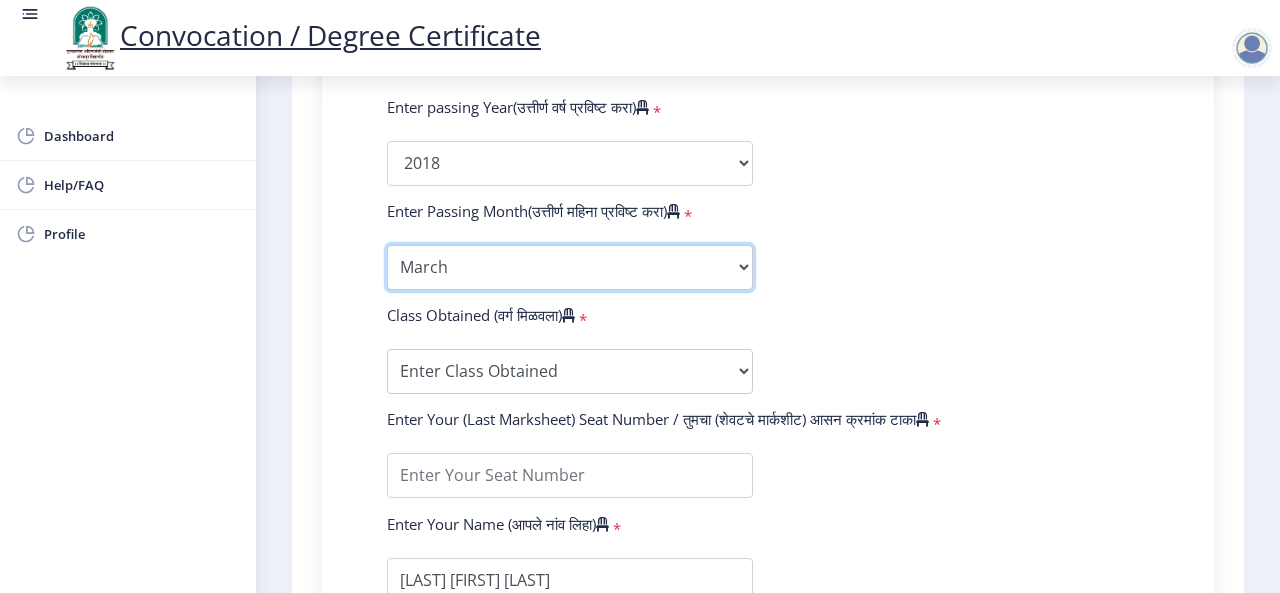 click on "Enter Passing Month March April May October November December" at bounding box center [570, 267] 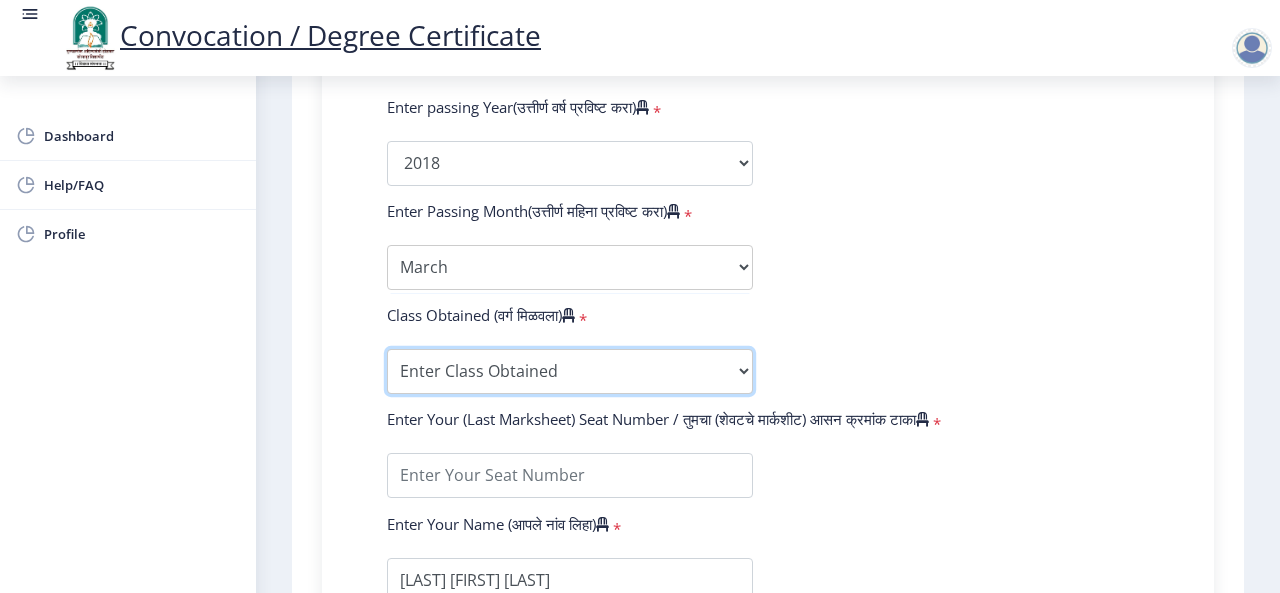 click on "Enter Class Obtained FIRST CLASS WITH DISTINCTION FIRST CLASS HIGHER SECOND CLASS SECOND CLASS PASS CLASS Grade O Grade A+ Grade A Grade B+ Grade B Grade C+ Grade C Grade D Grade E" at bounding box center [570, 371] 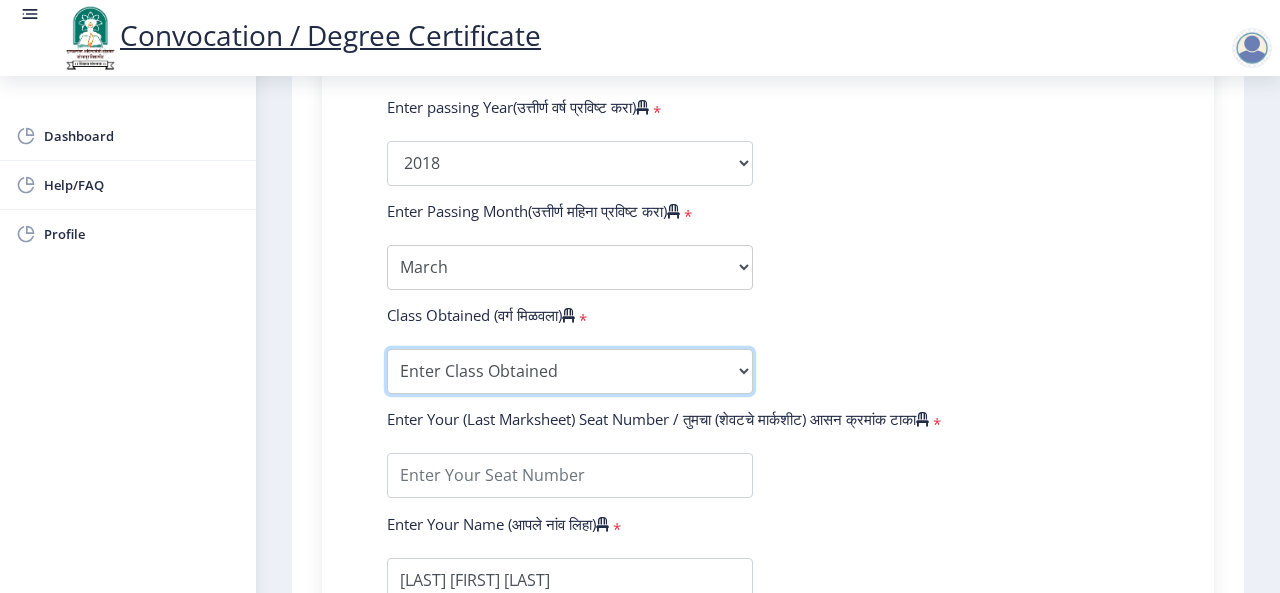 select on "Grade B" 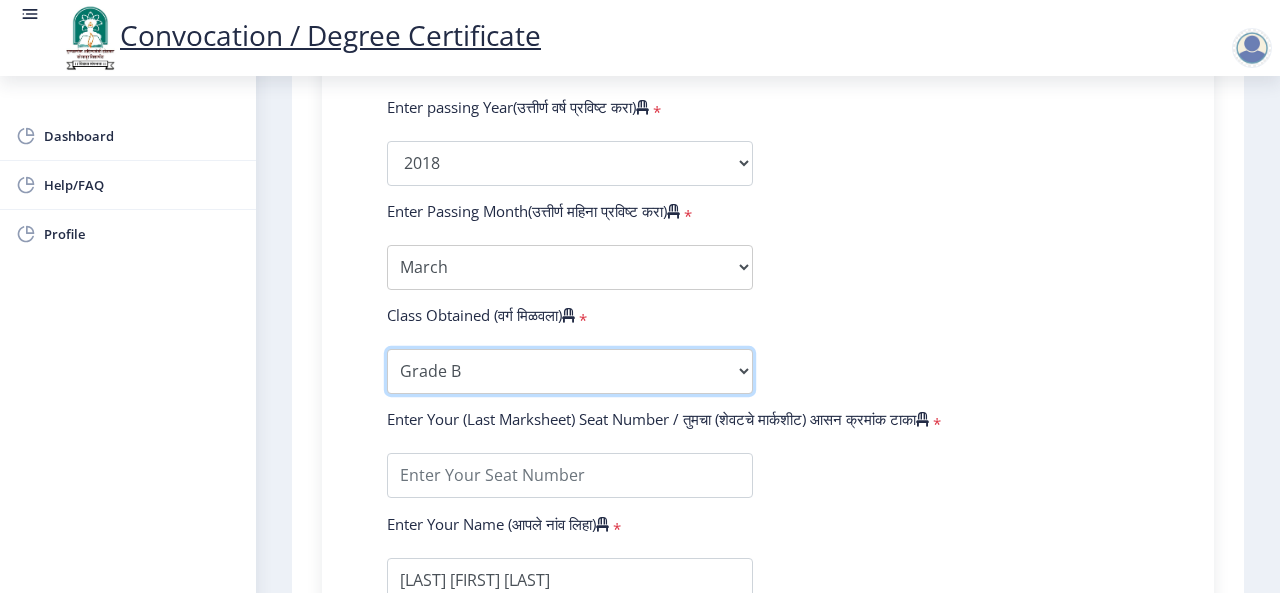 click on "Enter Class Obtained FIRST CLASS WITH DISTINCTION FIRST CLASS HIGHER SECOND CLASS SECOND CLASS PASS CLASS Grade O Grade A+ Grade A Grade B+ Grade B Grade C+ Grade C Grade D Grade E" at bounding box center [570, 371] 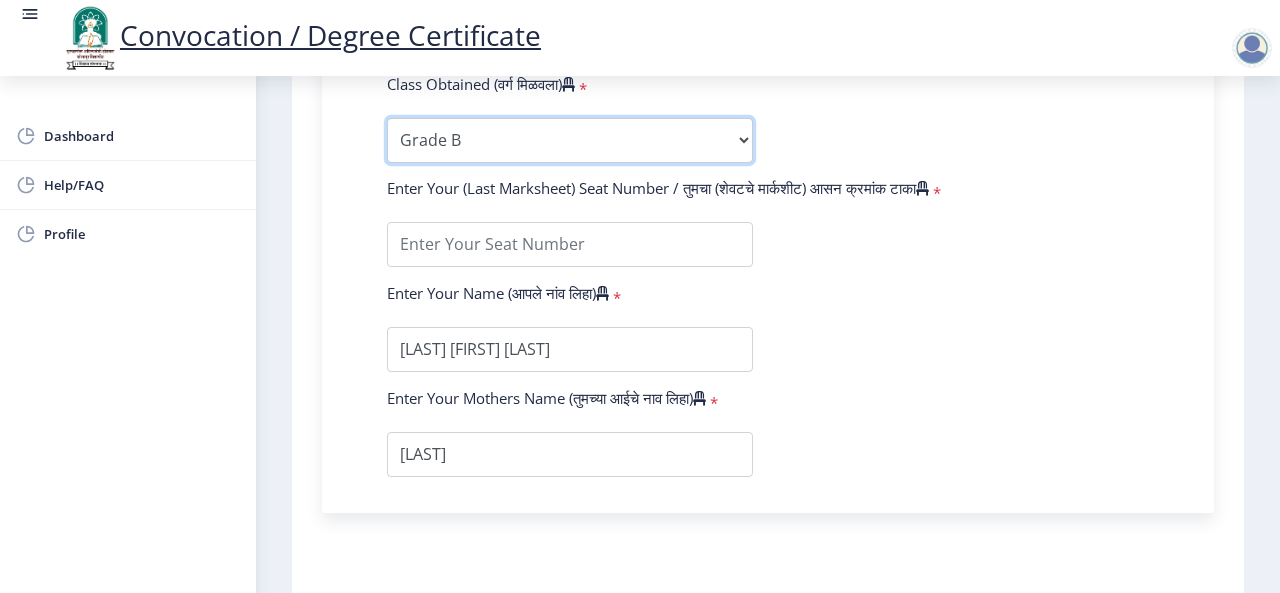 scroll, scrollTop: 1178, scrollLeft: 0, axis: vertical 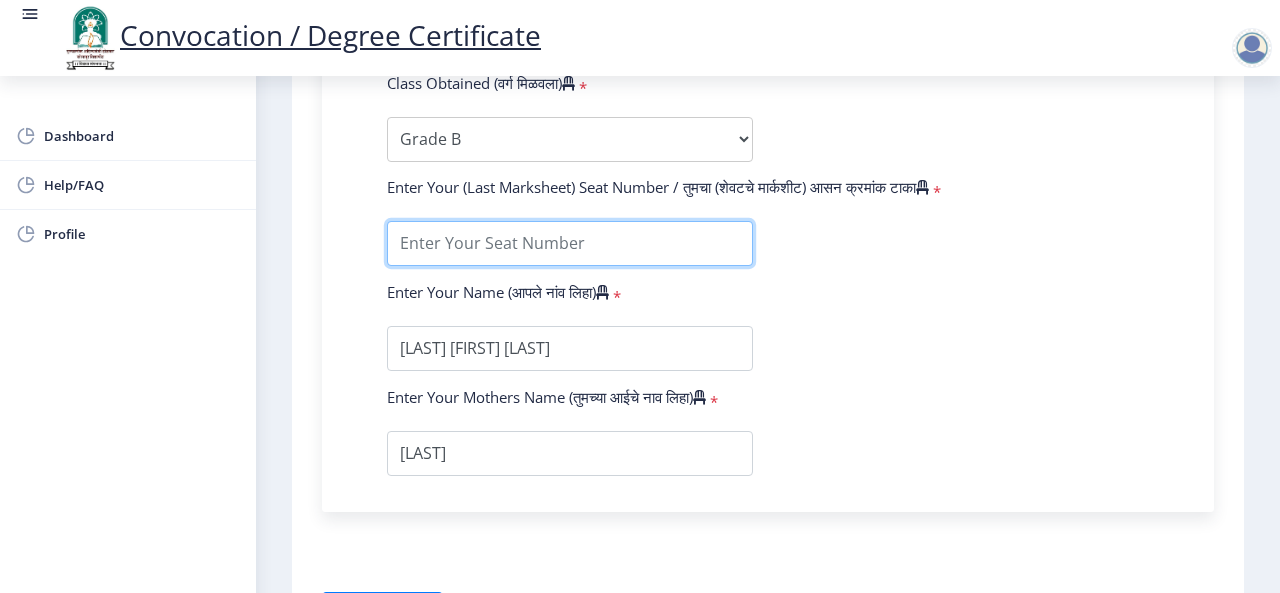 click at bounding box center [570, 243] 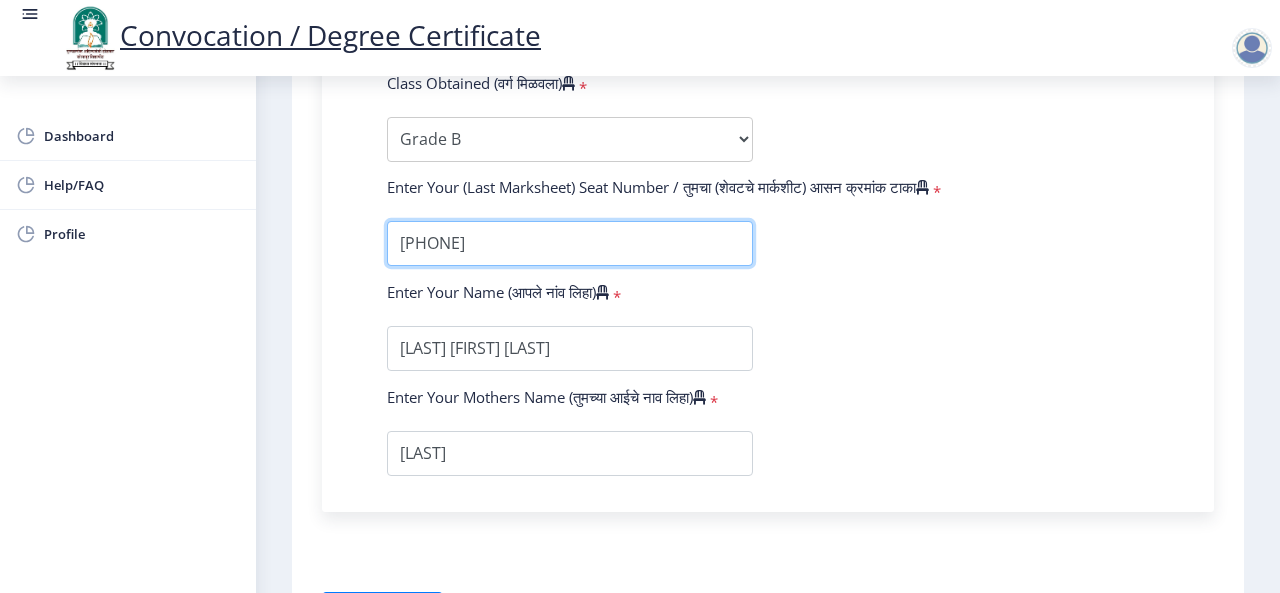 type on "[PHONE]" 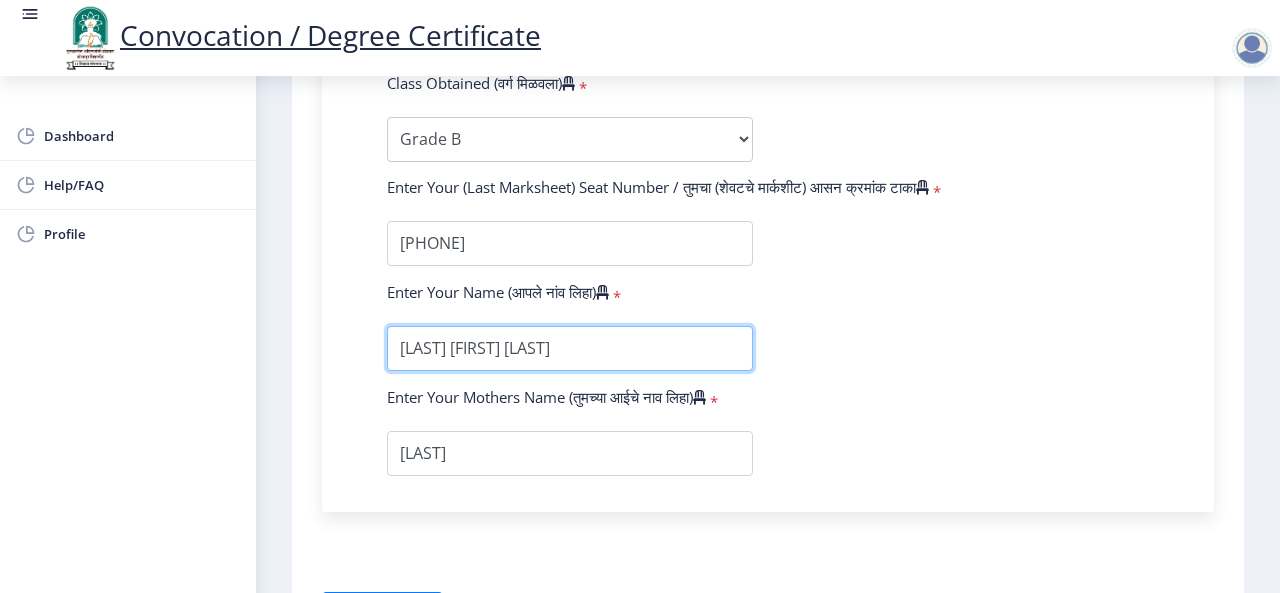 click at bounding box center (570, 348) 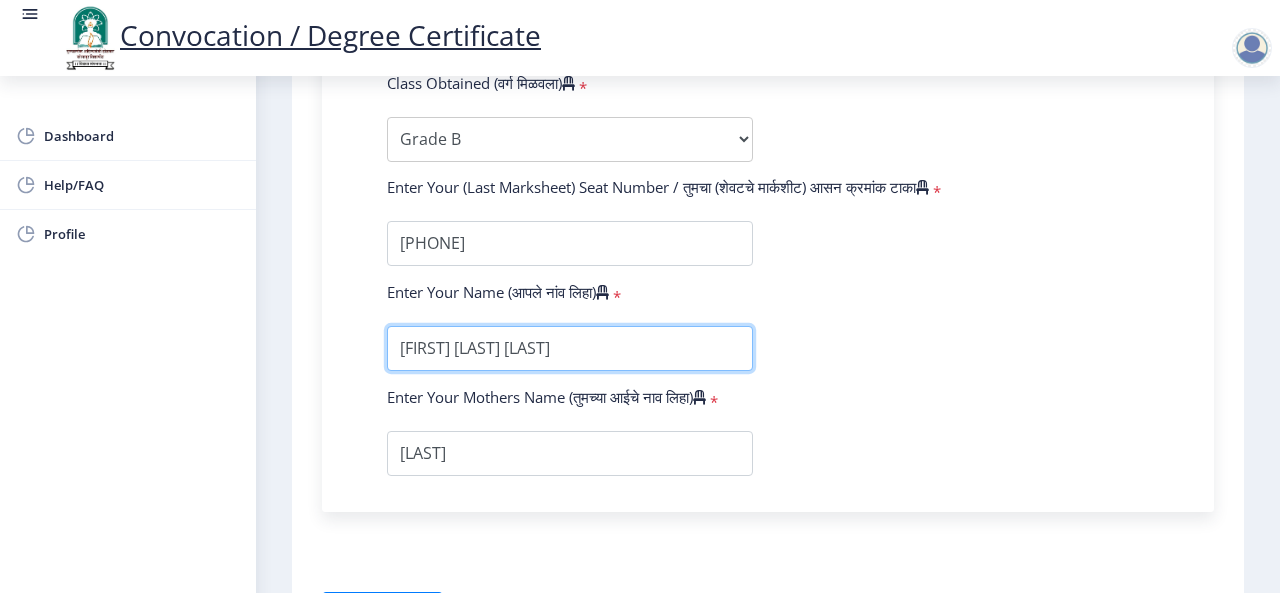 type on "[FIRST] [LAST] [LAST]" 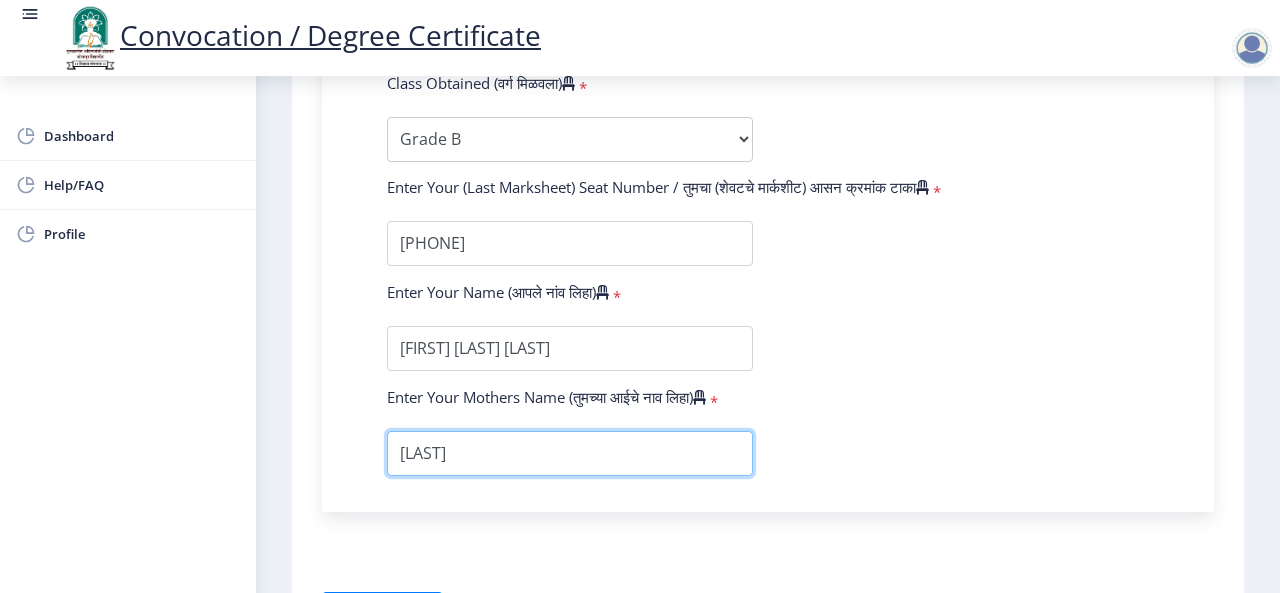 click at bounding box center (570, 453) 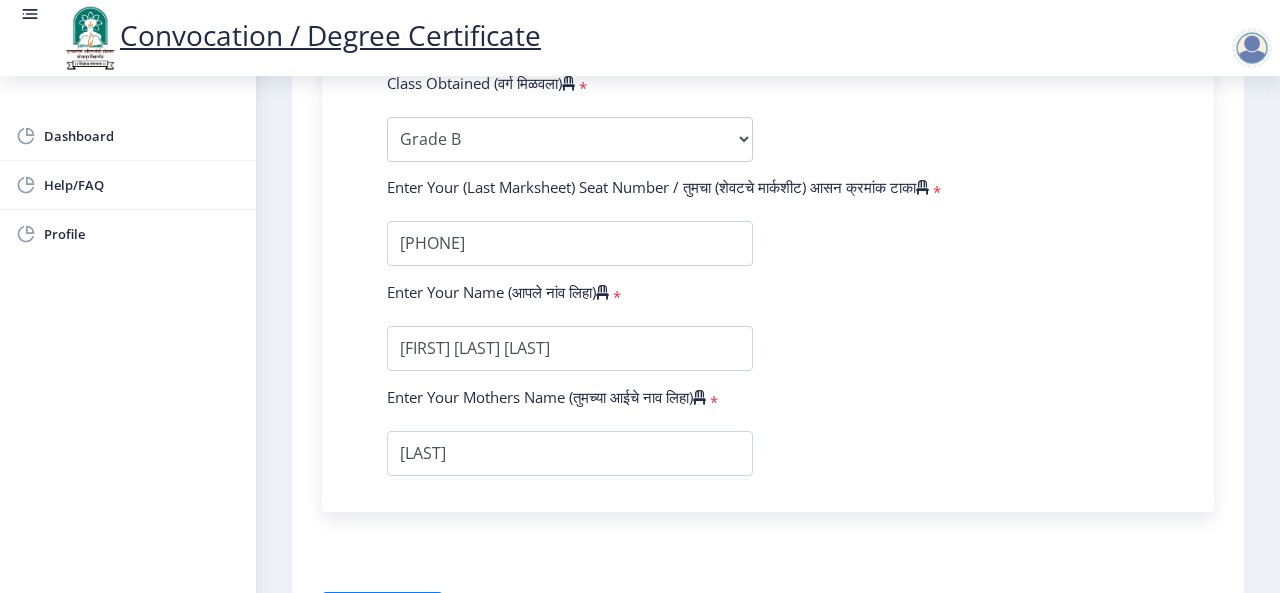 click on "[YEAR] [MONTH]" 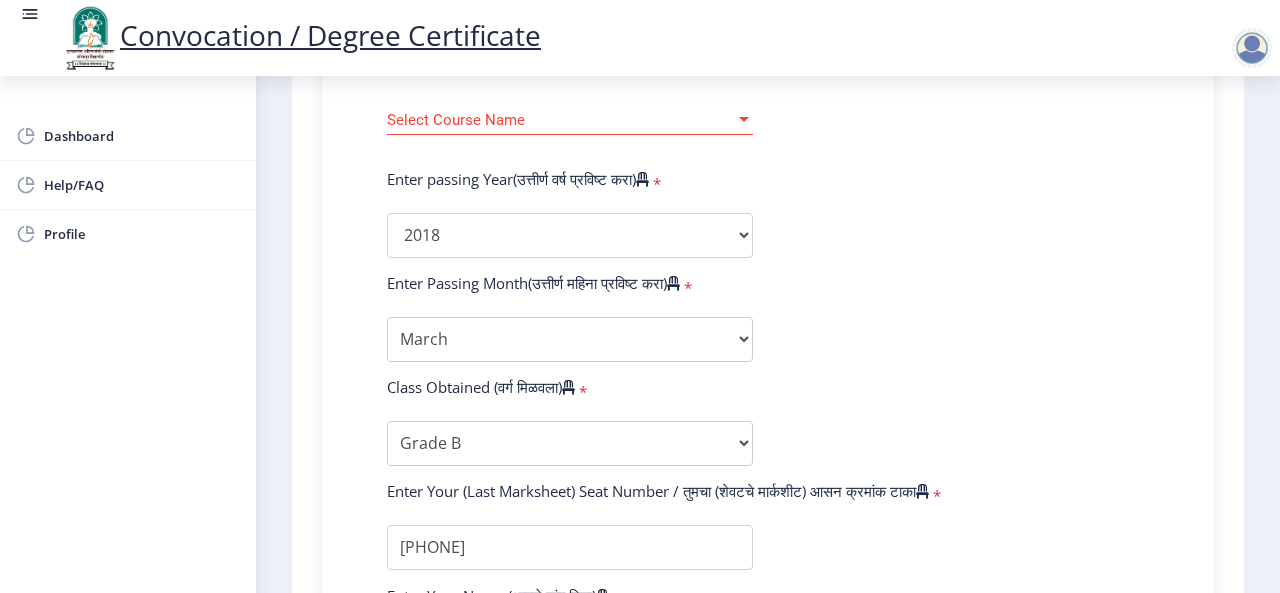 scroll, scrollTop: 756, scrollLeft: 0, axis: vertical 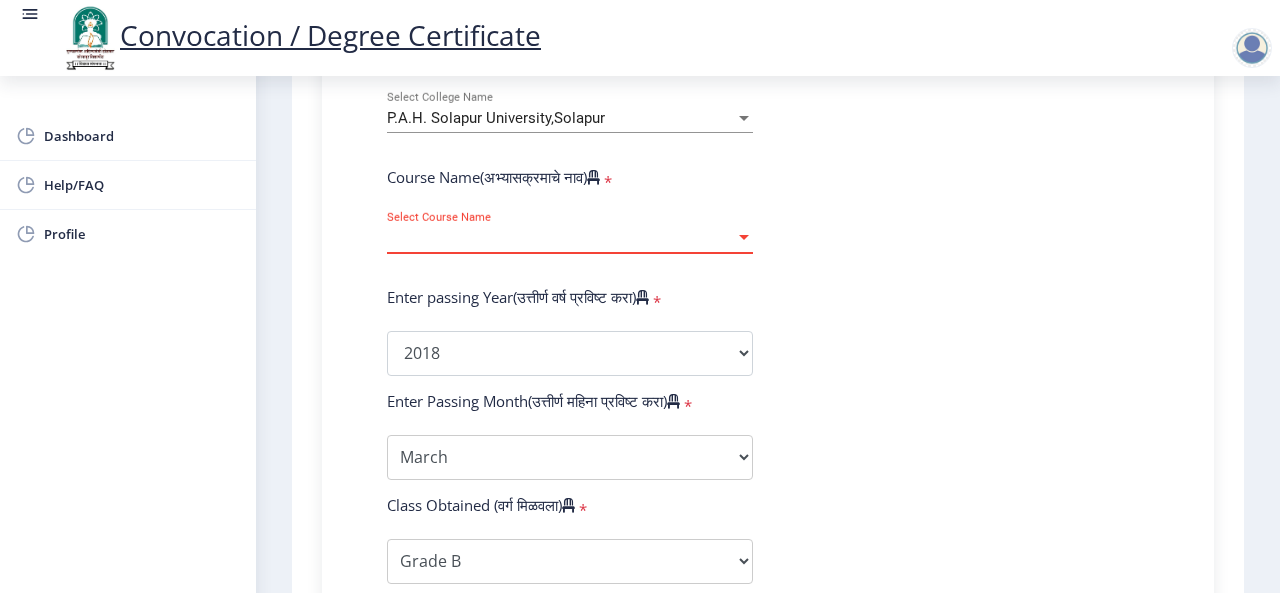 click at bounding box center [744, 238] 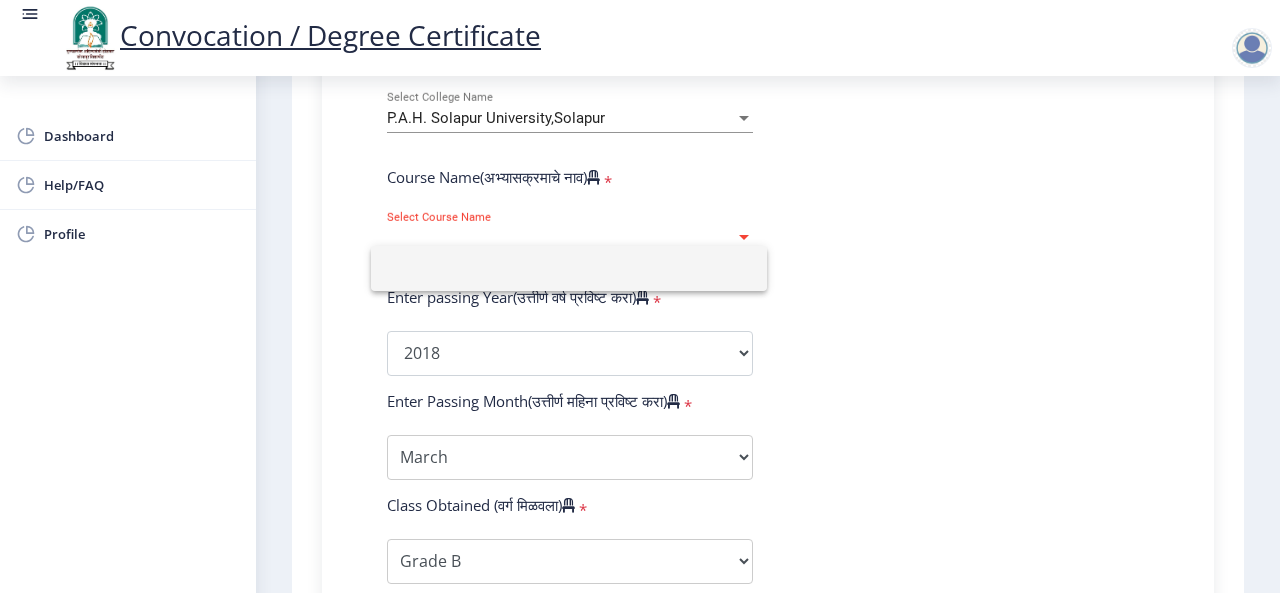 click 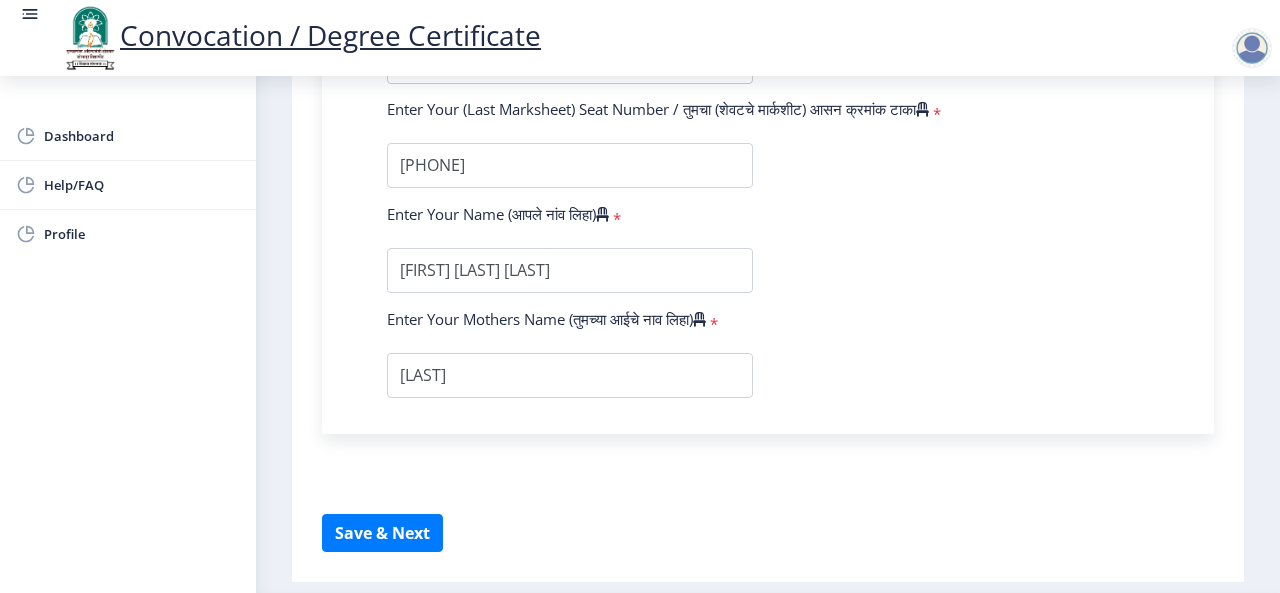 scroll, scrollTop: 1254, scrollLeft: 0, axis: vertical 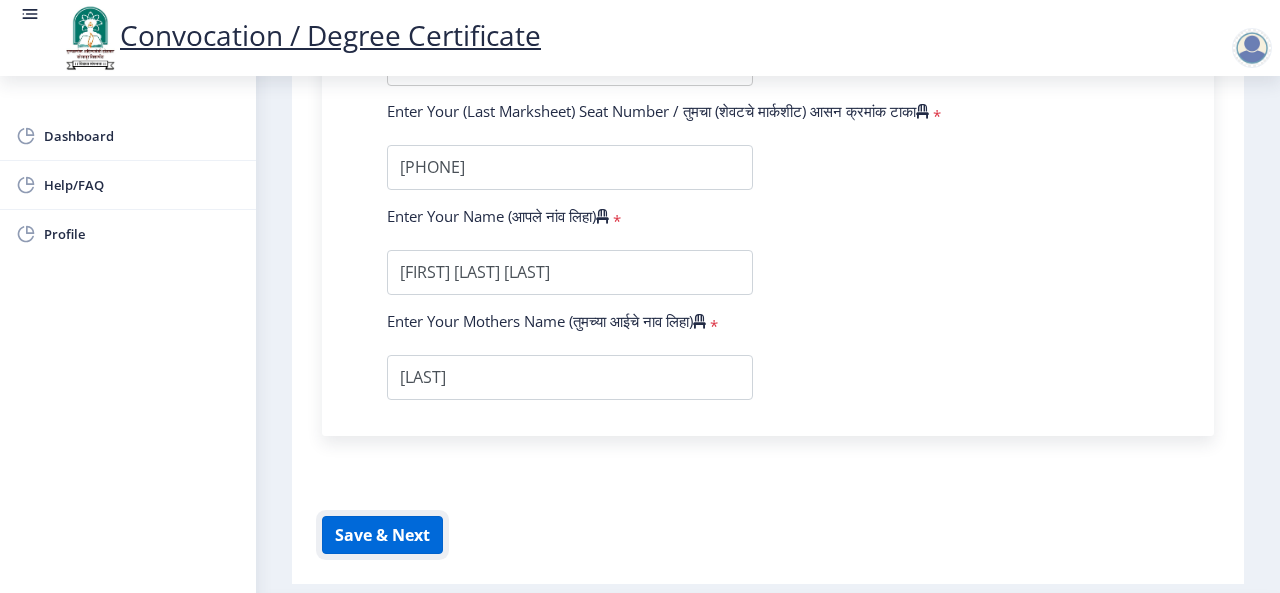 click on "Save & Next" 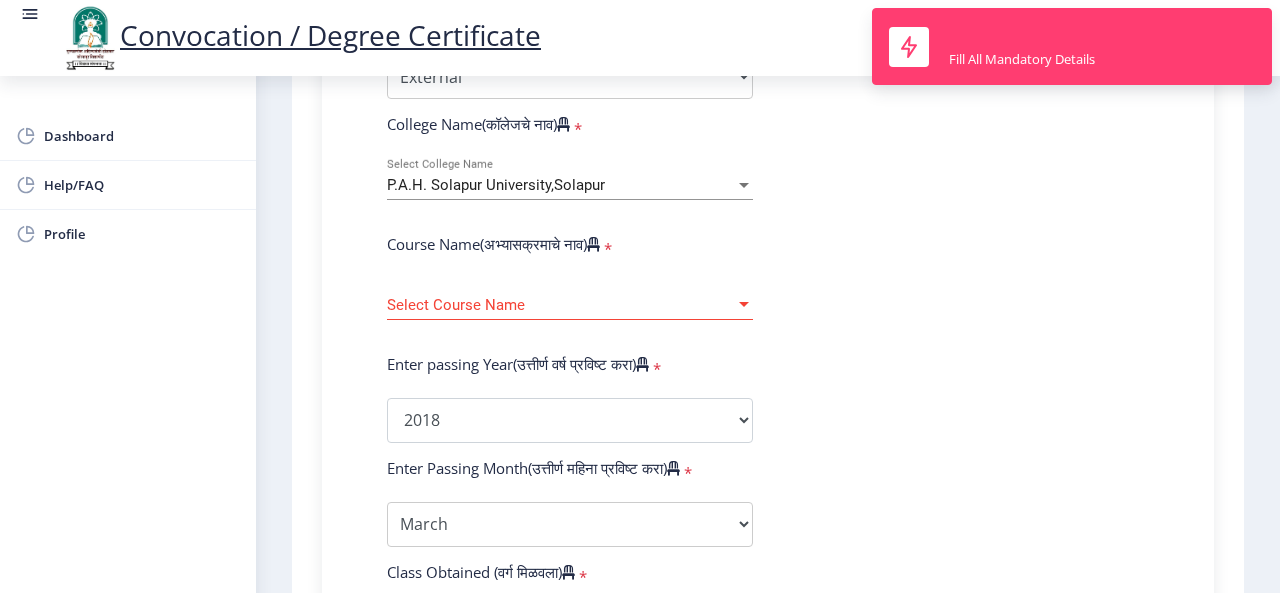 scroll, scrollTop: 688, scrollLeft: 0, axis: vertical 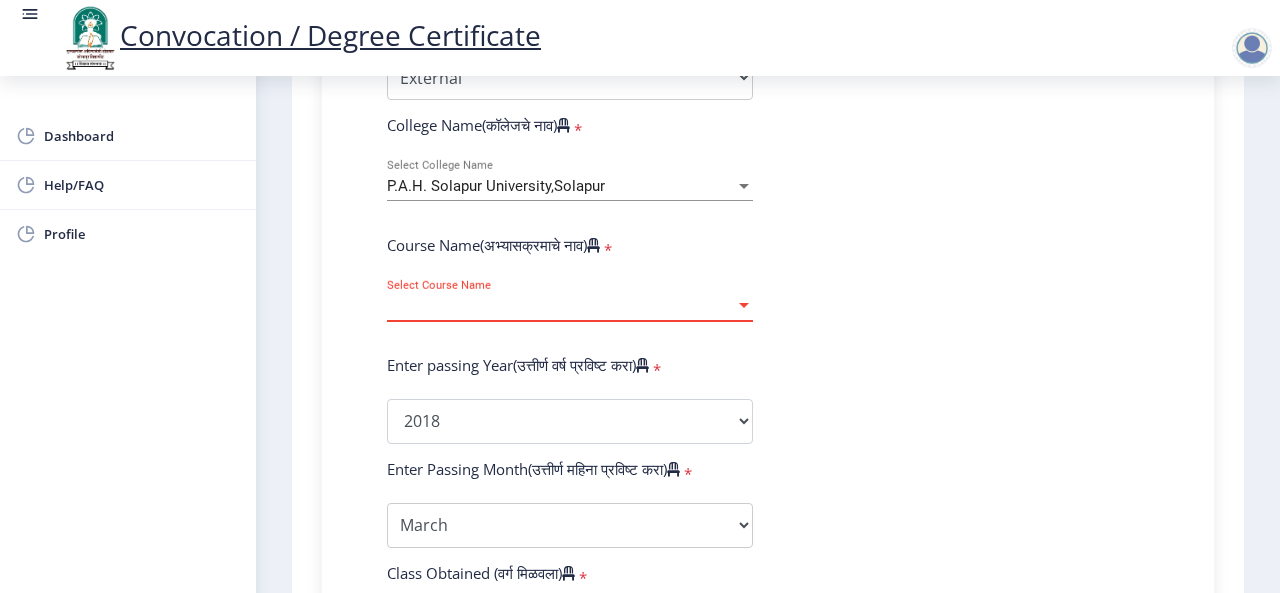 click at bounding box center [744, 306] 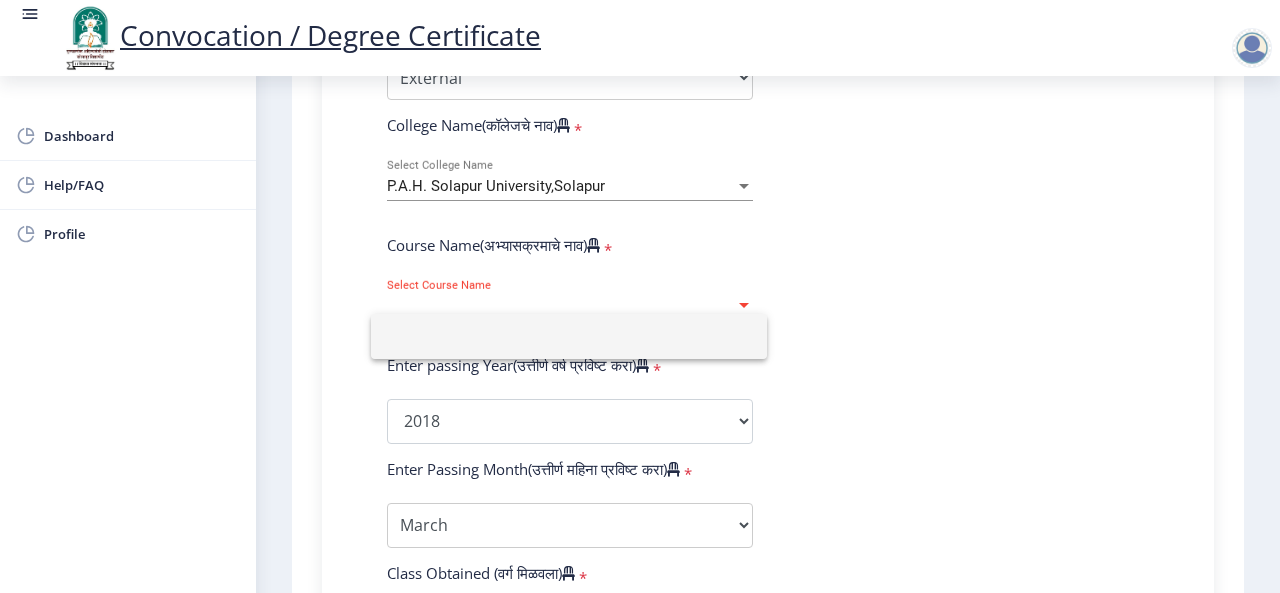 click 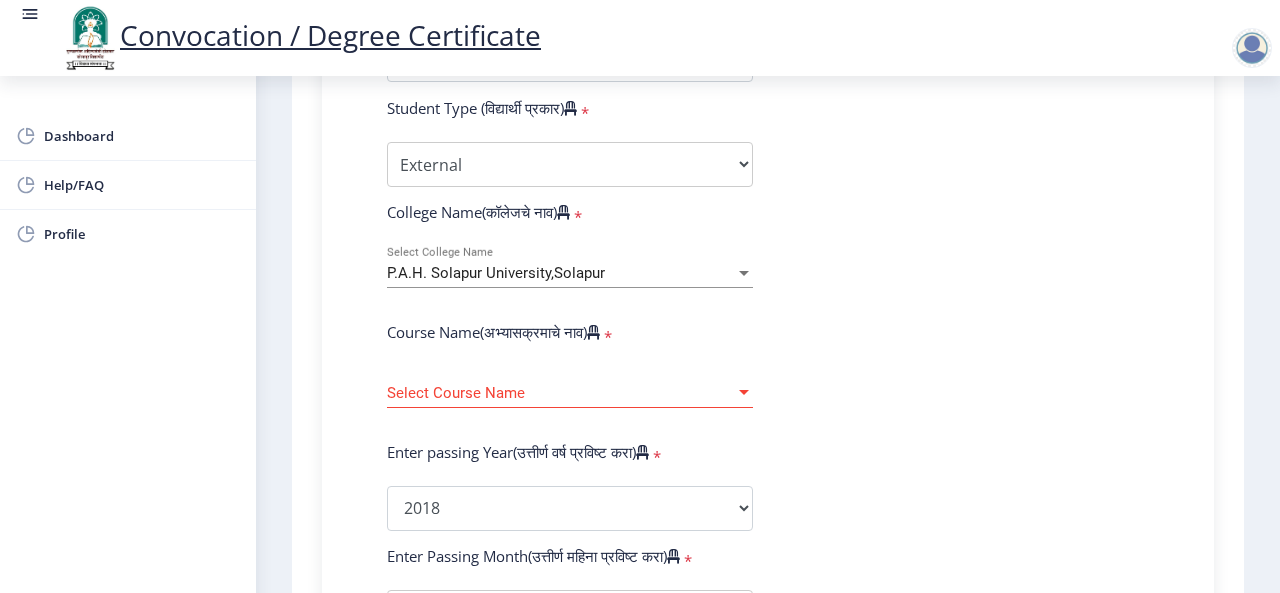 scroll, scrollTop: 598, scrollLeft: 0, axis: vertical 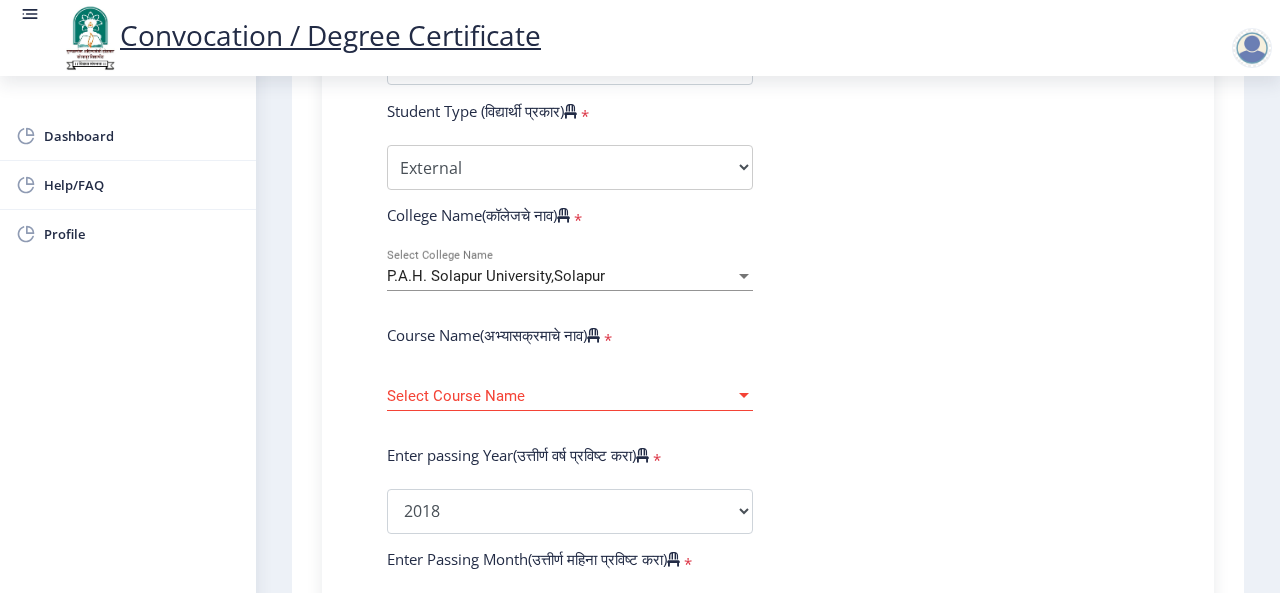 click on "[YEAR] [MONTH]" 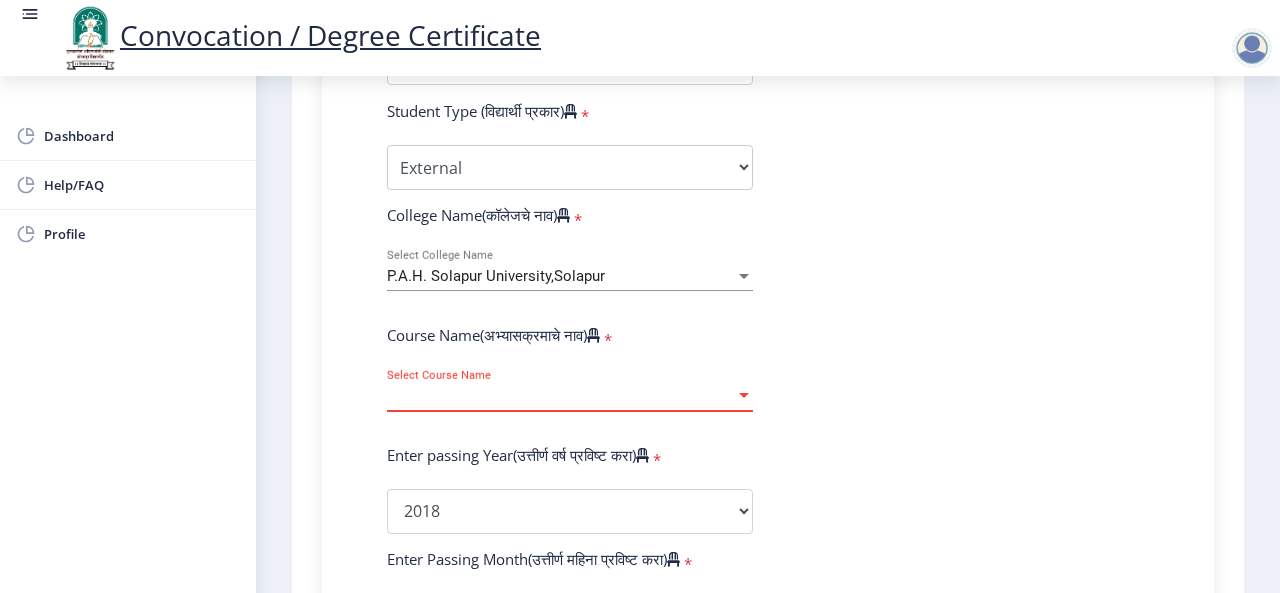 click at bounding box center (744, 396) 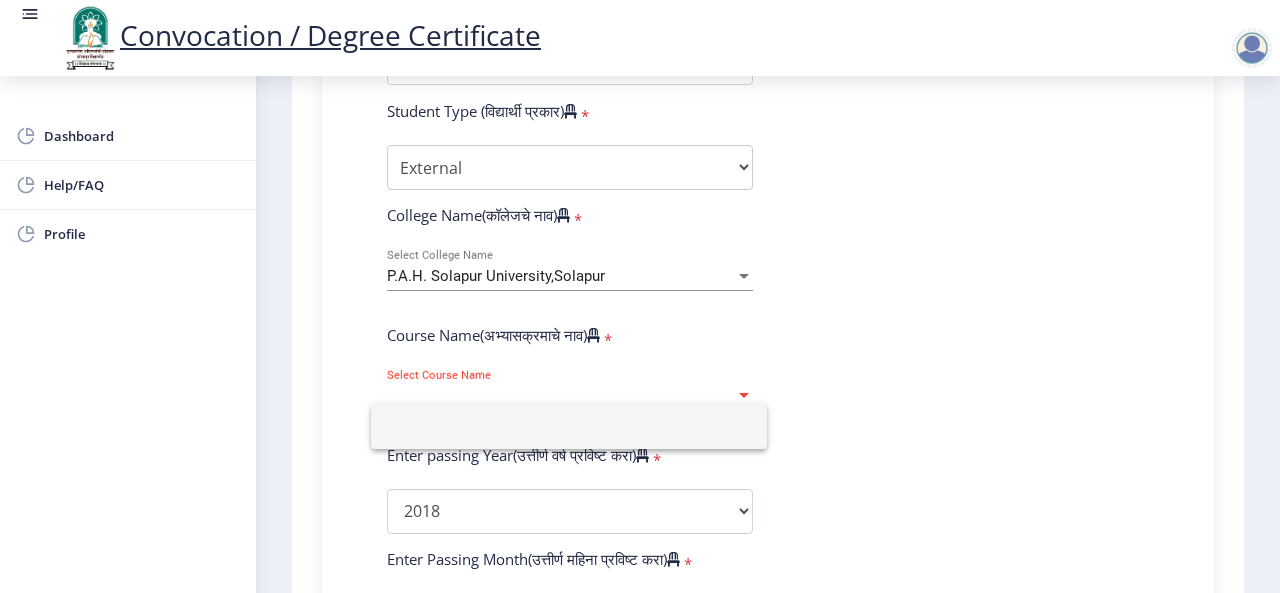 click 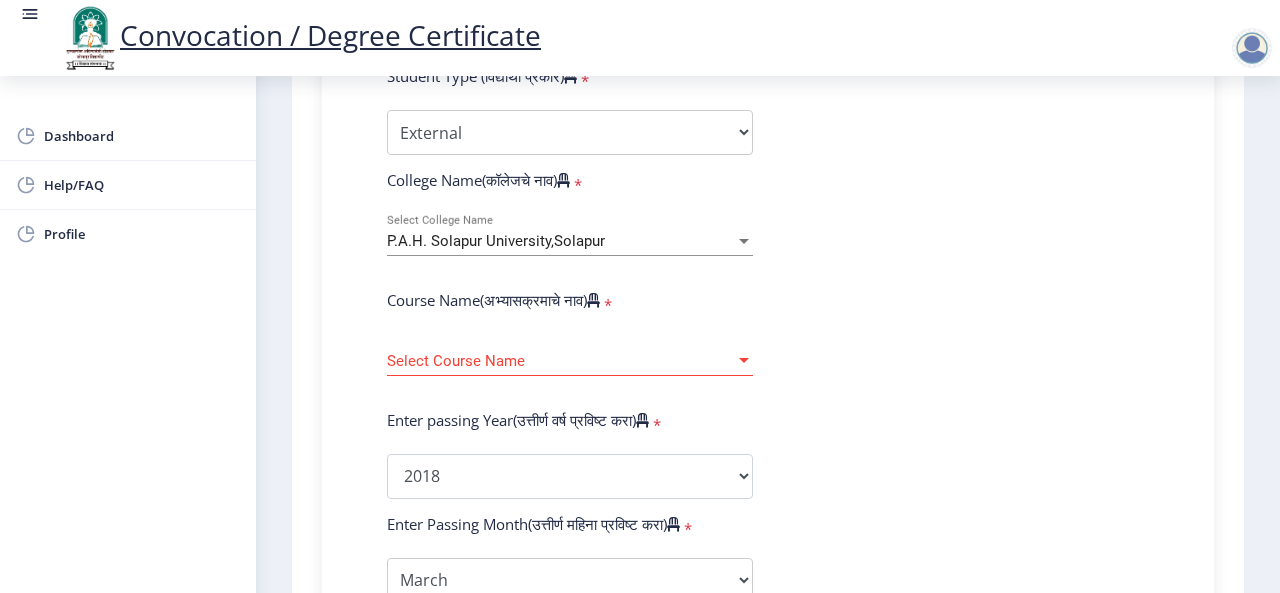 scroll, scrollTop: 636, scrollLeft: 0, axis: vertical 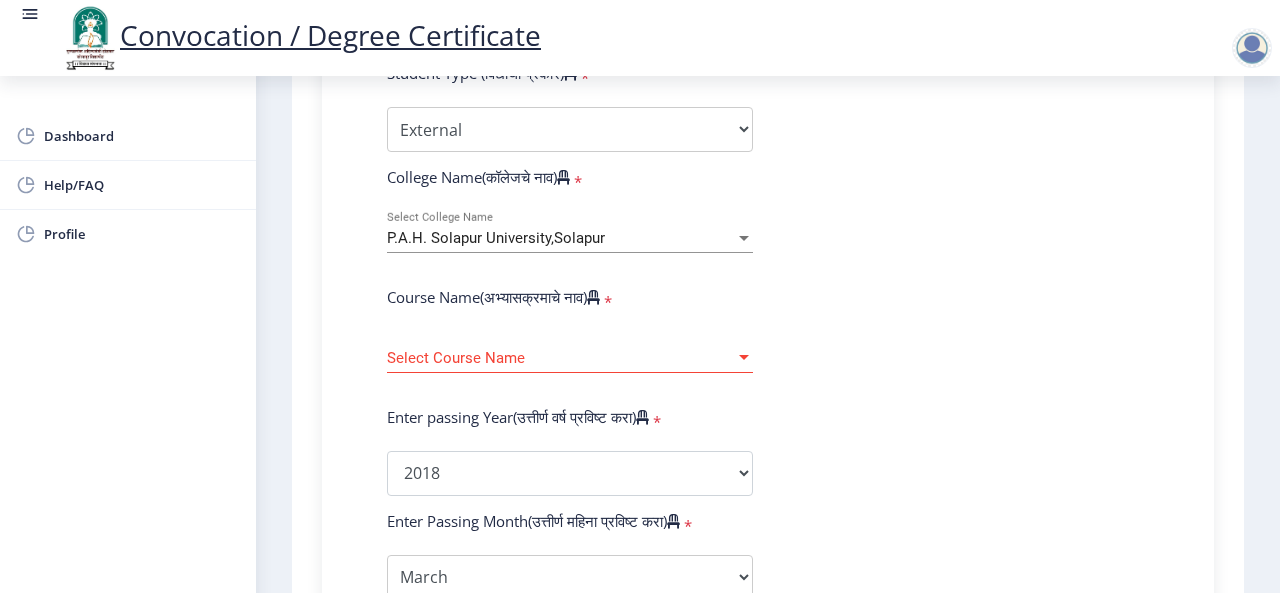 click on "Select Course Name" at bounding box center [561, 358] 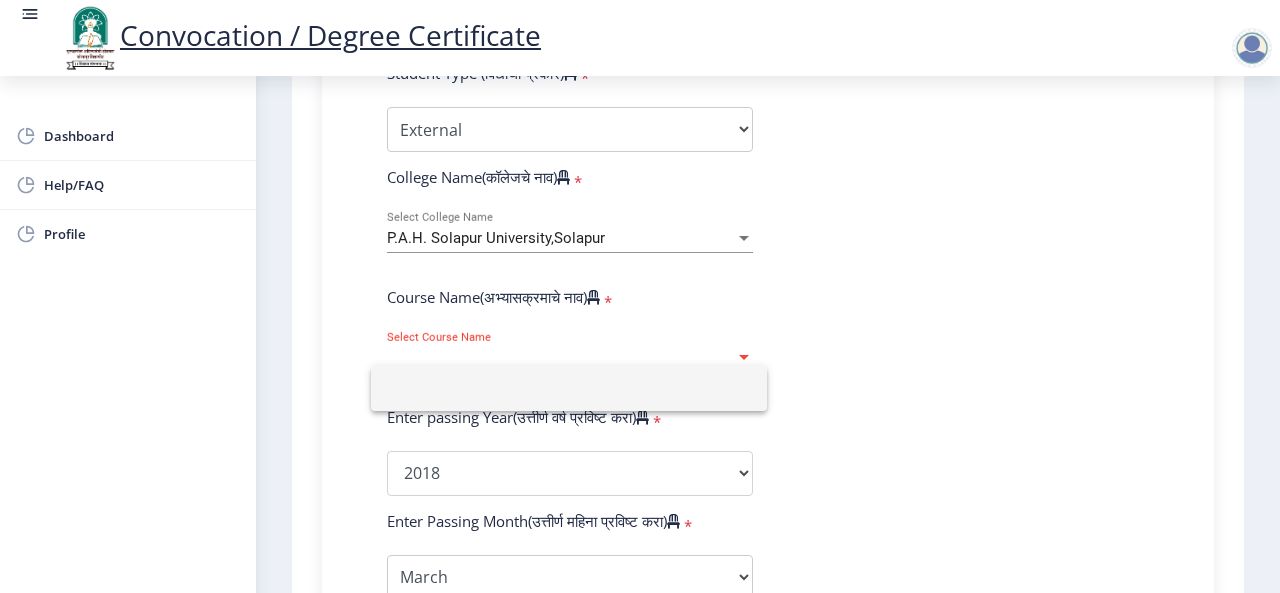 click 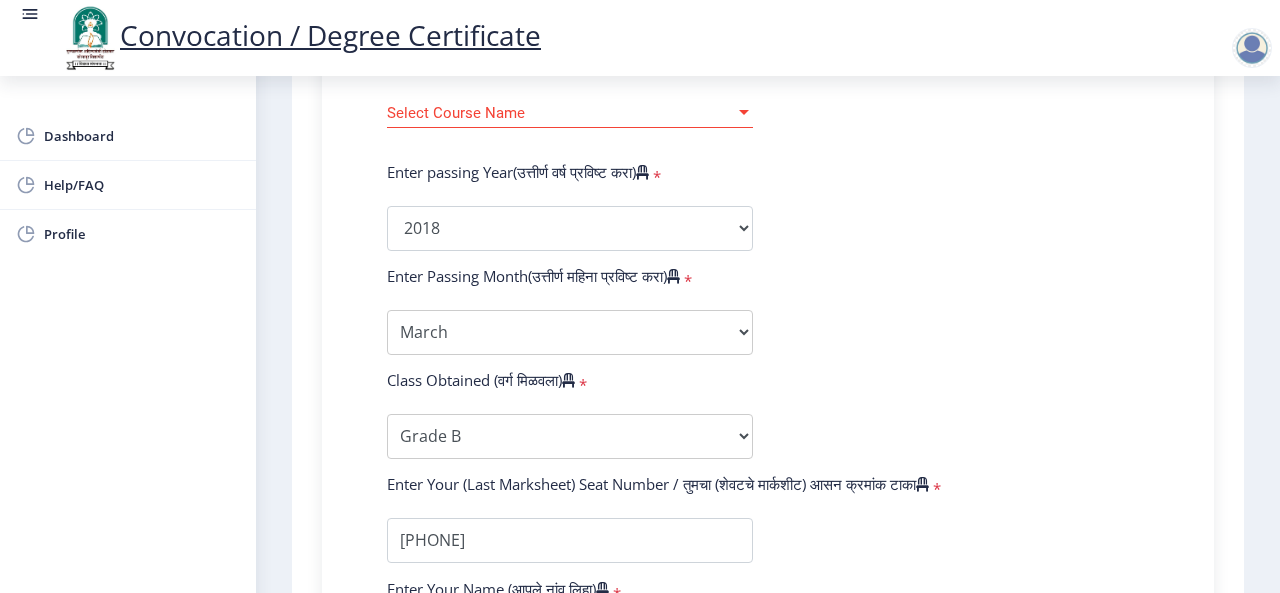 scroll, scrollTop: 917, scrollLeft: 0, axis: vertical 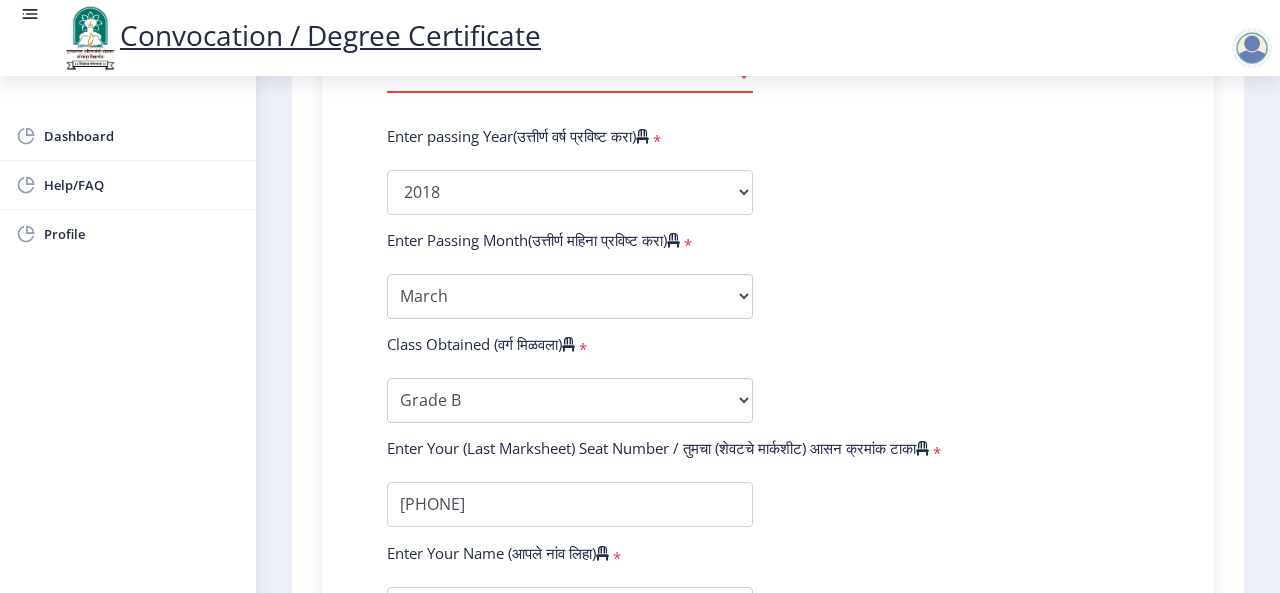 click on "Select Course Name" at bounding box center [561, 77] 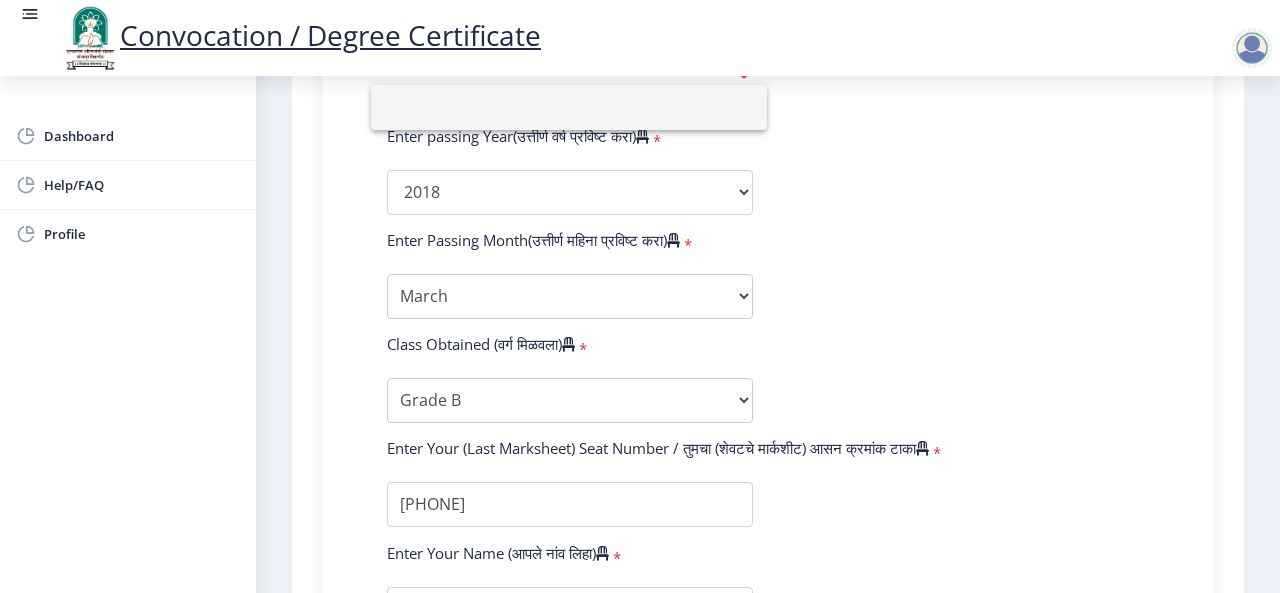 click 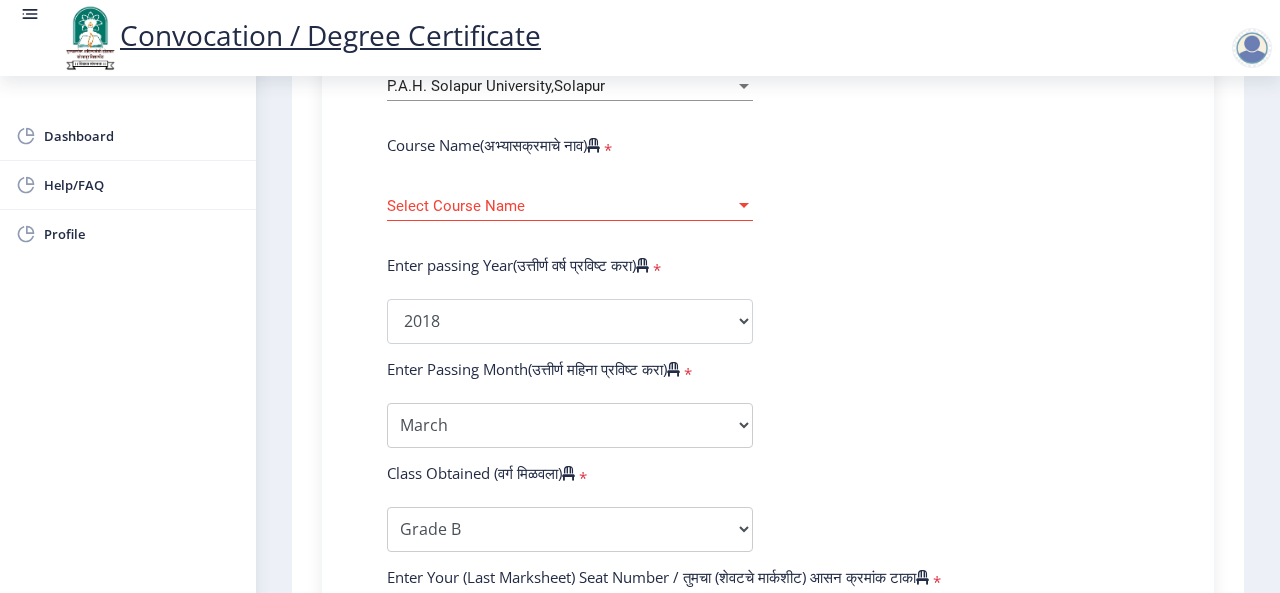 scroll, scrollTop: 786, scrollLeft: 0, axis: vertical 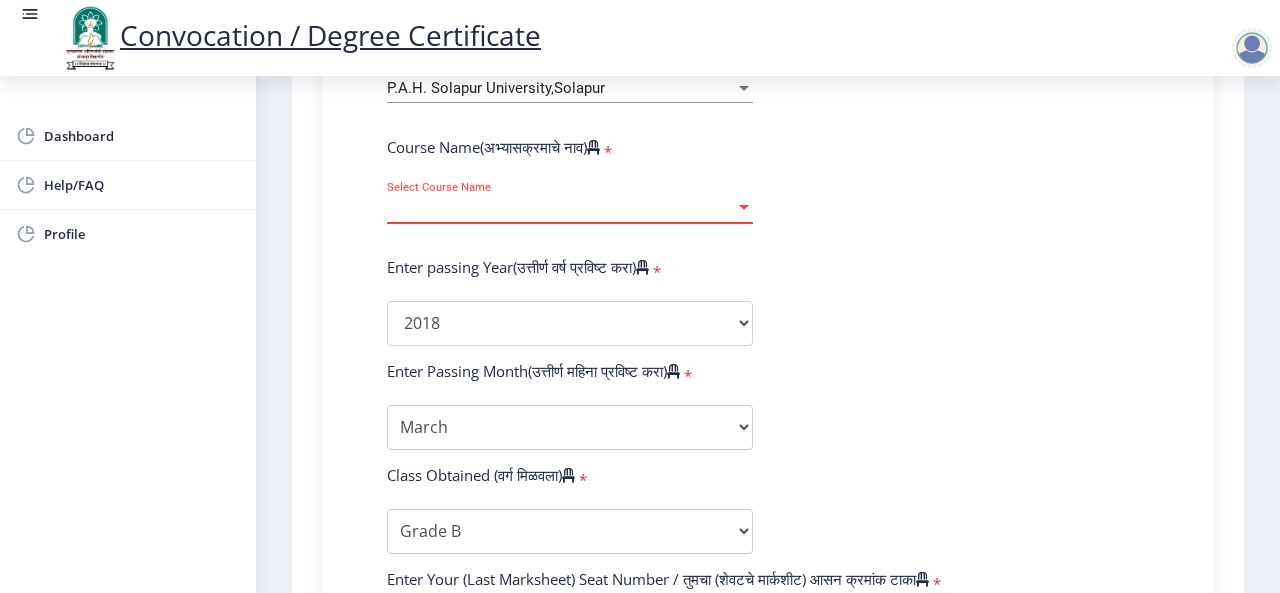 click at bounding box center [744, 208] 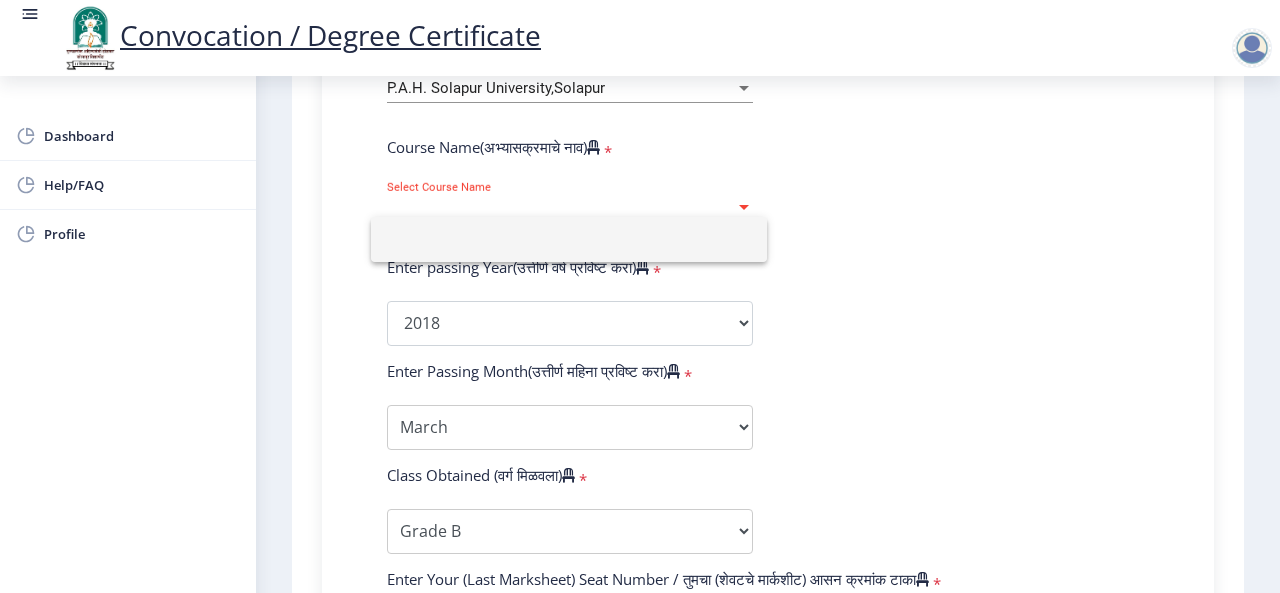 click 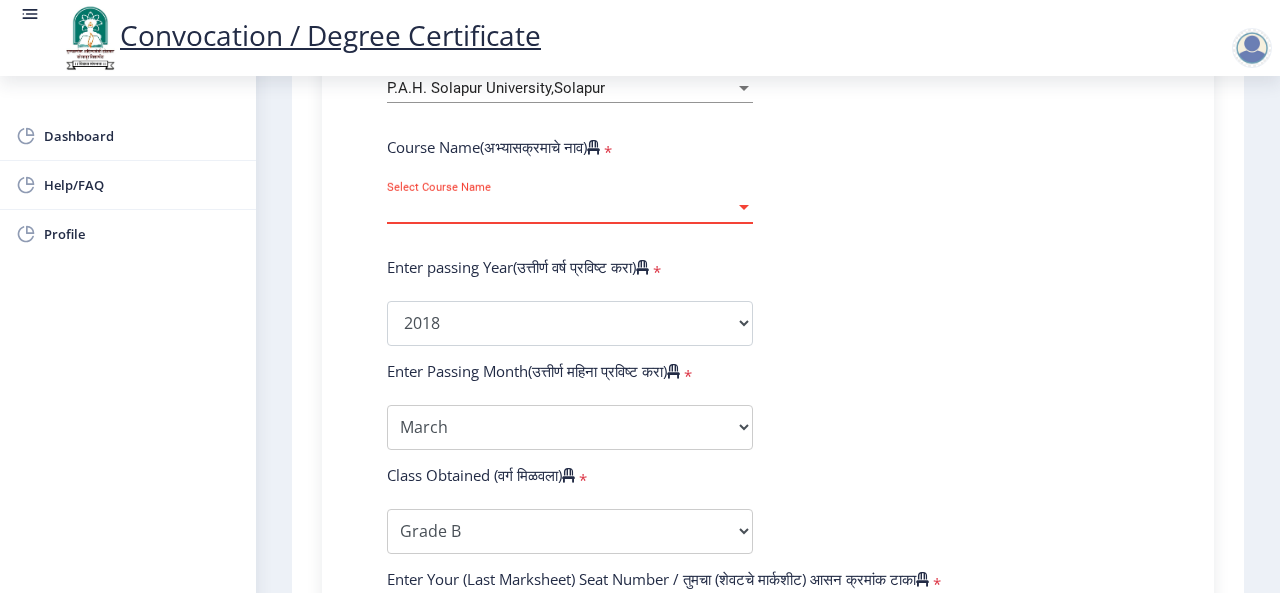 click on "Select Course Name" at bounding box center [561, 208] 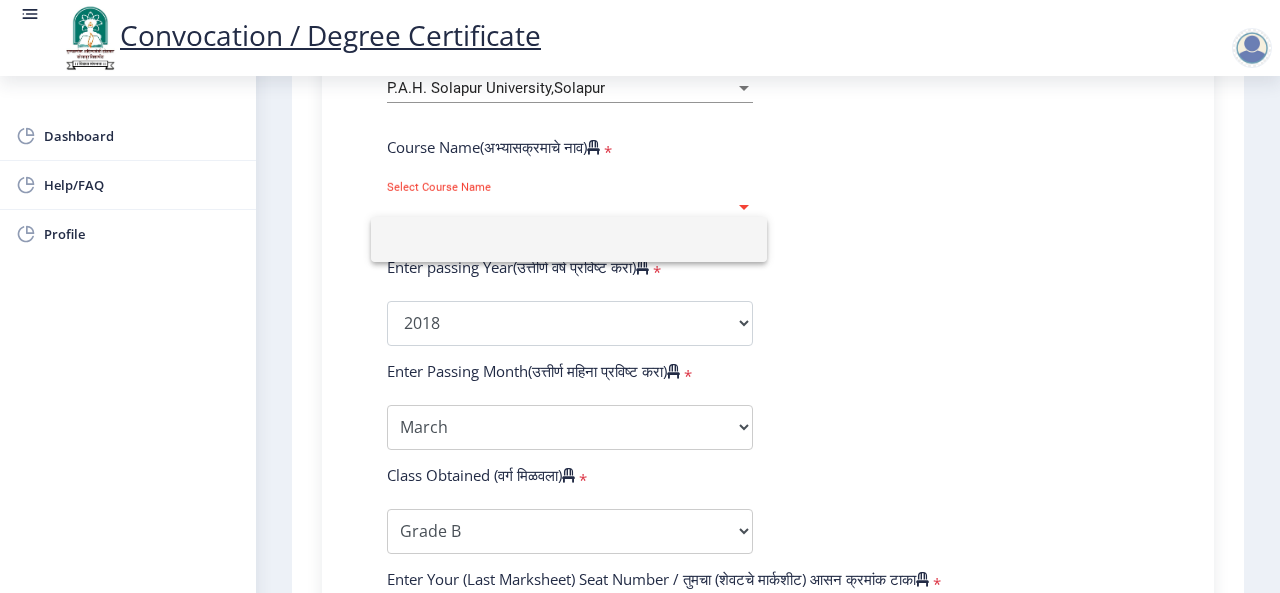 click 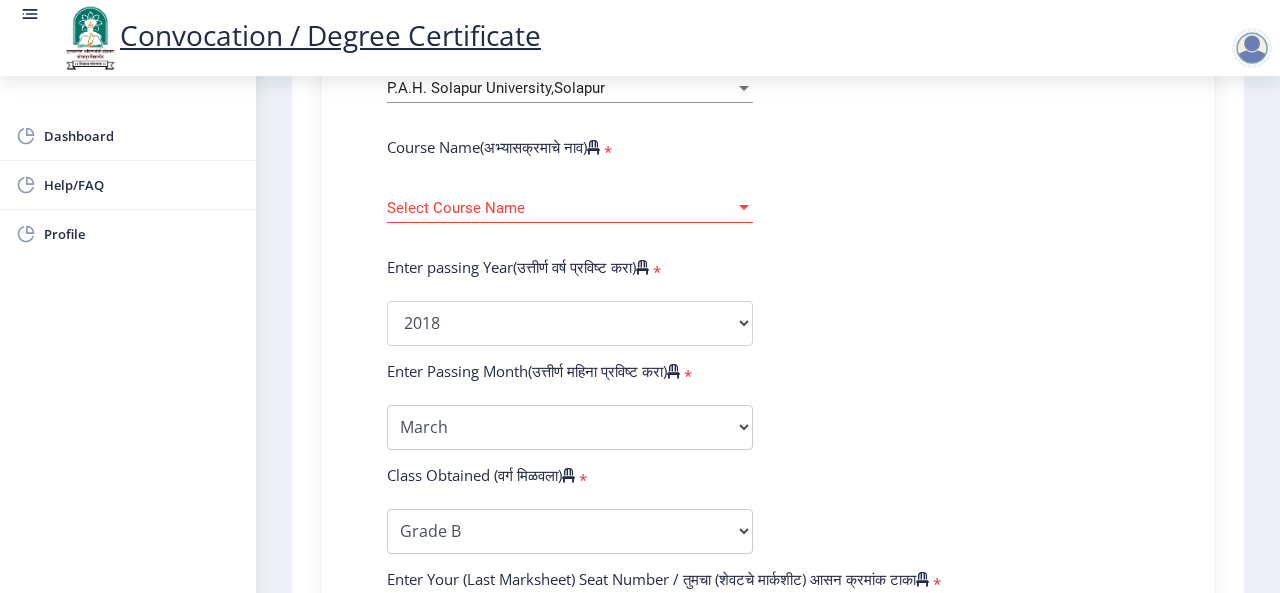 click on "Select Course Name Select Course Name" 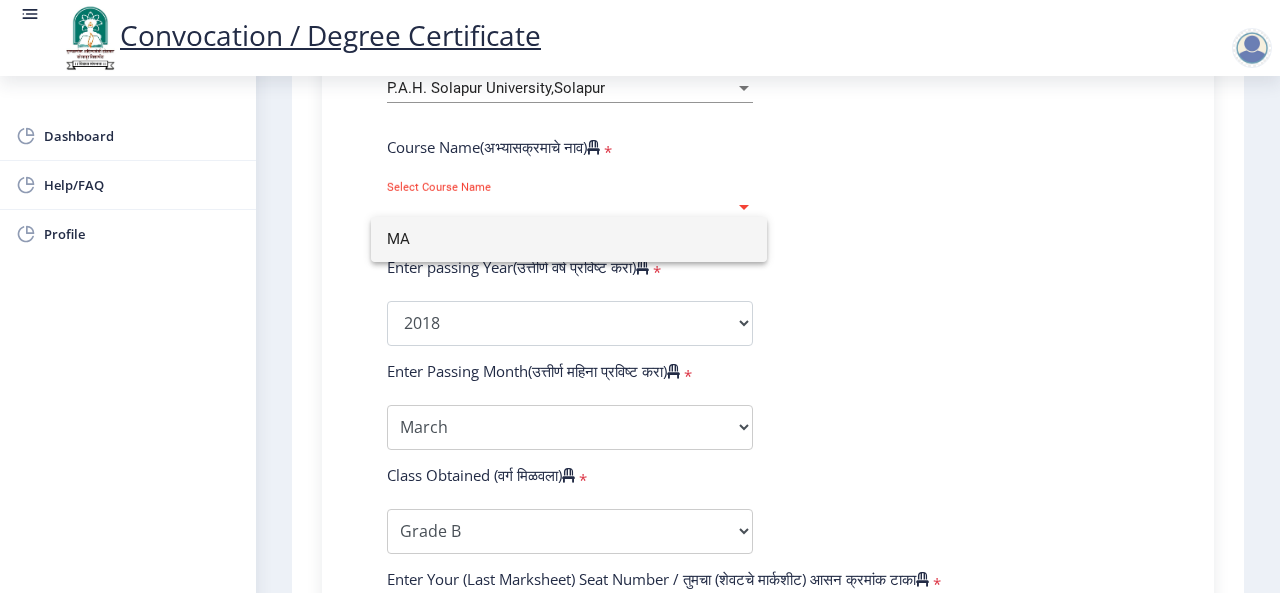 type on "MA" 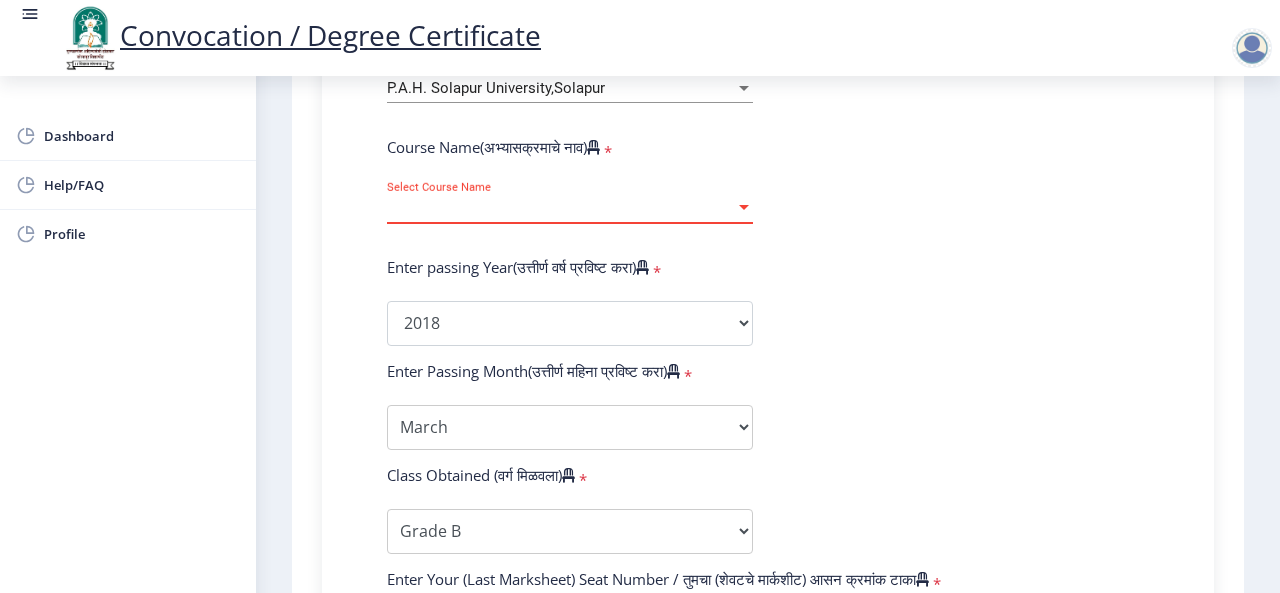 click on "Select Course Name" at bounding box center [561, 208] 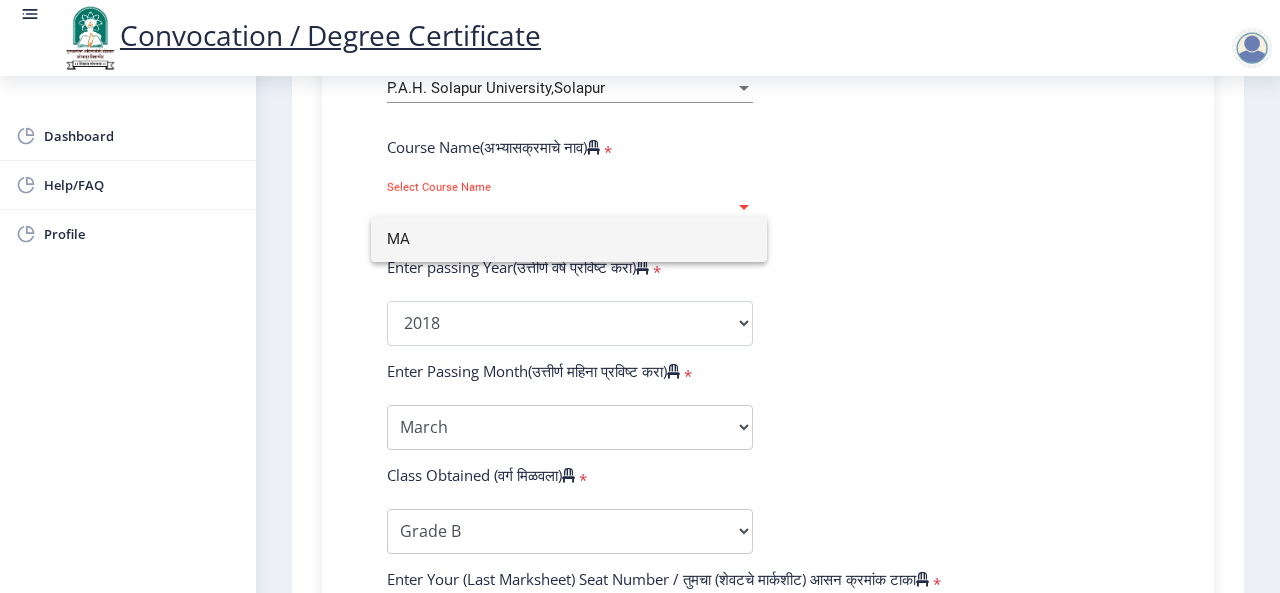 click 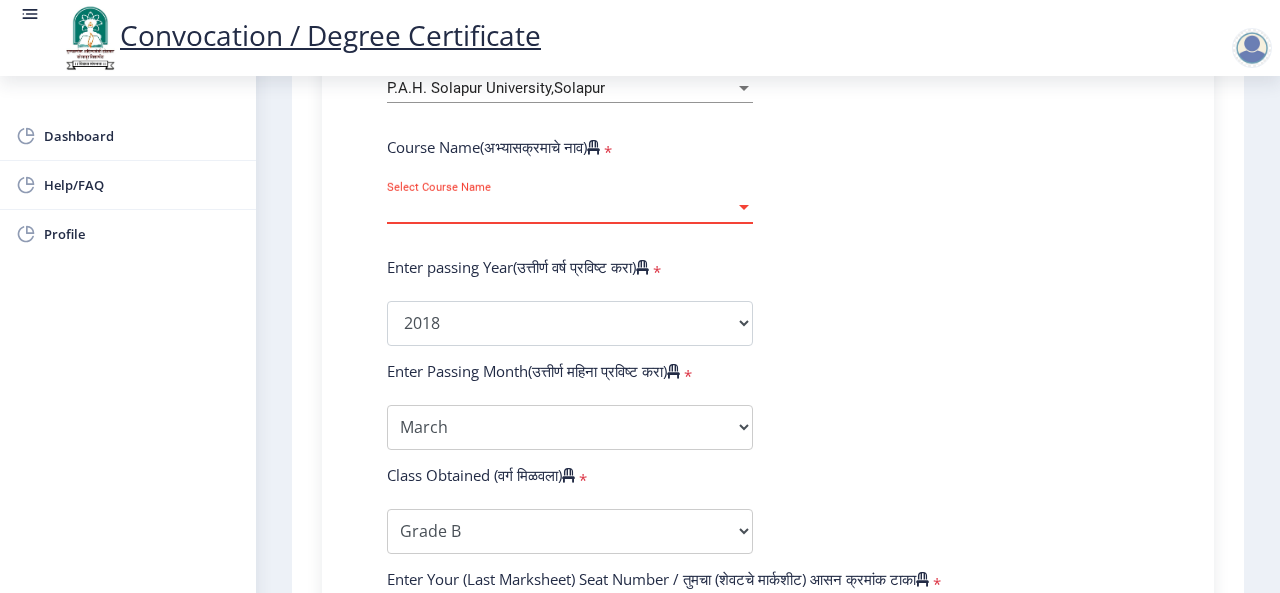 click on "Select Course Name" at bounding box center [561, 208] 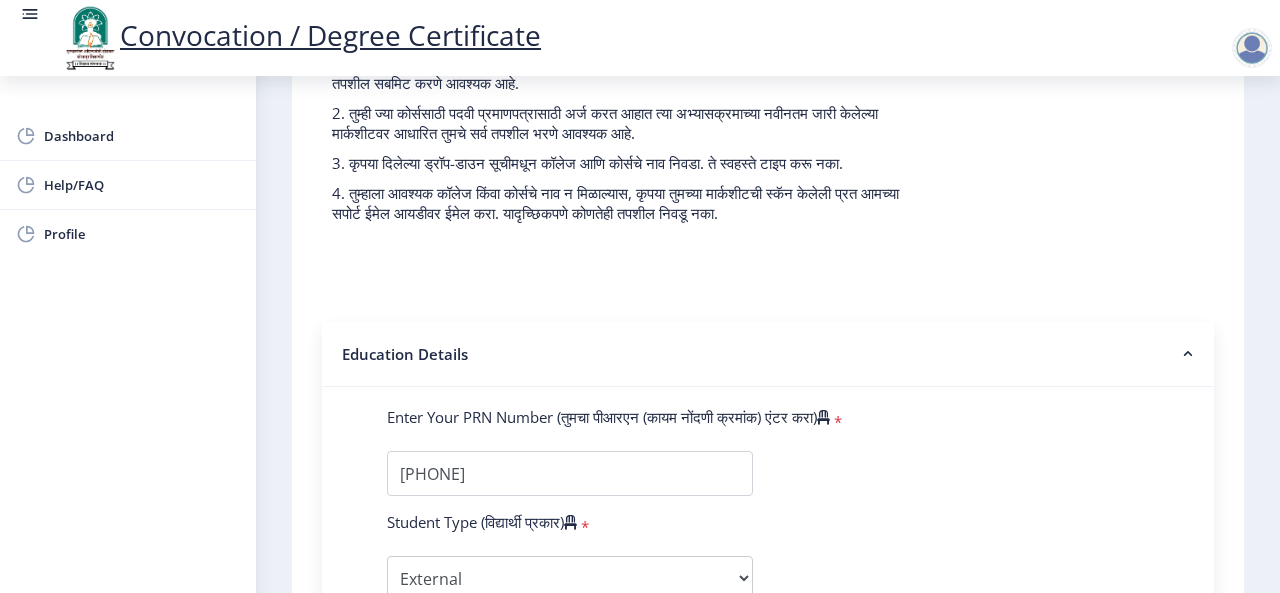 scroll, scrollTop: 177, scrollLeft: 0, axis: vertical 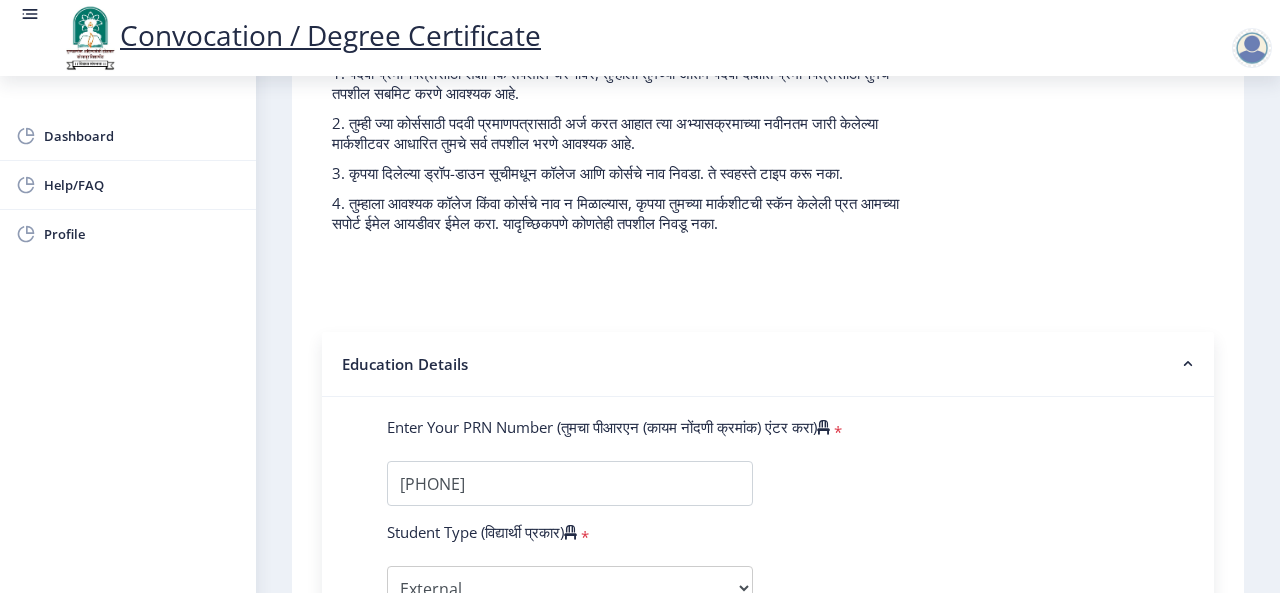 drag, startPoint x: 654, startPoint y: 257, endPoint x: 420, endPoint y: 251, distance: 234.0769 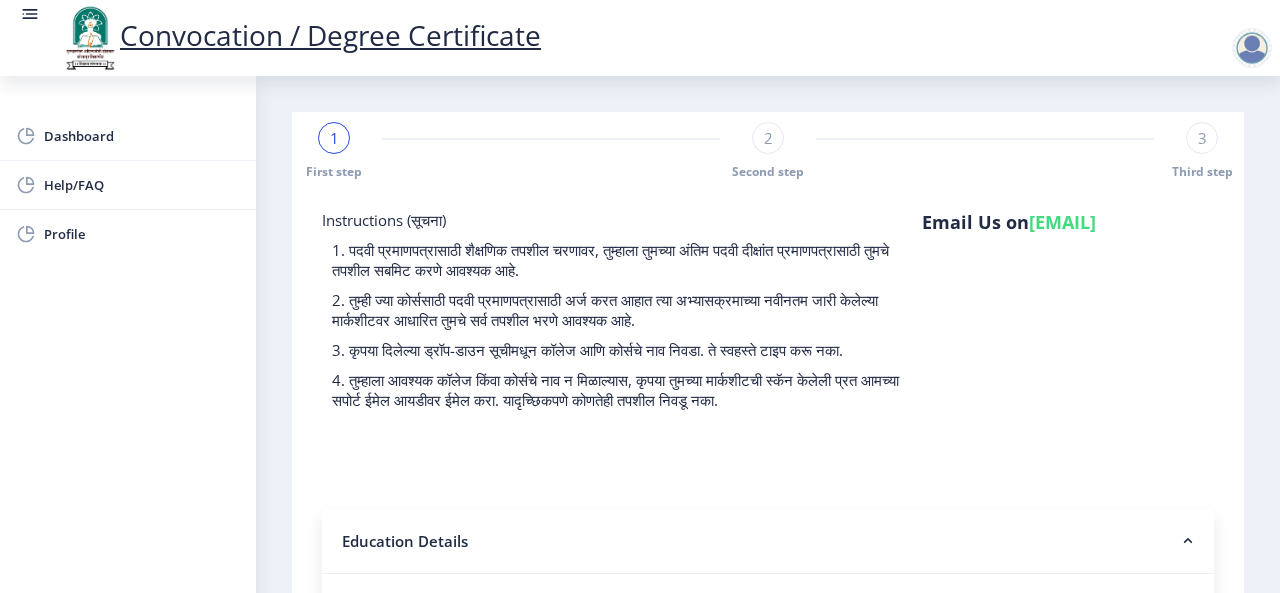 click 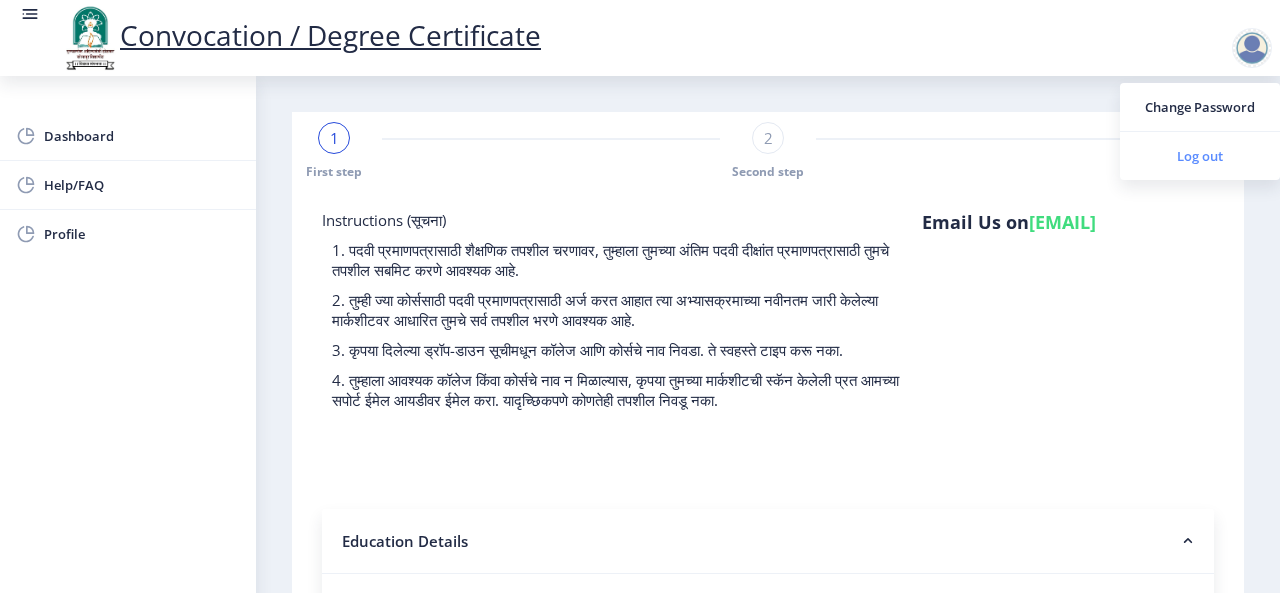 click on "Log out" at bounding box center (1200, 156) 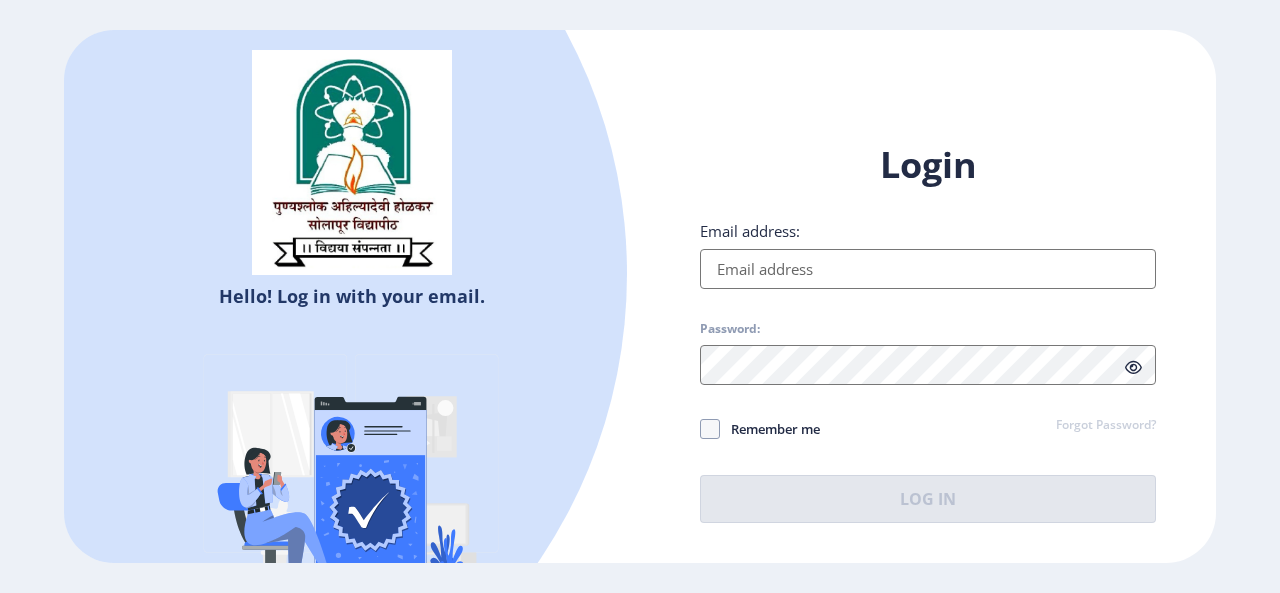 click on "Email address:" at bounding box center [928, 269] 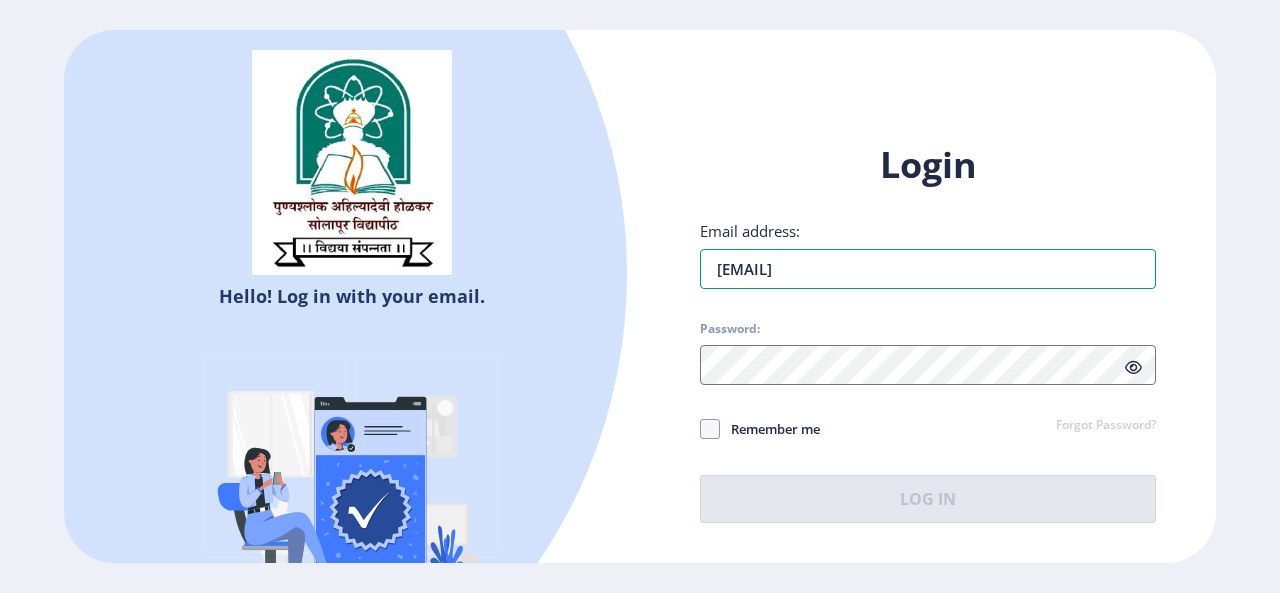 type on "[EMAIL]" 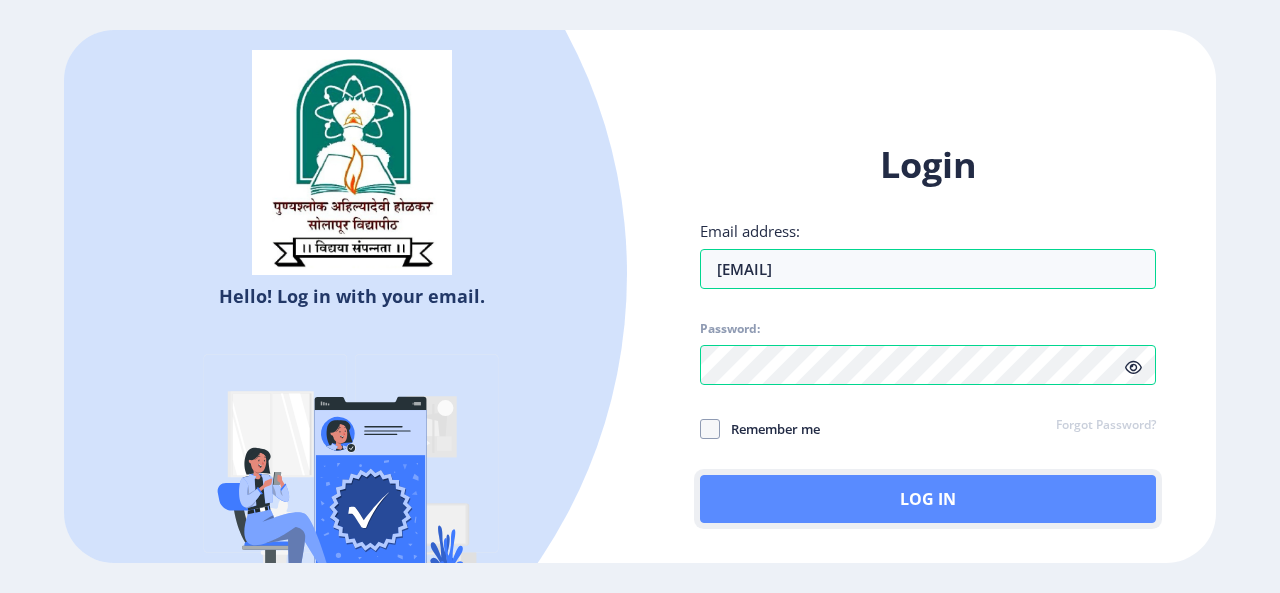 click on "Log In" 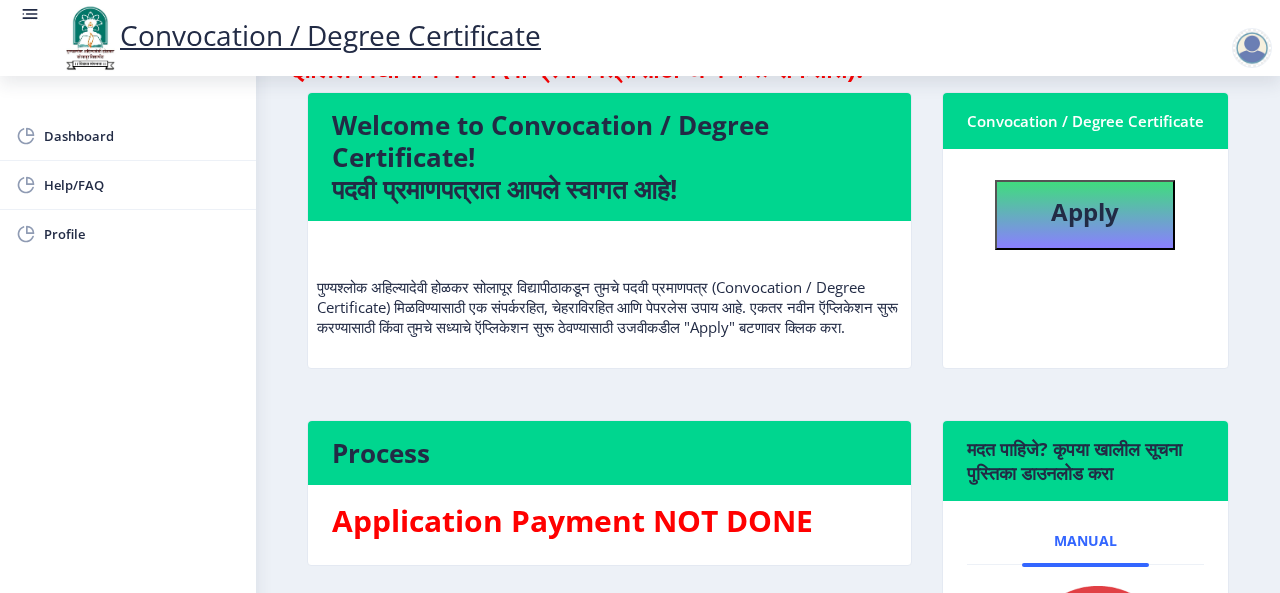 scroll, scrollTop: 123, scrollLeft: 0, axis: vertical 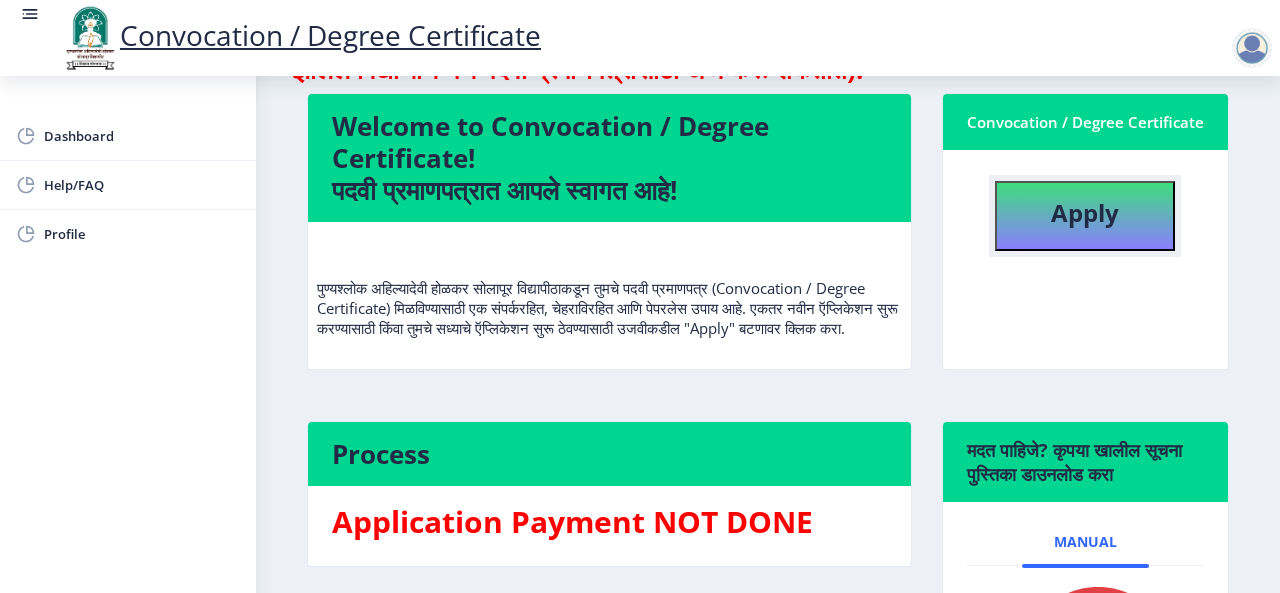 click on "Apply" 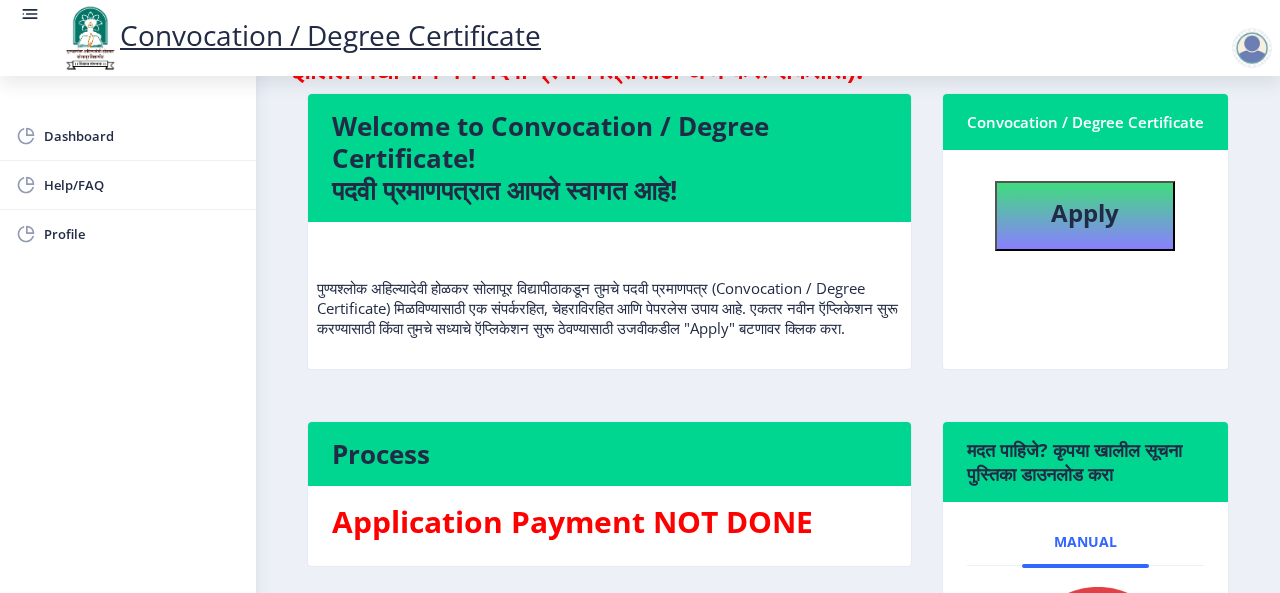 scroll, scrollTop: 0, scrollLeft: 0, axis: both 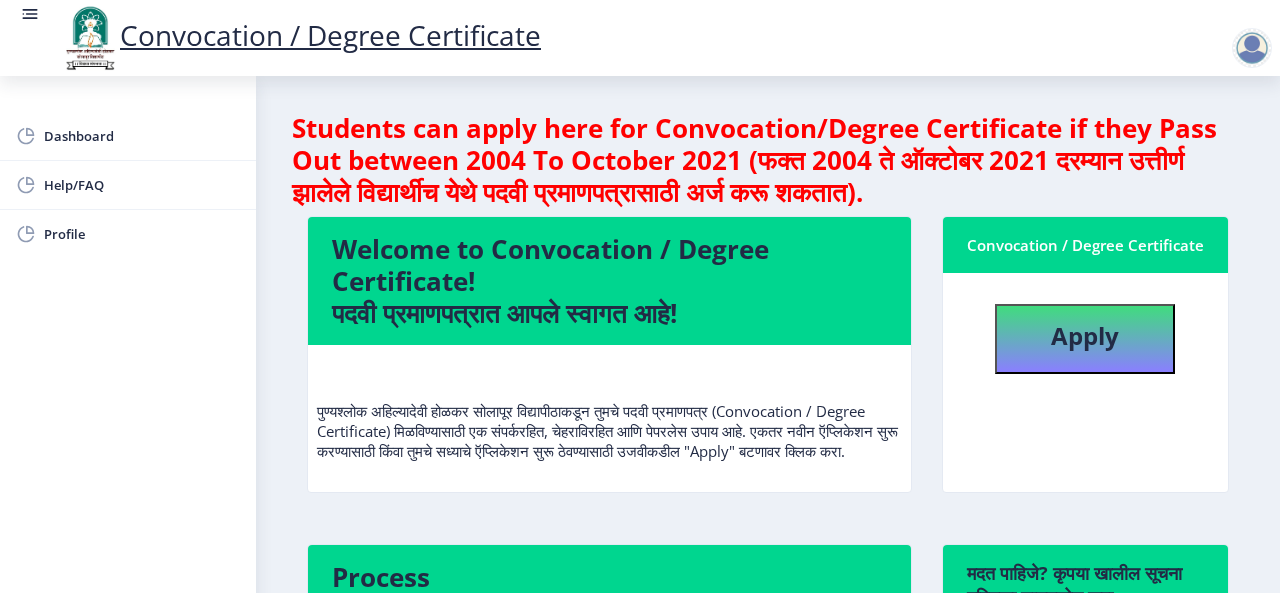 select 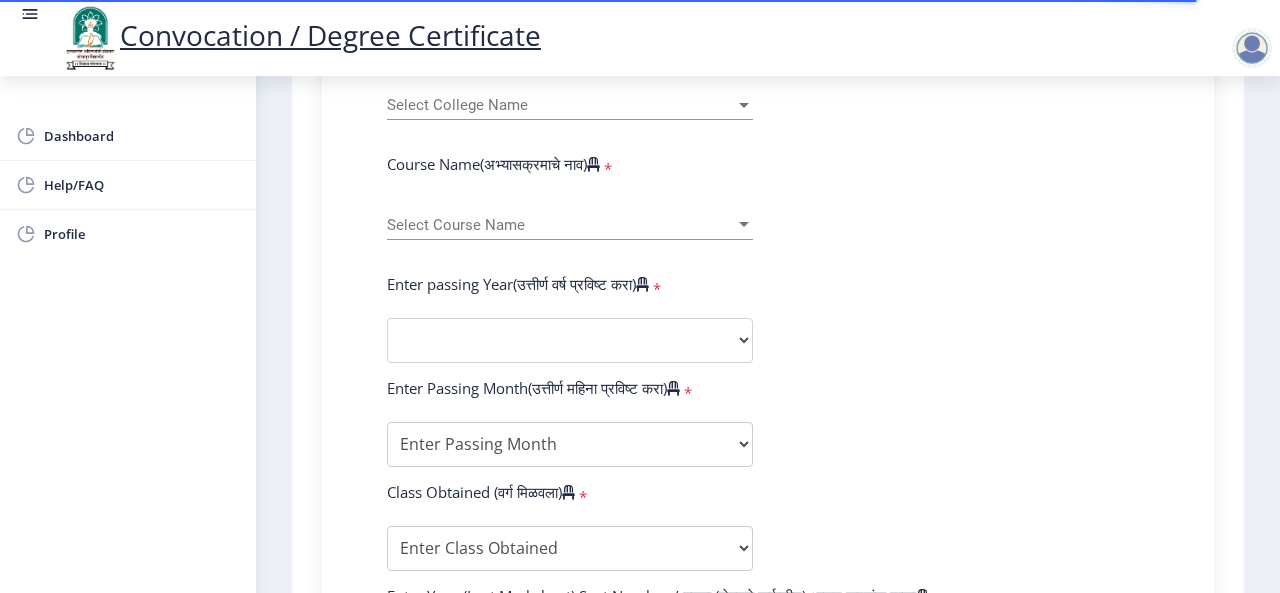 scroll, scrollTop: 768, scrollLeft: 0, axis: vertical 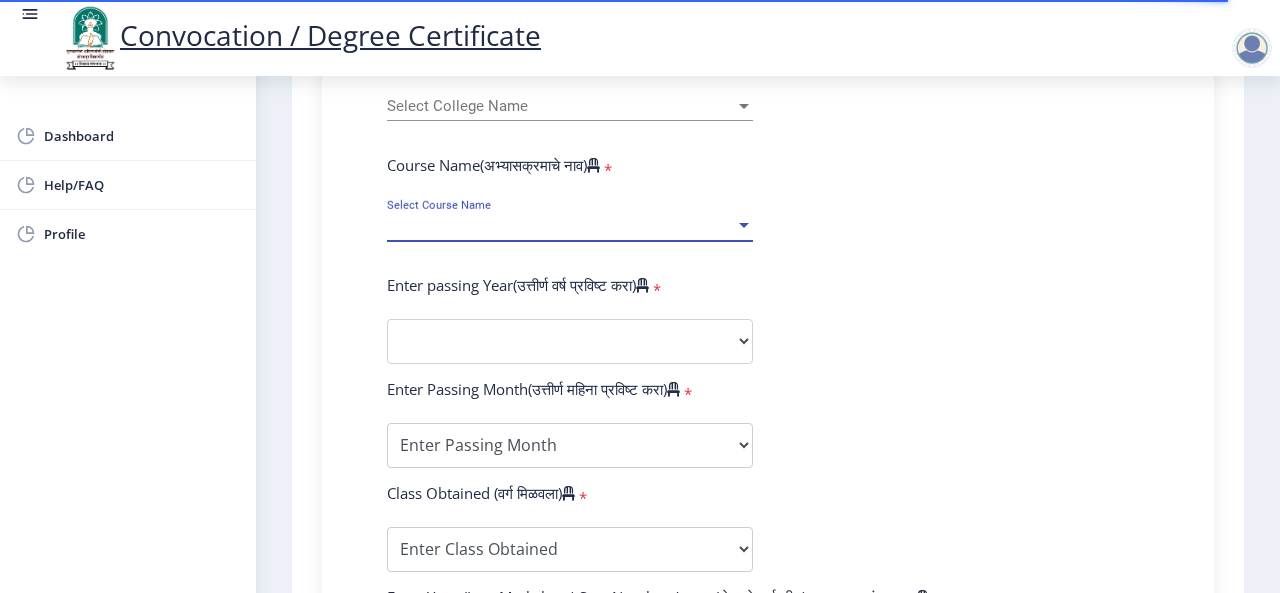 click at bounding box center [744, 226] 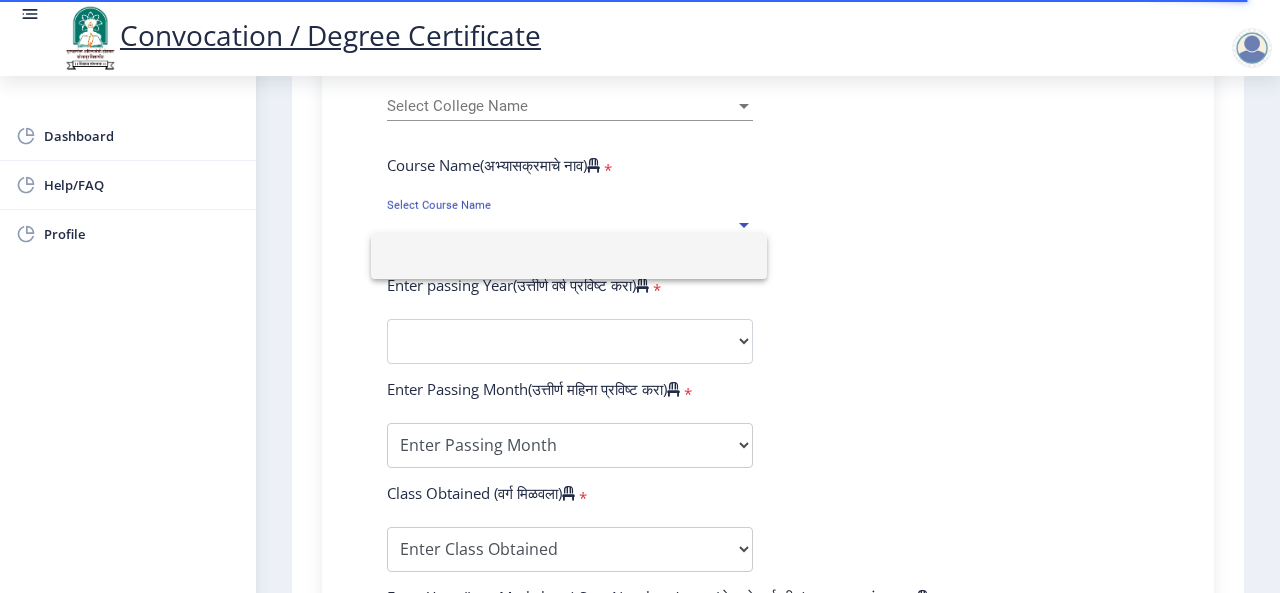 click 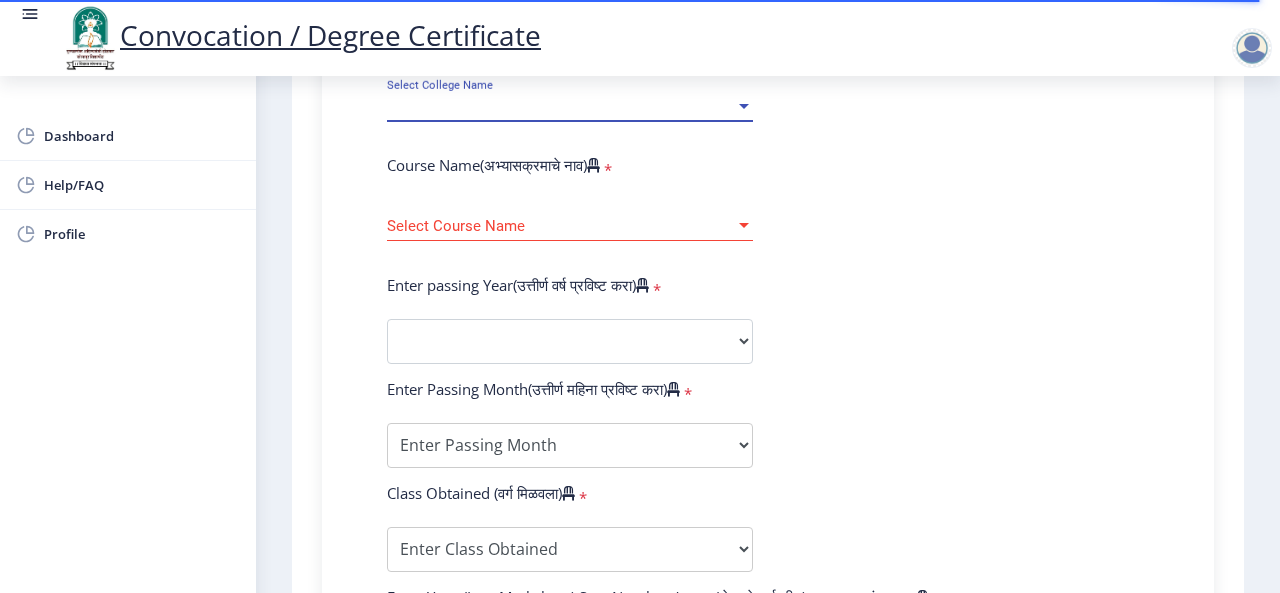 click at bounding box center [744, 106] 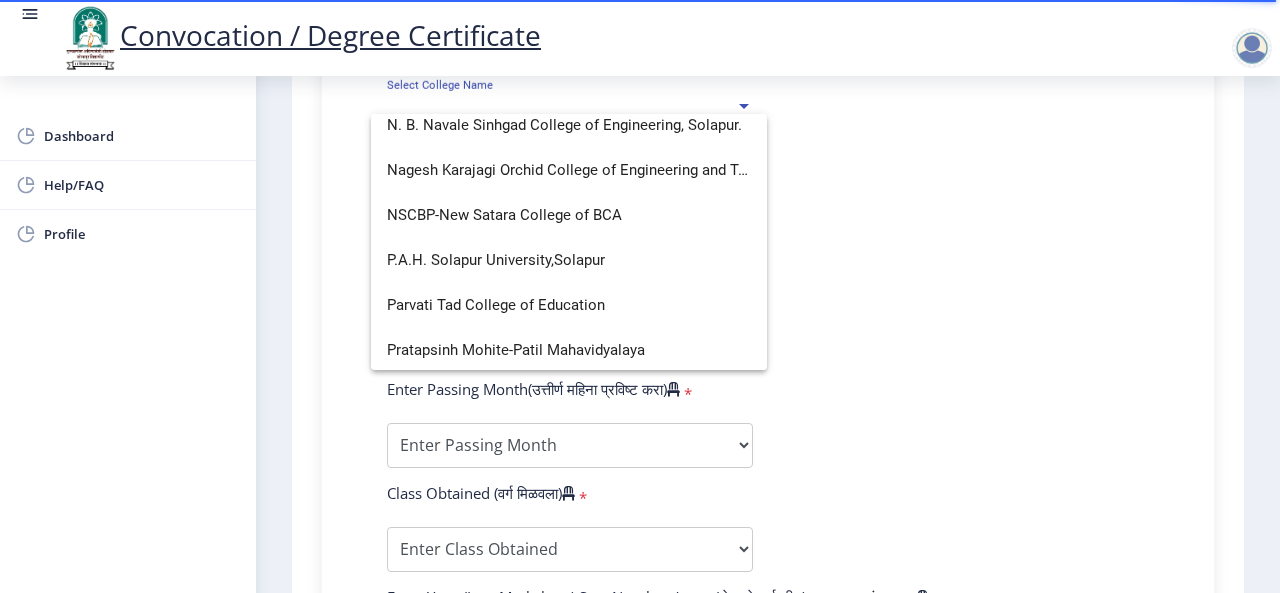 scroll, scrollTop: 3295, scrollLeft: 0, axis: vertical 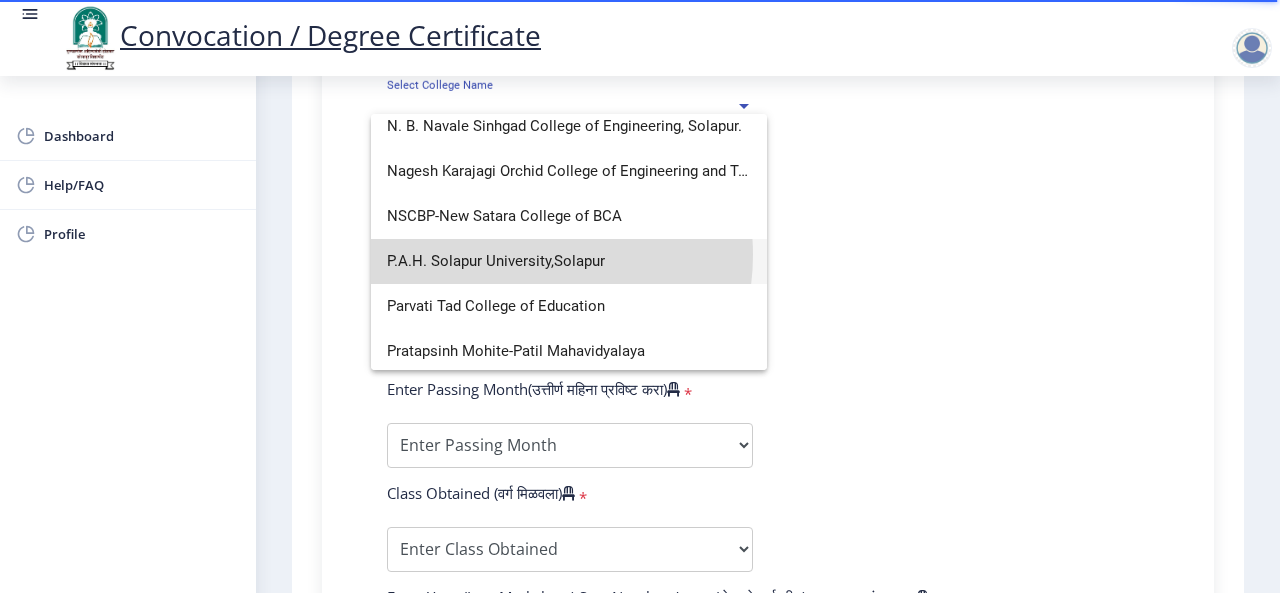 click on "P.A.H. Solapur University,Solapur" at bounding box center [569, 261] 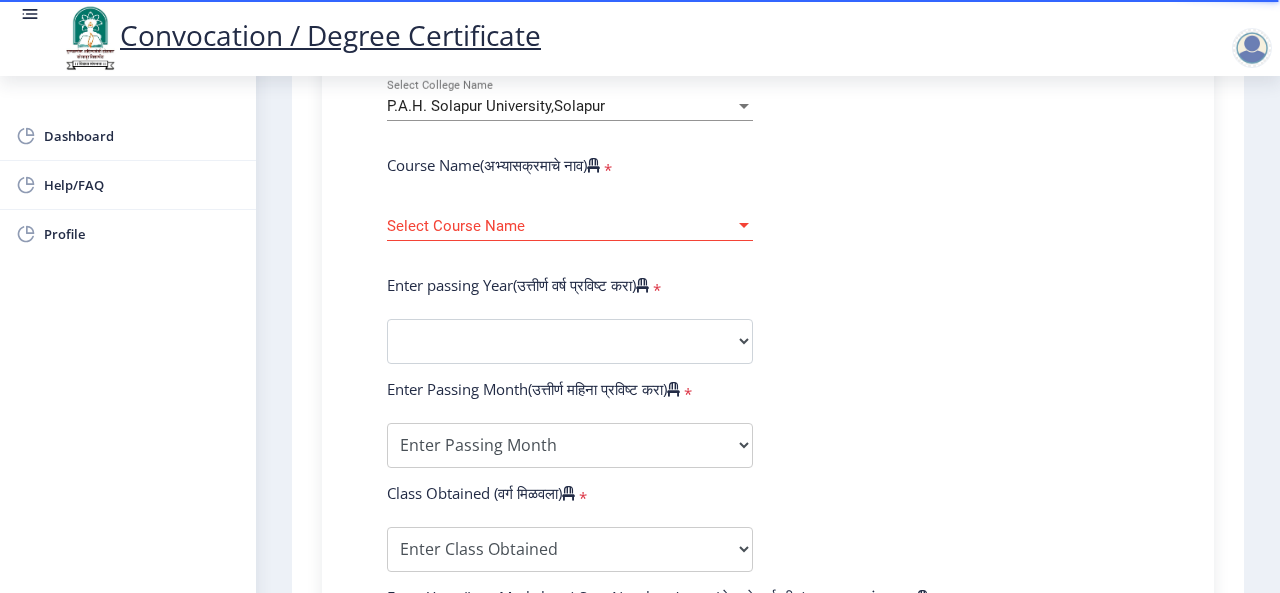 click on "Select Course Name Select Course Name" 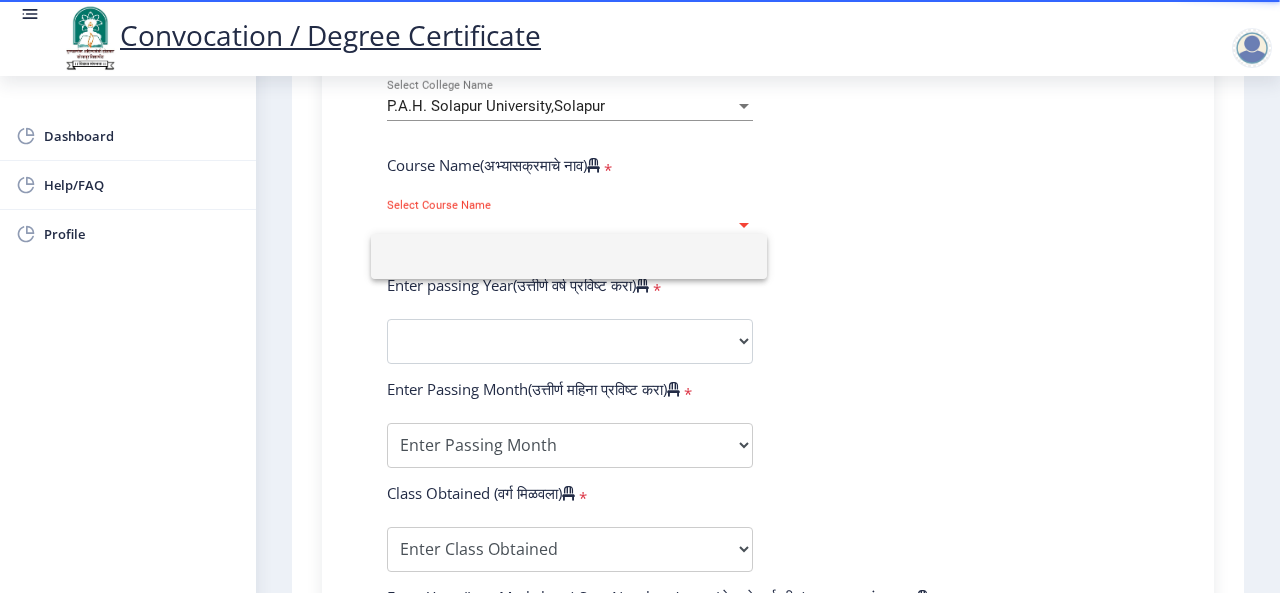 click 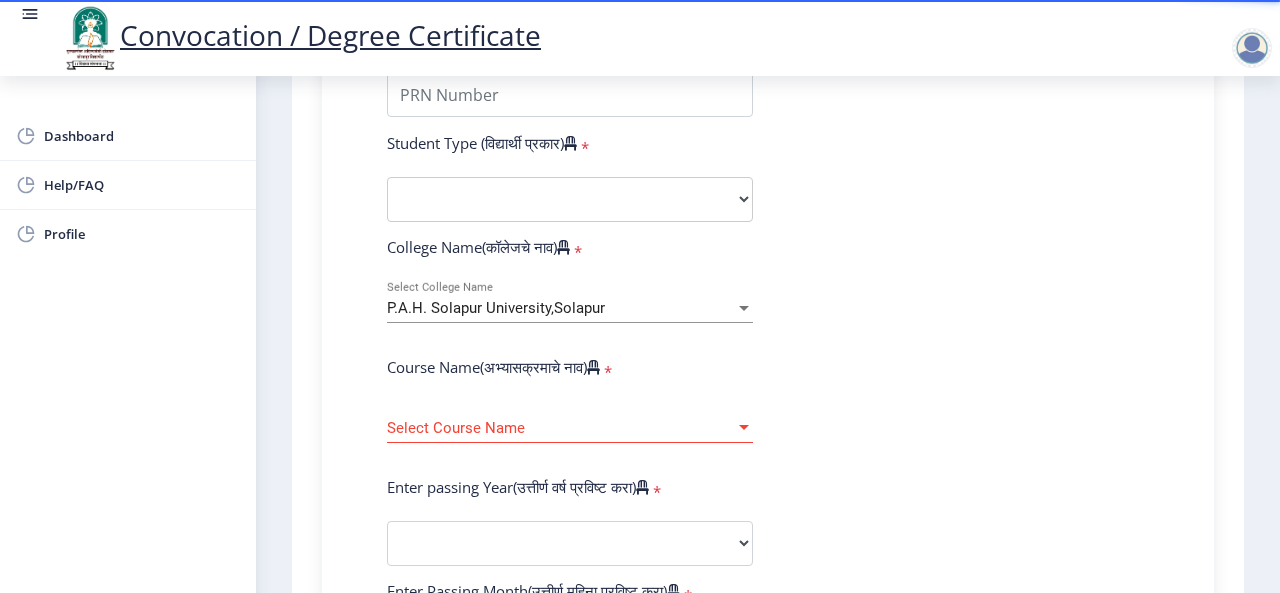 scroll, scrollTop: 427, scrollLeft: 0, axis: vertical 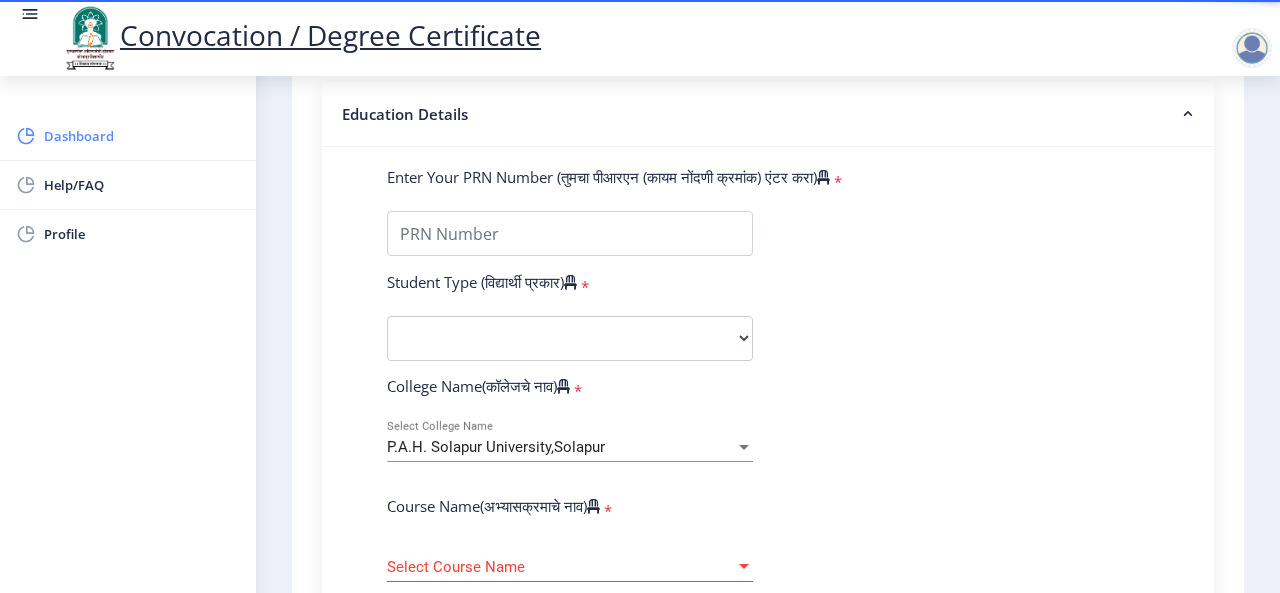 click on "Dashboard" 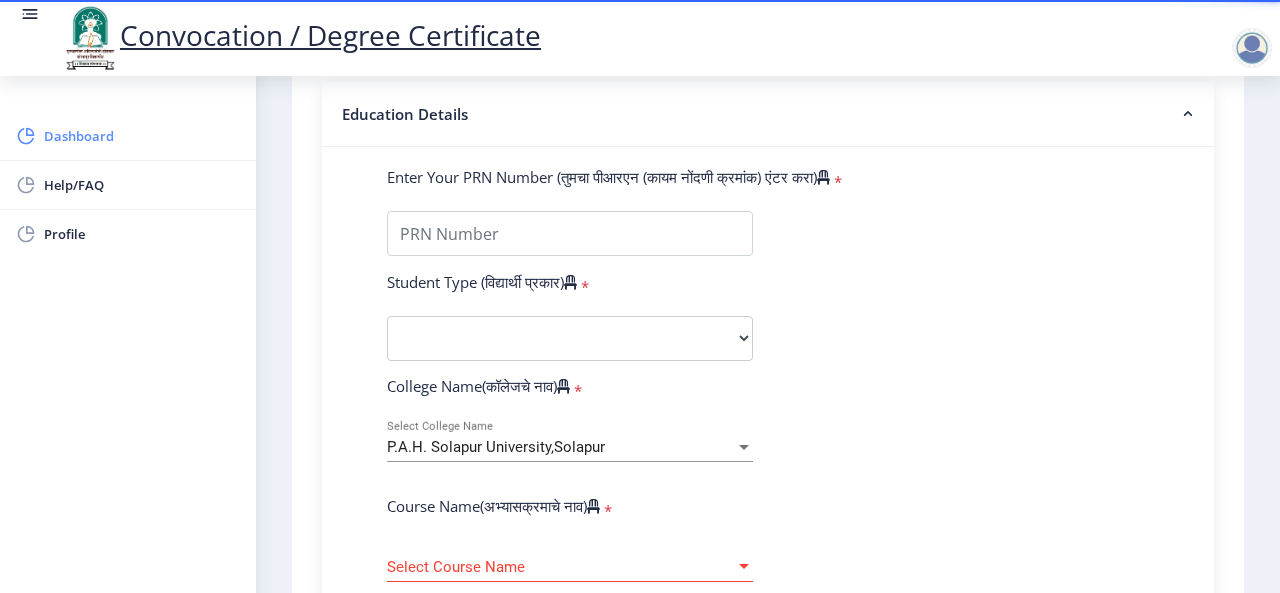 scroll, scrollTop: 0, scrollLeft: 0, axis: both 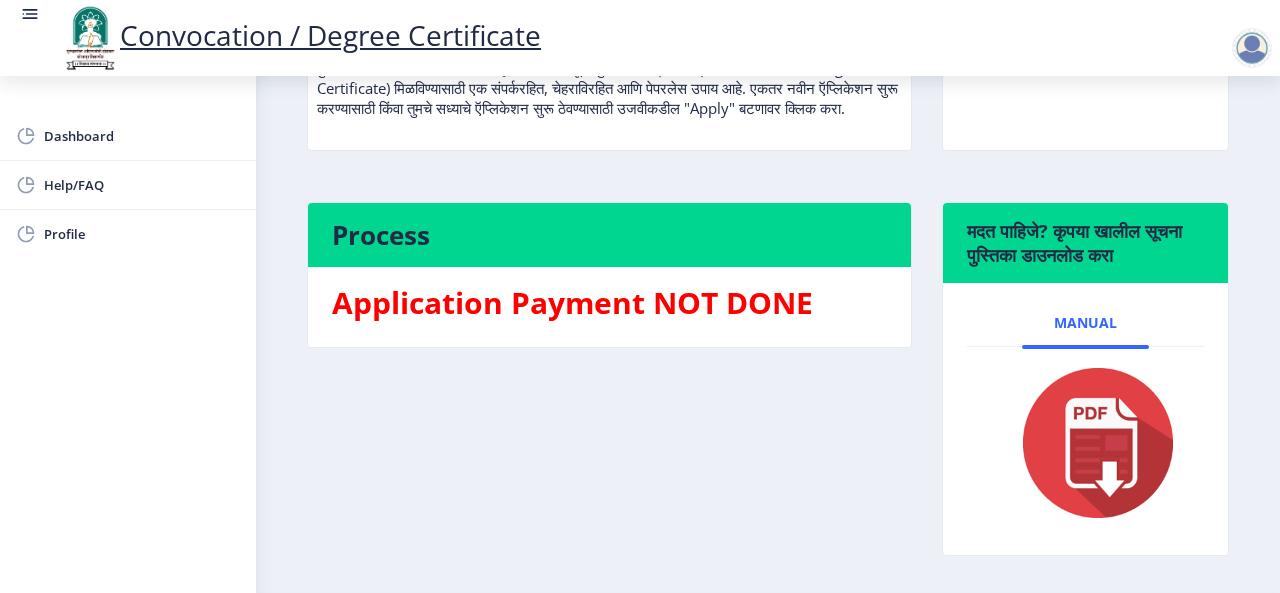 click 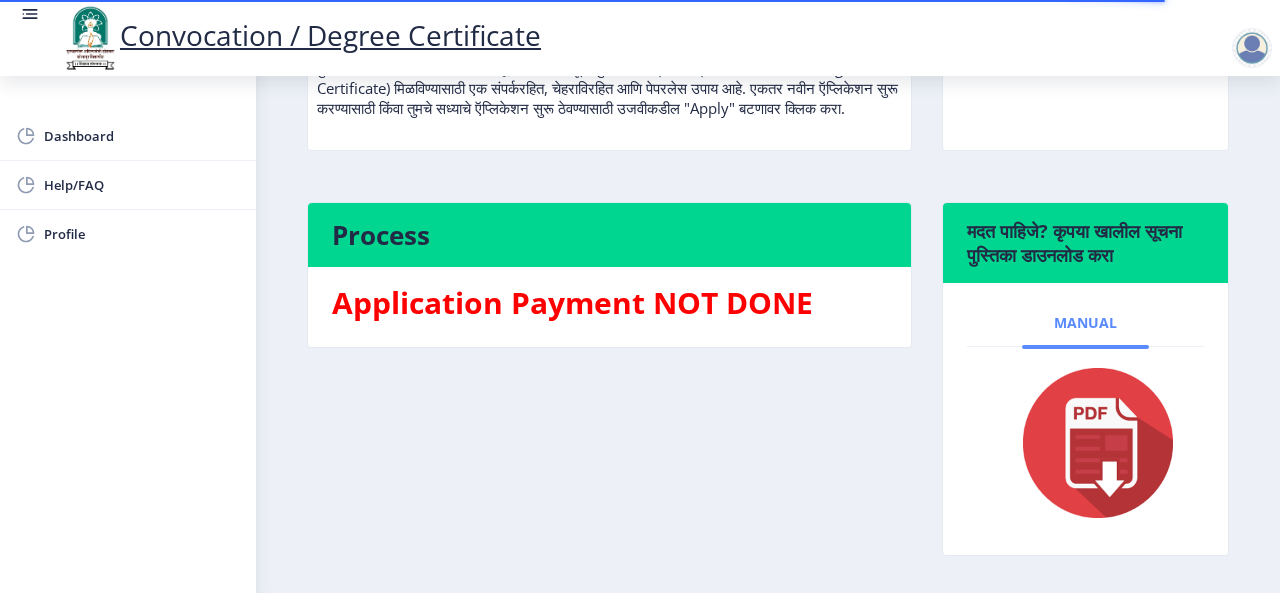 click on "Manual" 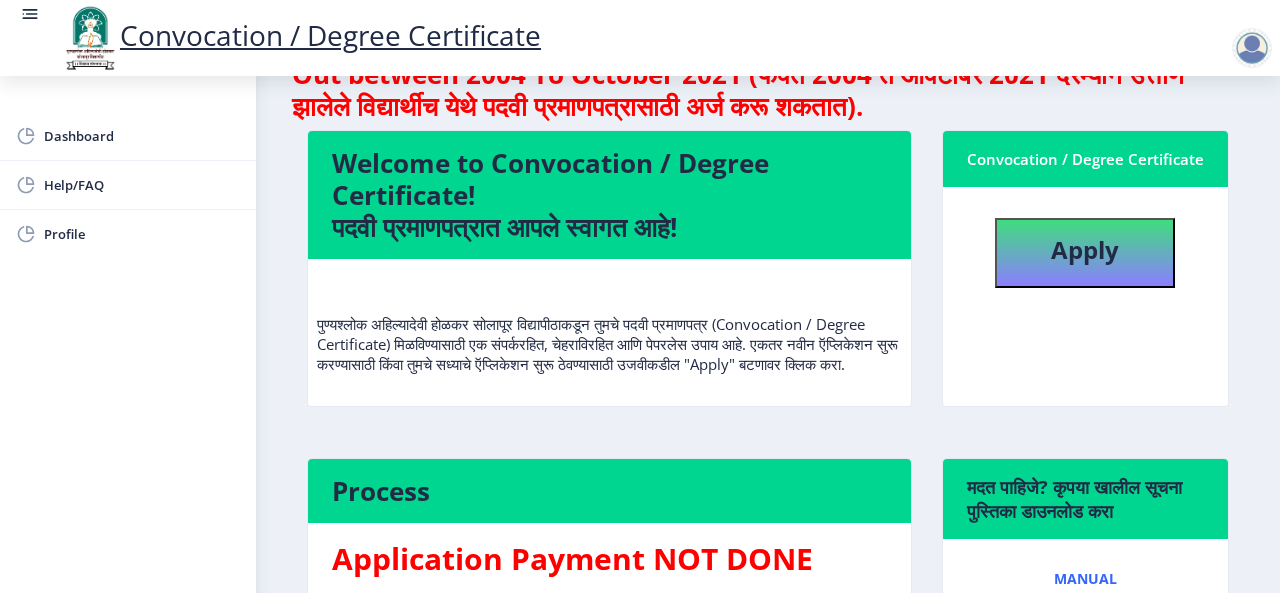 scroll, scrollTop: 0, scrollLeft: 0, axis: both 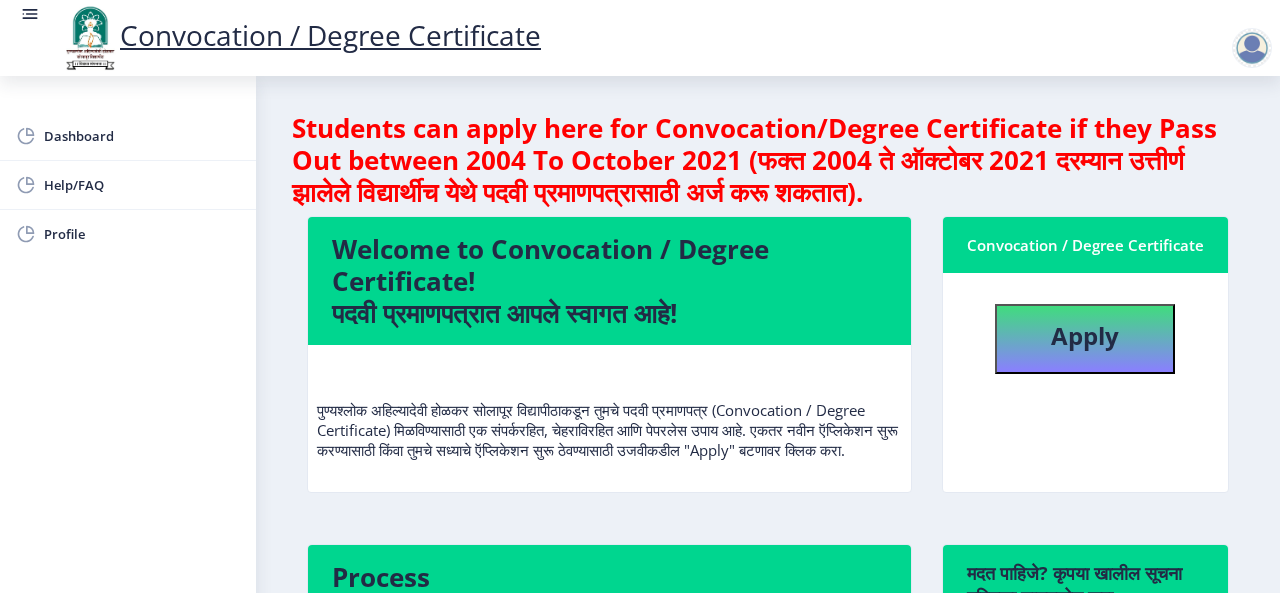 click 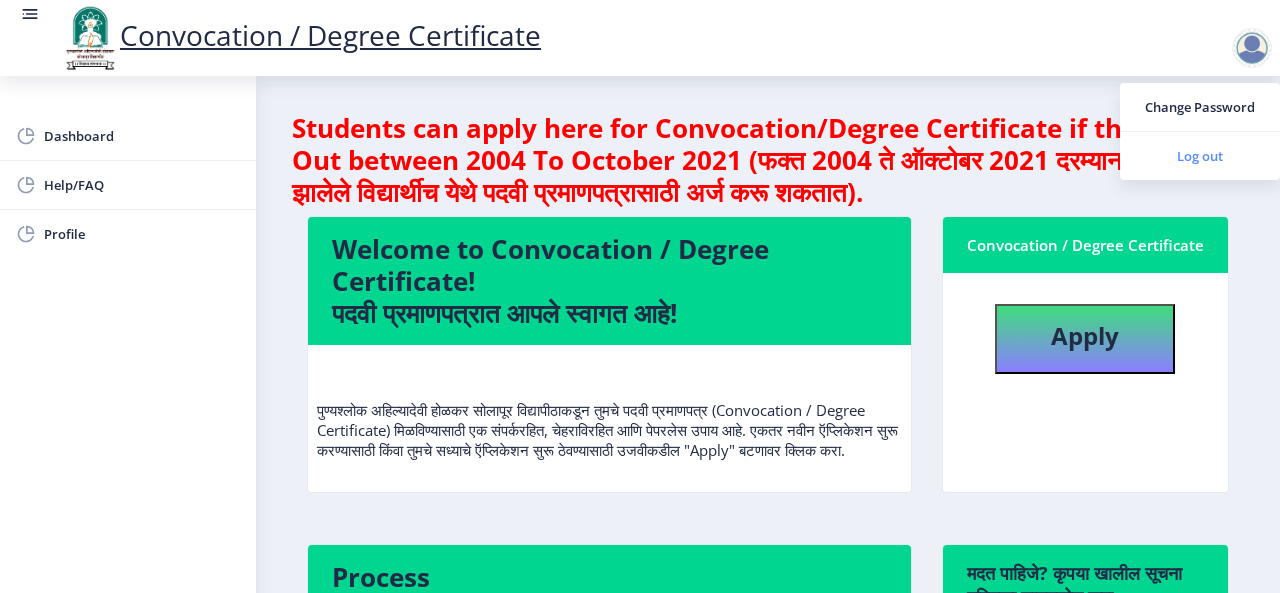 click on "Log out" at bounding box center (1200, 156) 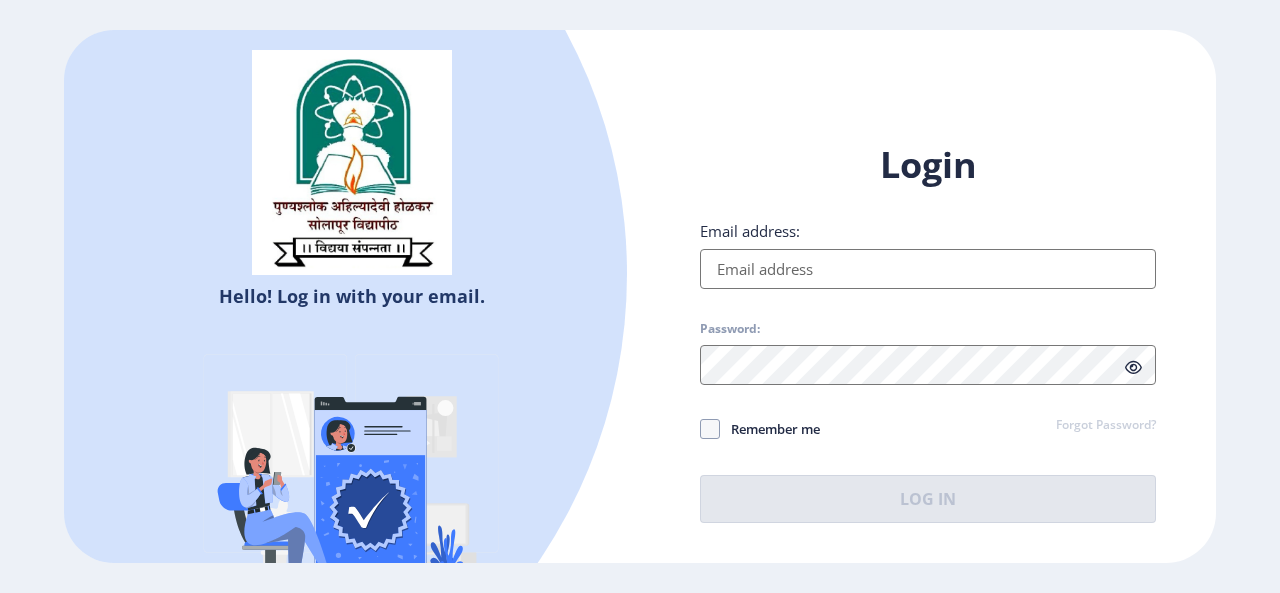 click on "Email address:" at bounding box center [928, 269] 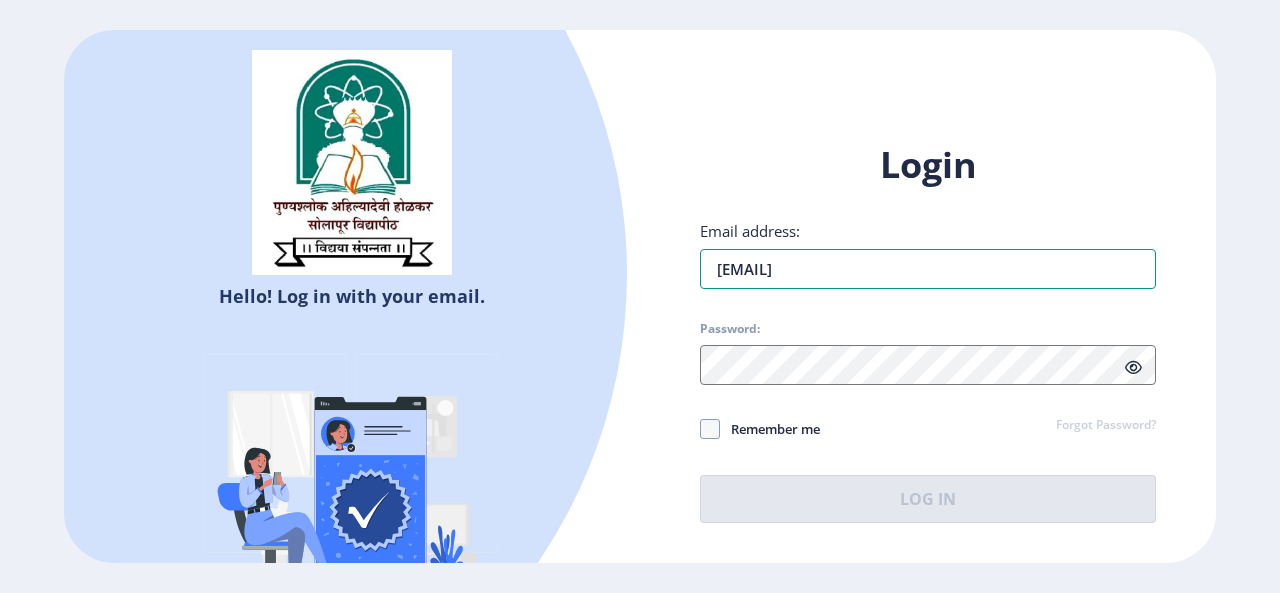 type on "[EMAIL]" 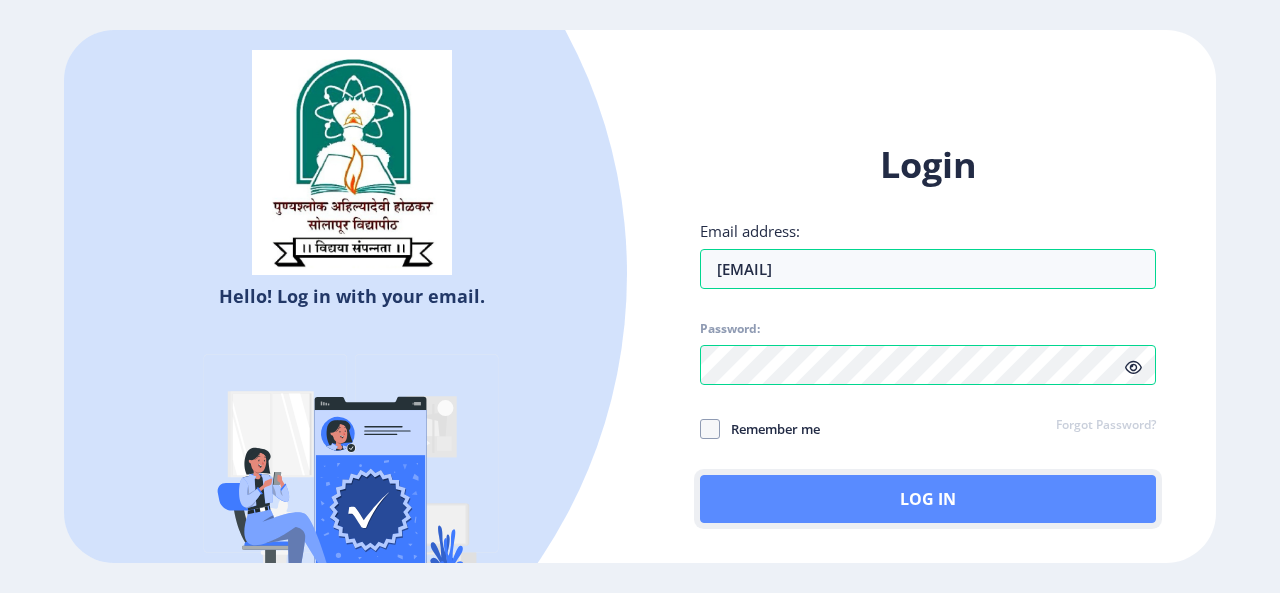 click on "Log In" 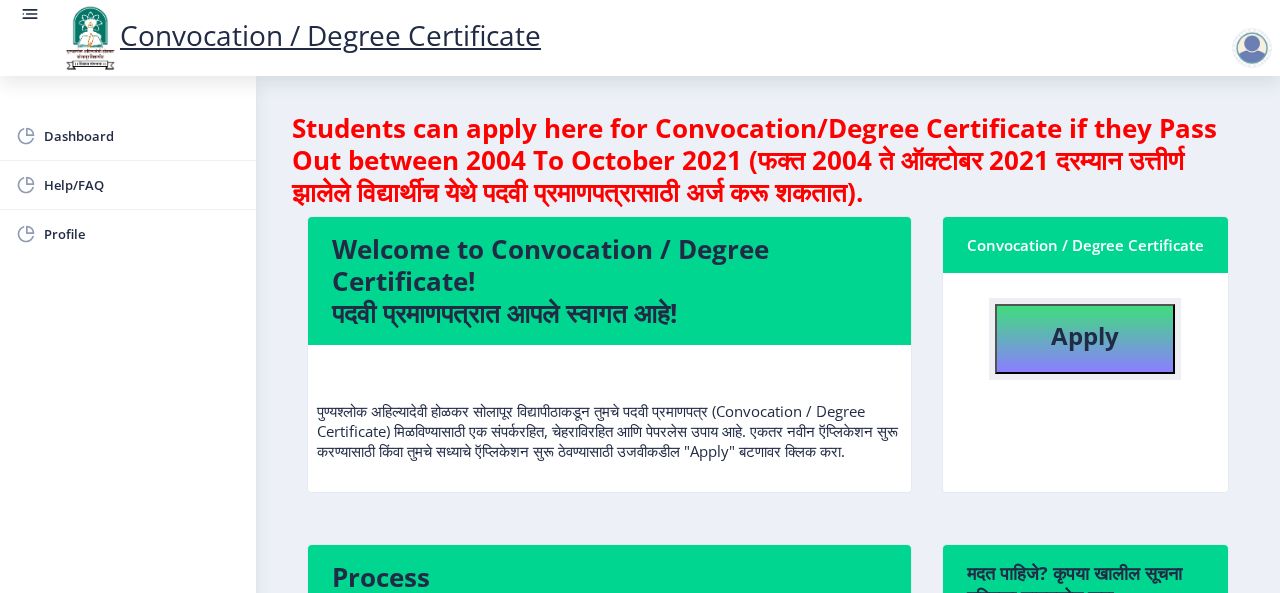 click on "Apply" 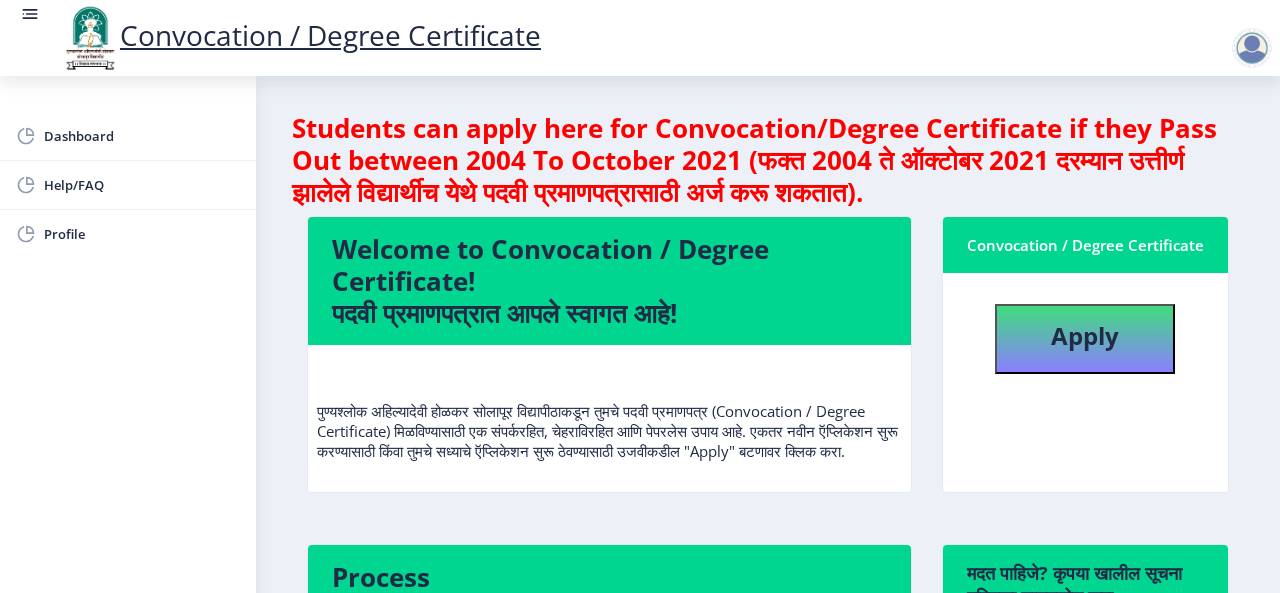 select 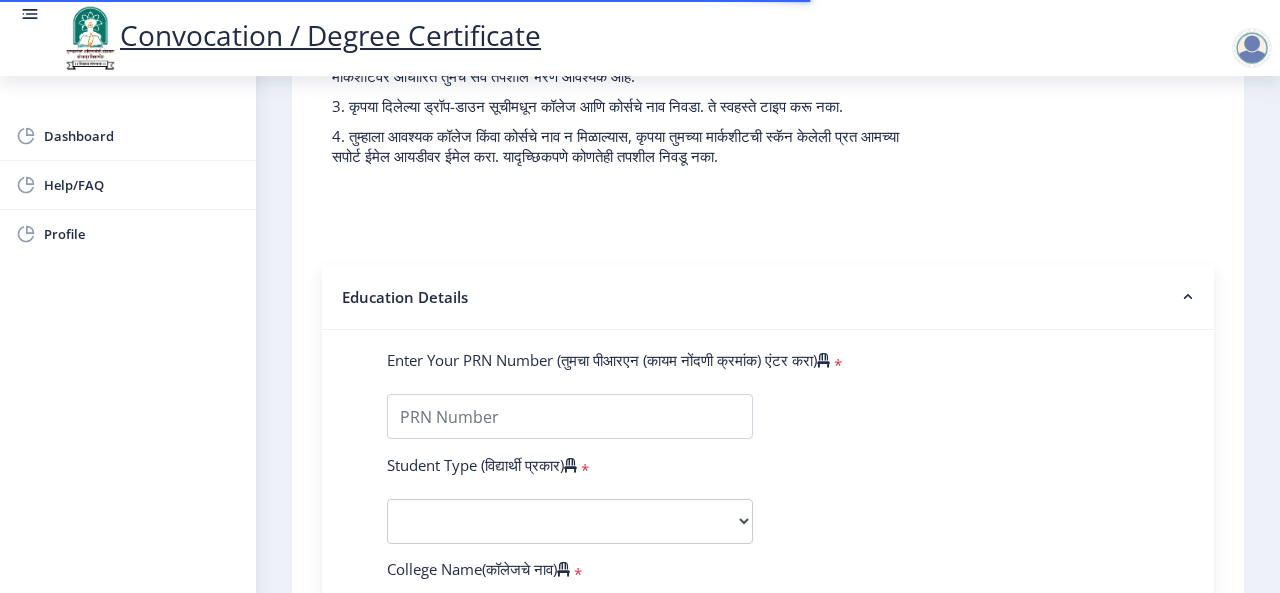 scroll, scrollTop: 503, scrollLeft: 0, axis: vertical 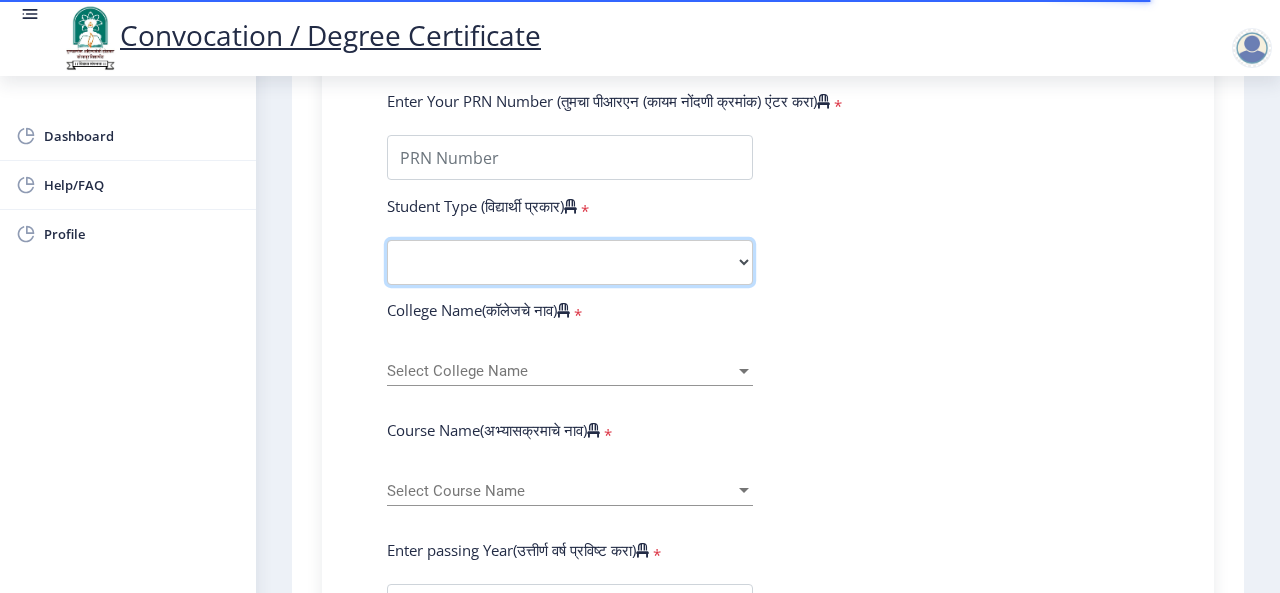 click on "Select Student Type Regular External" at bounding box center (570, 262) 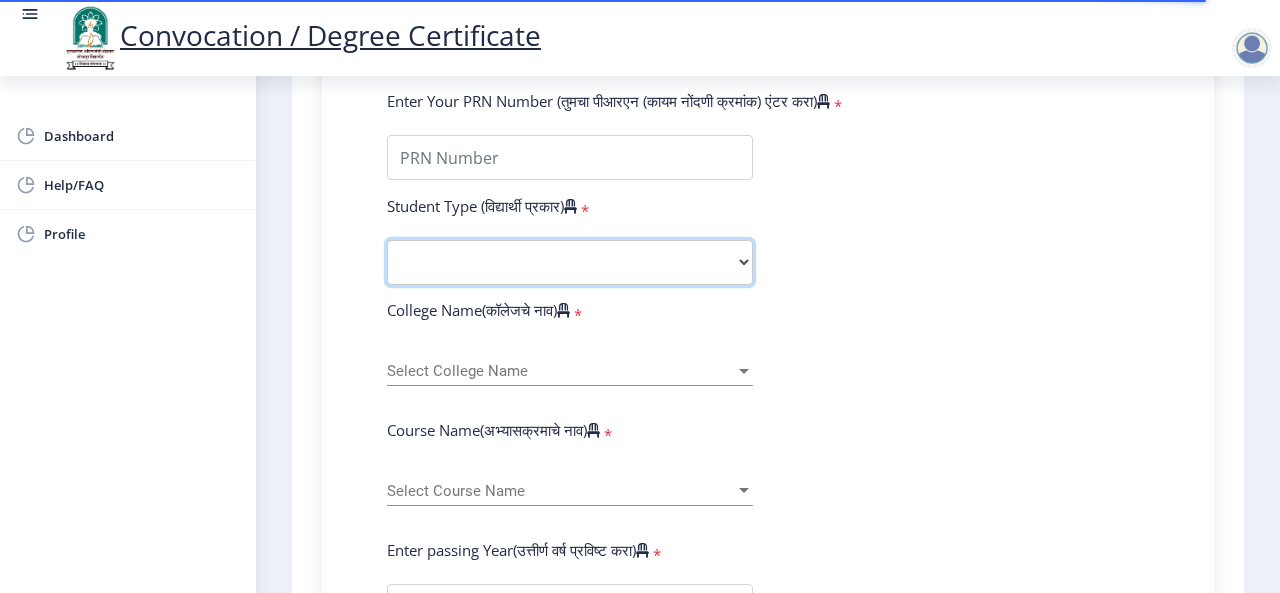 select on "External" 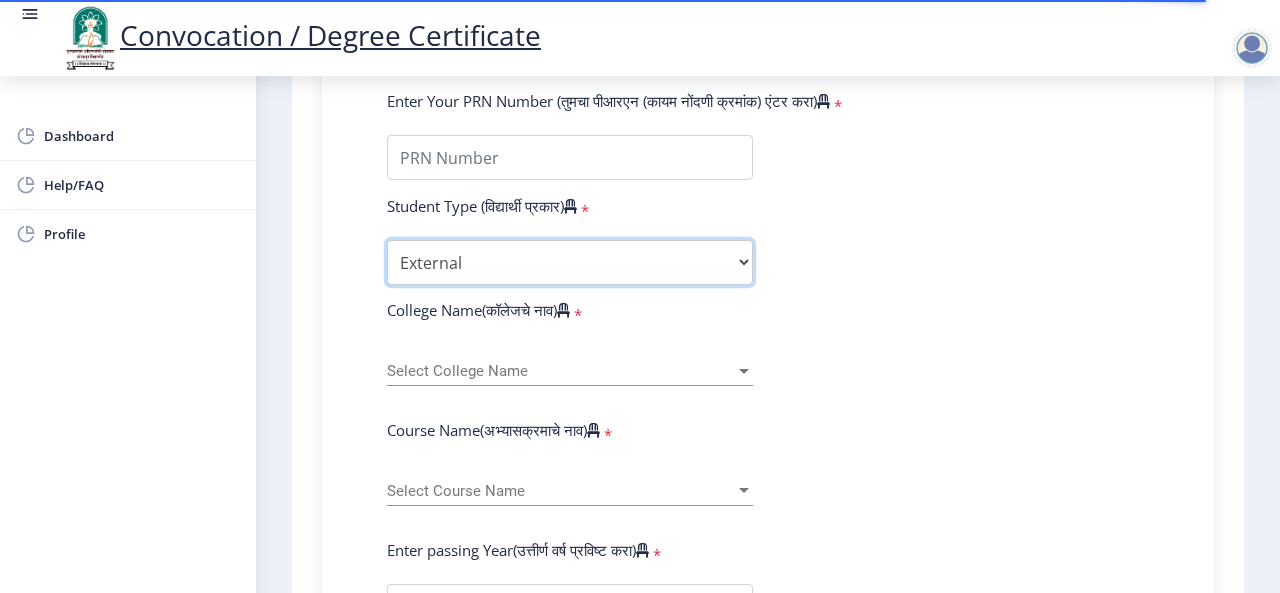 click on "Select Student Type Regular External" at bounding box center (570, 262) 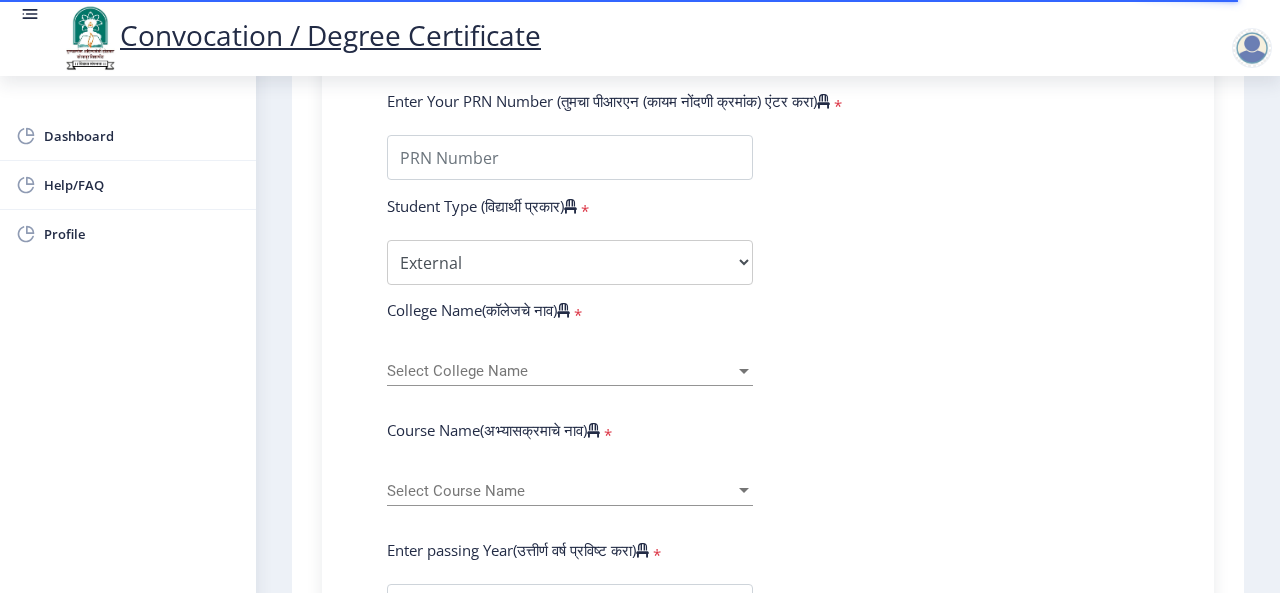 click on "Select College Name" at bounding box center [561, 371] 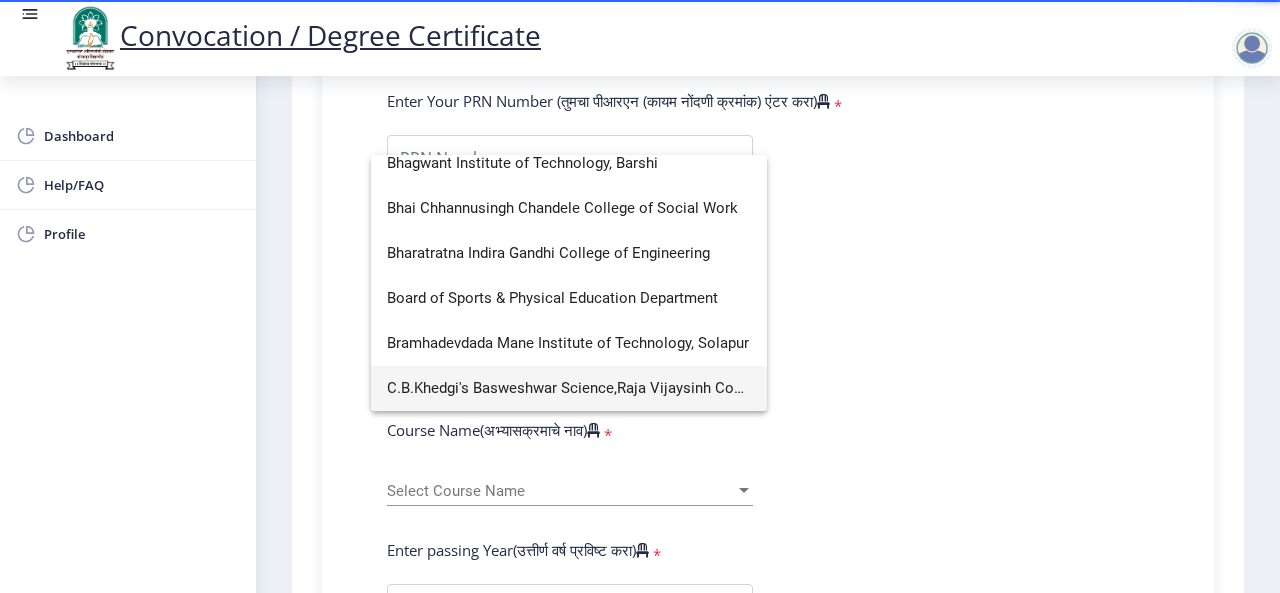 scroll, scrollTop: 0, scrollLeft: 0, axis: both 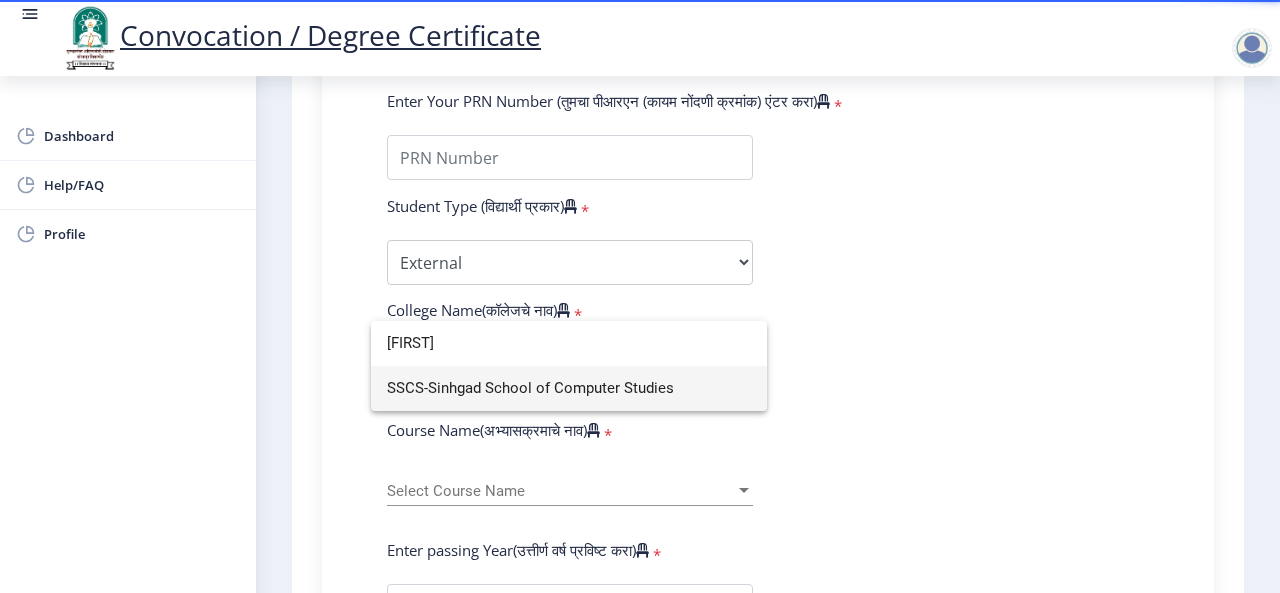 type on "c" 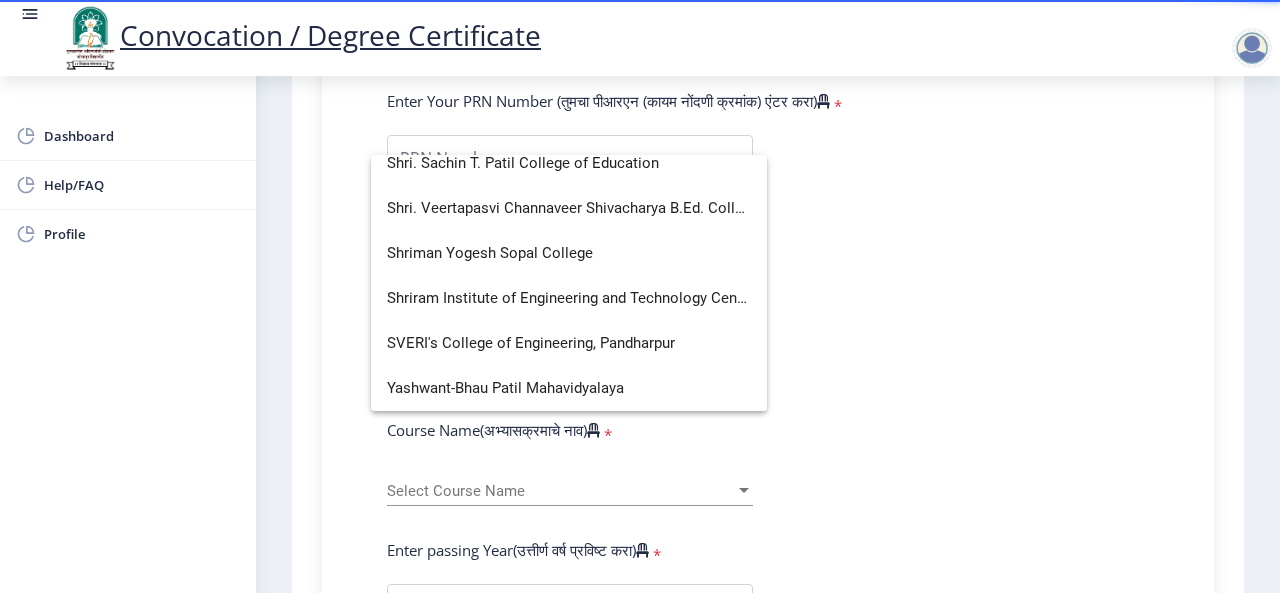 scroll, scrollTop: 13, scrollLeft: 0, axis: vertical 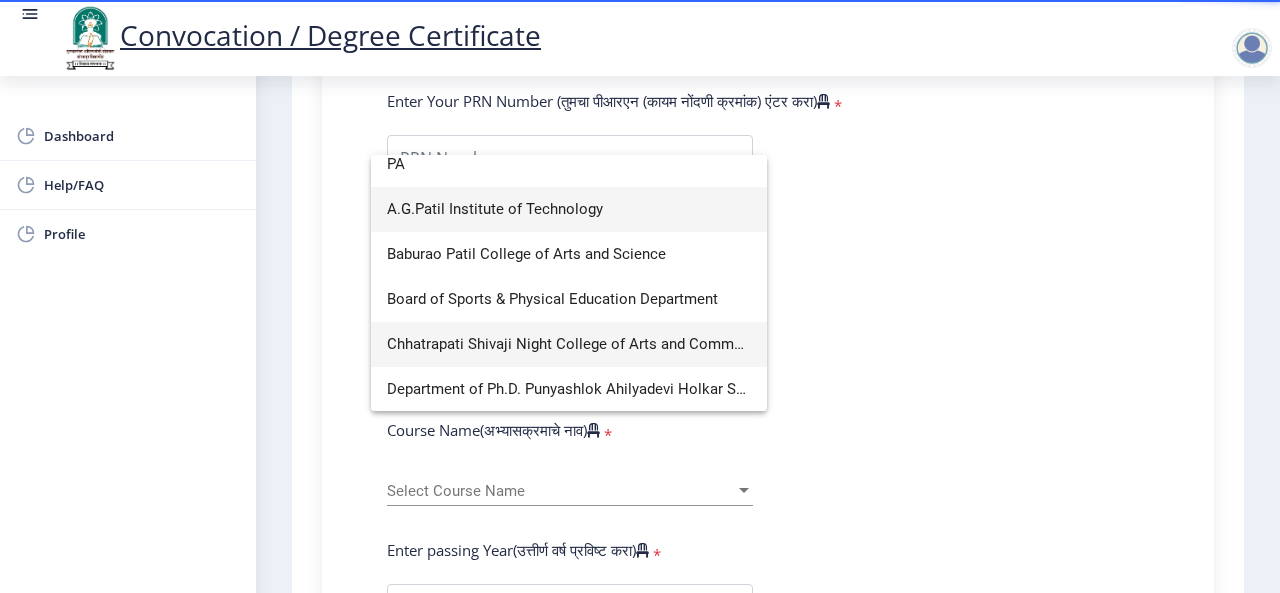 type on "P" 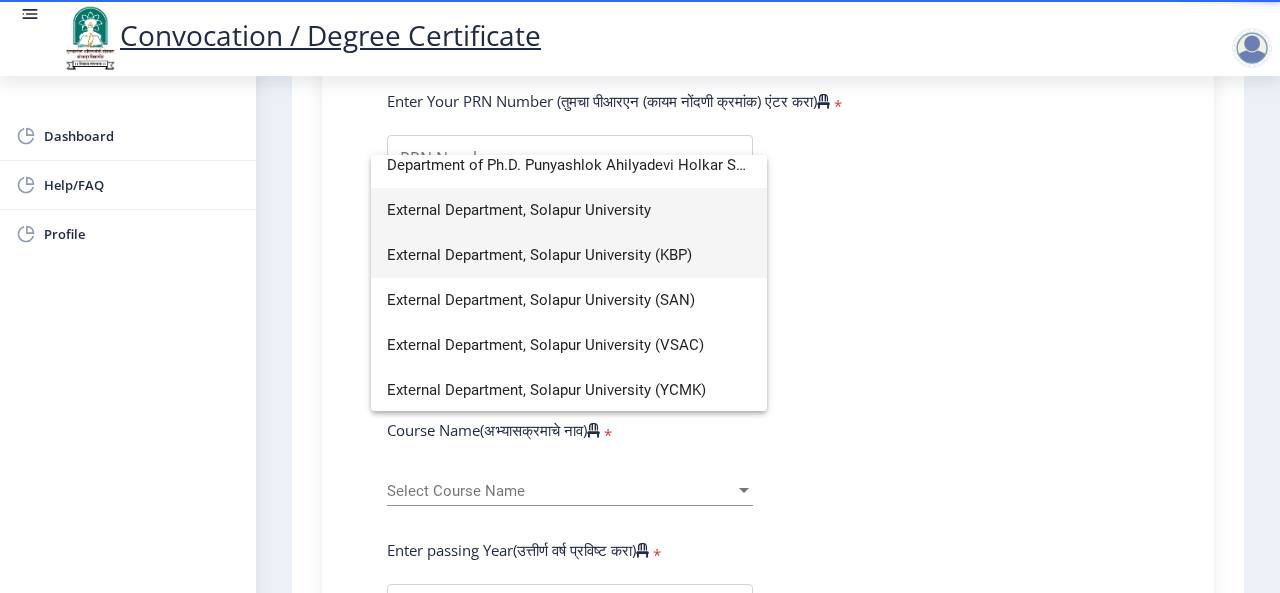 scroll, scrollTop: 104, scrollLeft: 0, axis: vertical 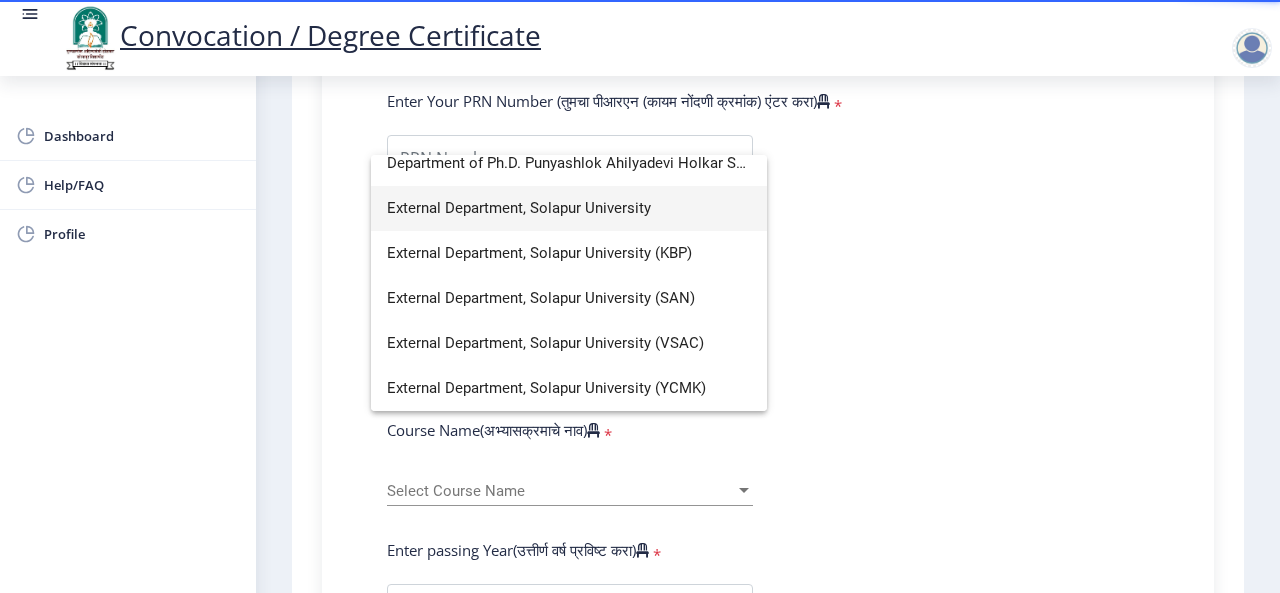 type on "[FIRST]" 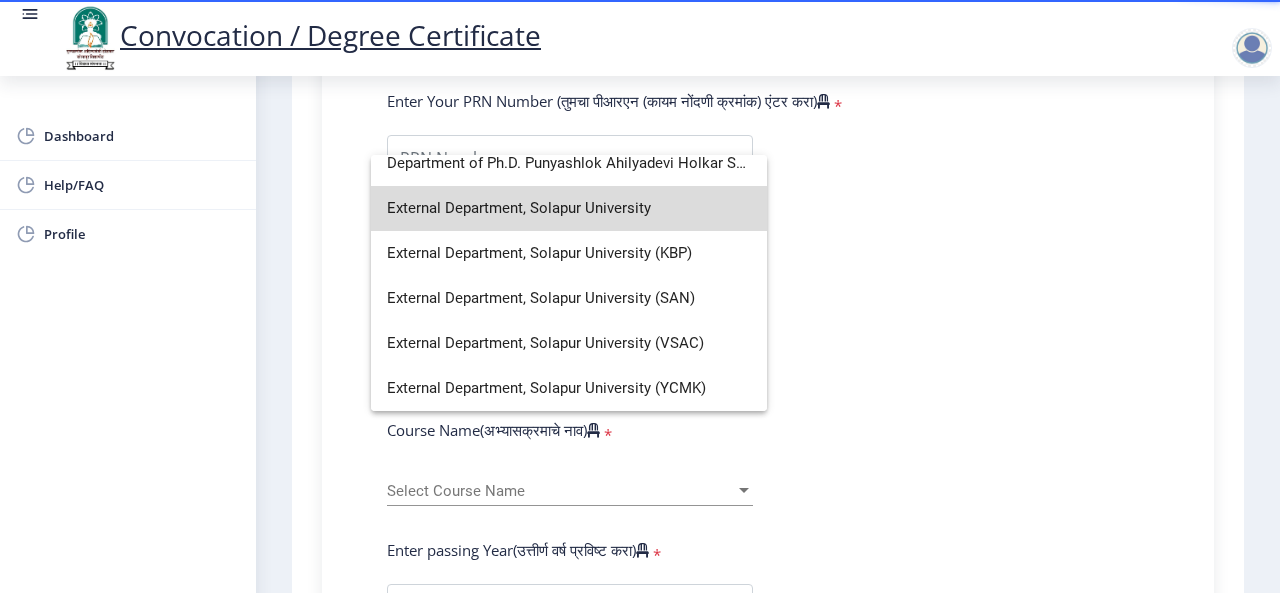 click on "External Department, Solapur University" at bounding box center (569, 208) 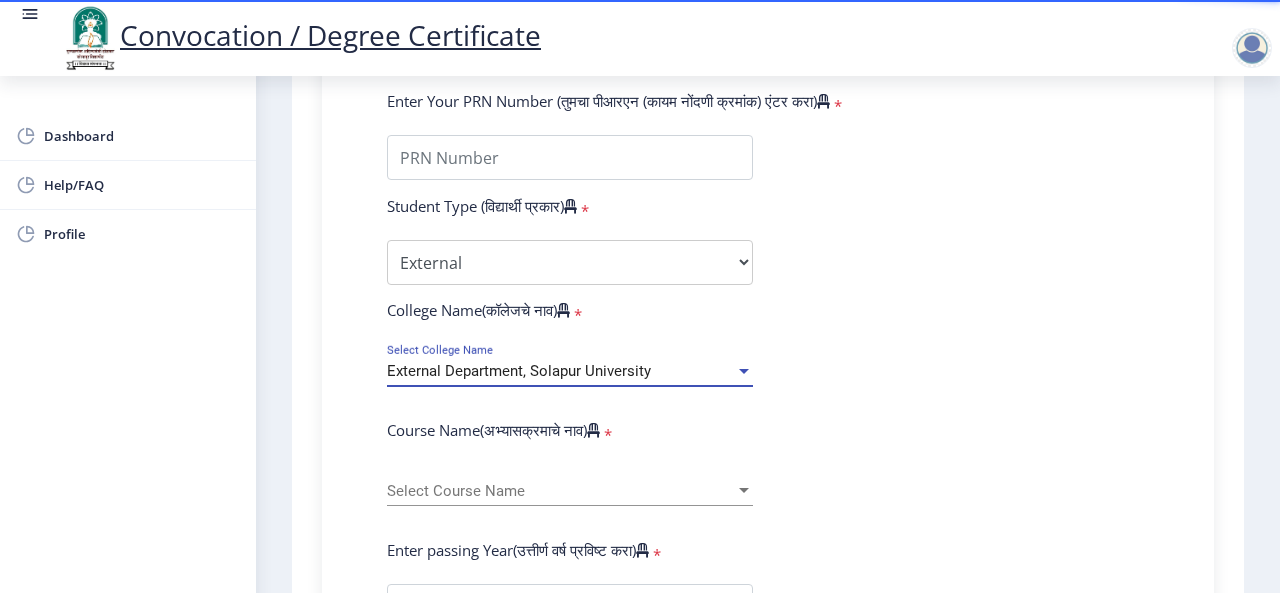 scroll, scrollTop: 666, scrollLeft: 0, axis: vertical 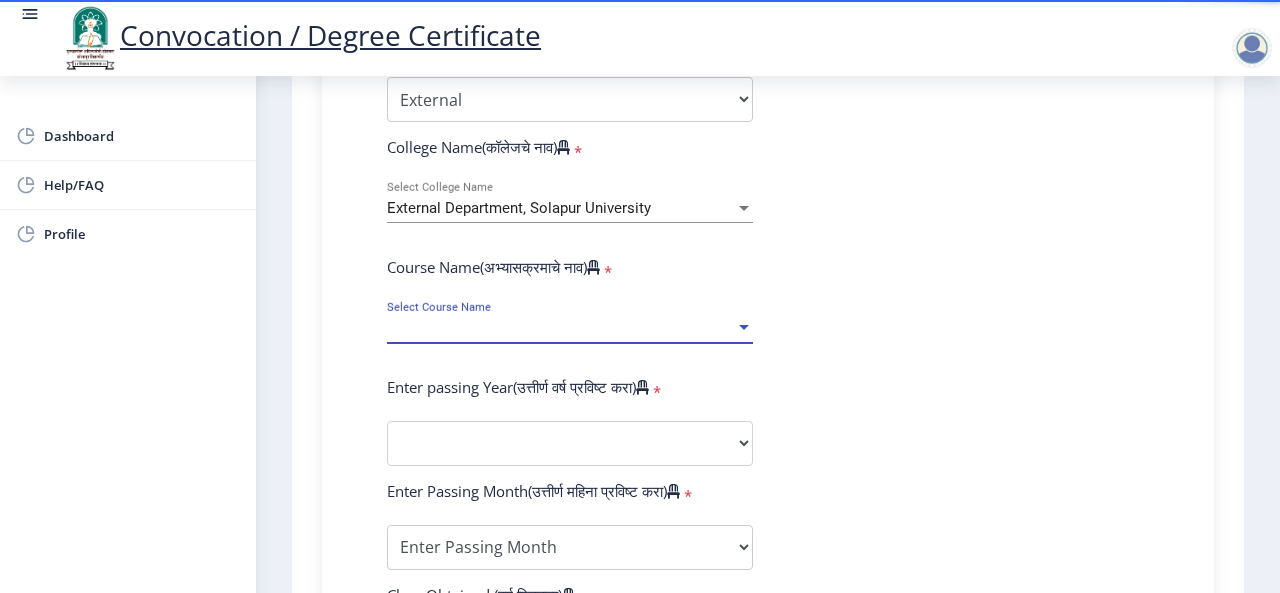 click on "Select Course Name" at bounding box center [561, 328] 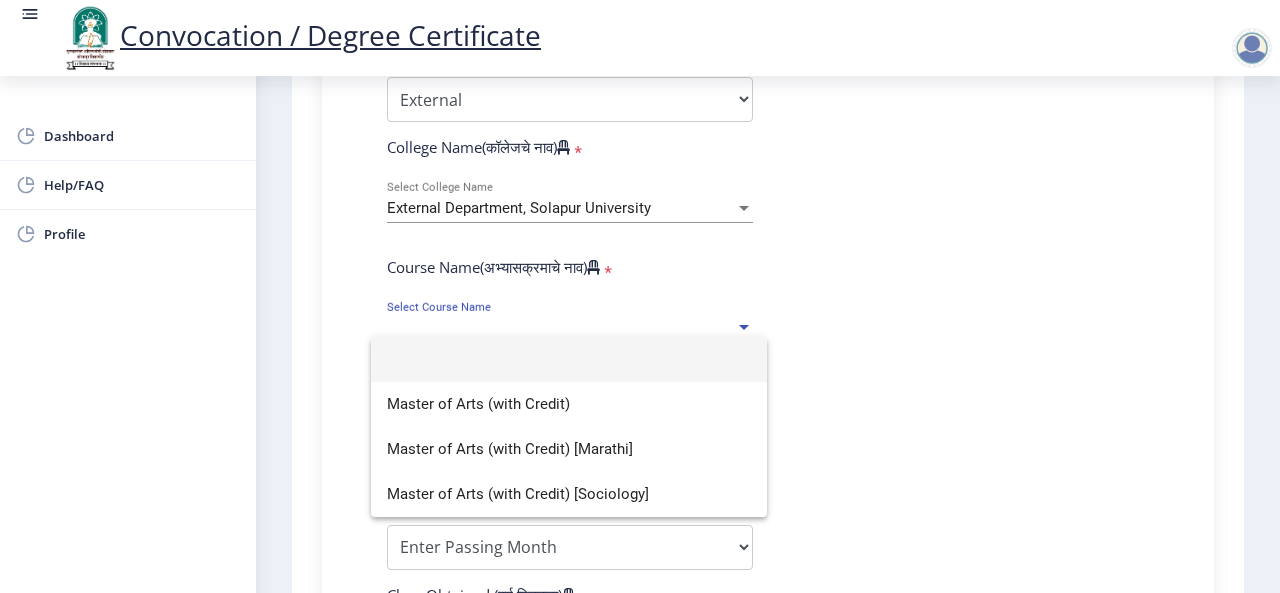 click 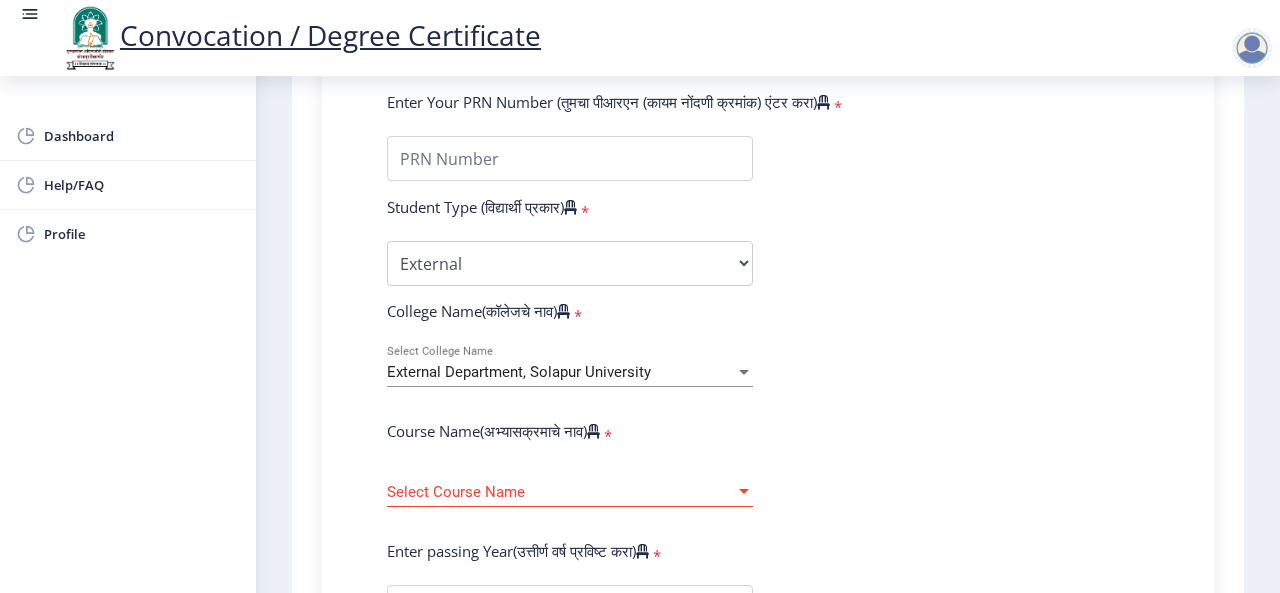 scroll, scrollTop: 499, scrollLeft: 0, axis: vertical 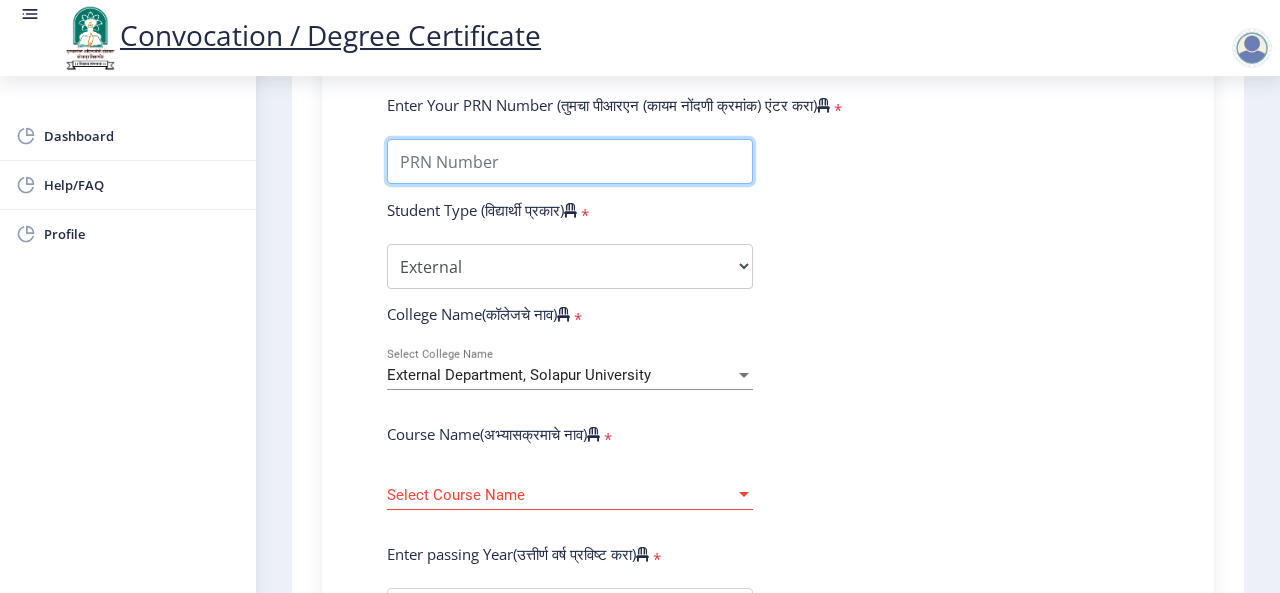 click on "Enter Your PRN Number (तुमचा पीआरएन (कायम नोंदणी क्रमांक) एंटर करा)" at bounding box center (570, 161) 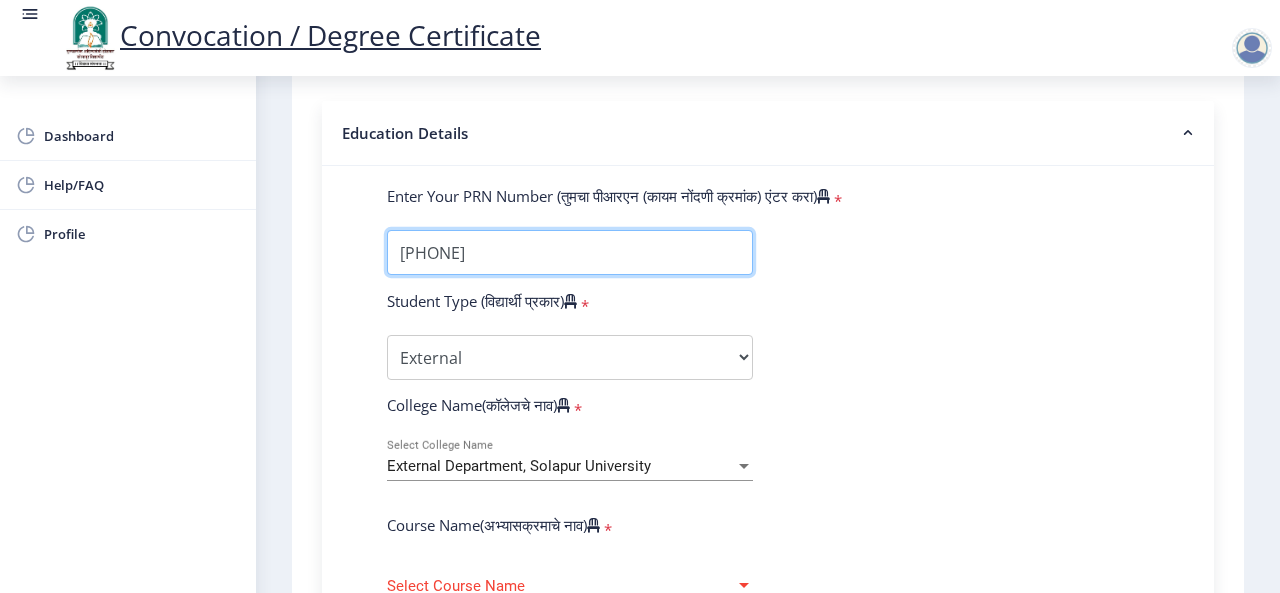 scroll, scrollTop: 655, scrollLeft: 0, axis: vertical 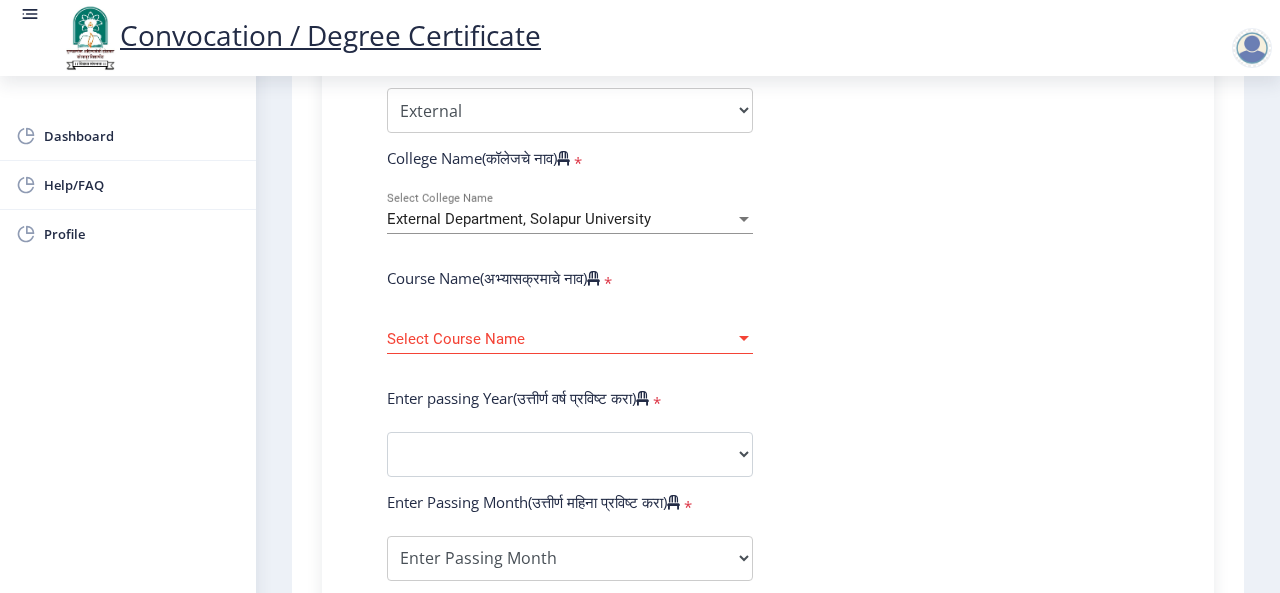 type on "[PHONE]" 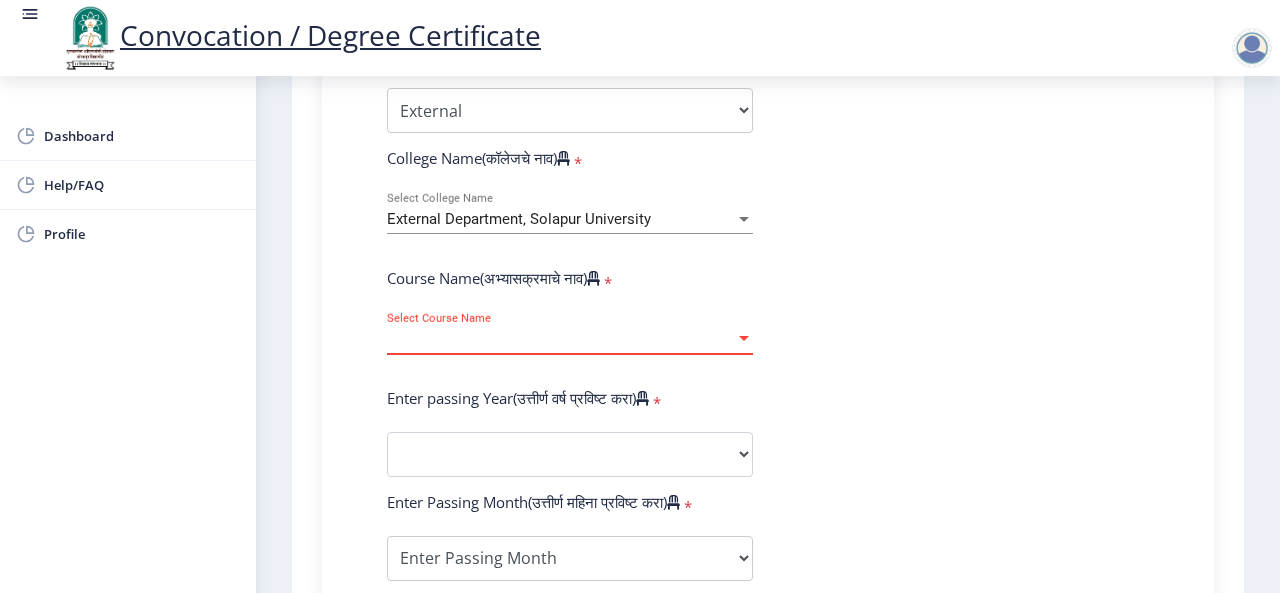 click on "Select Course Name" at bounding box center (561, 339) 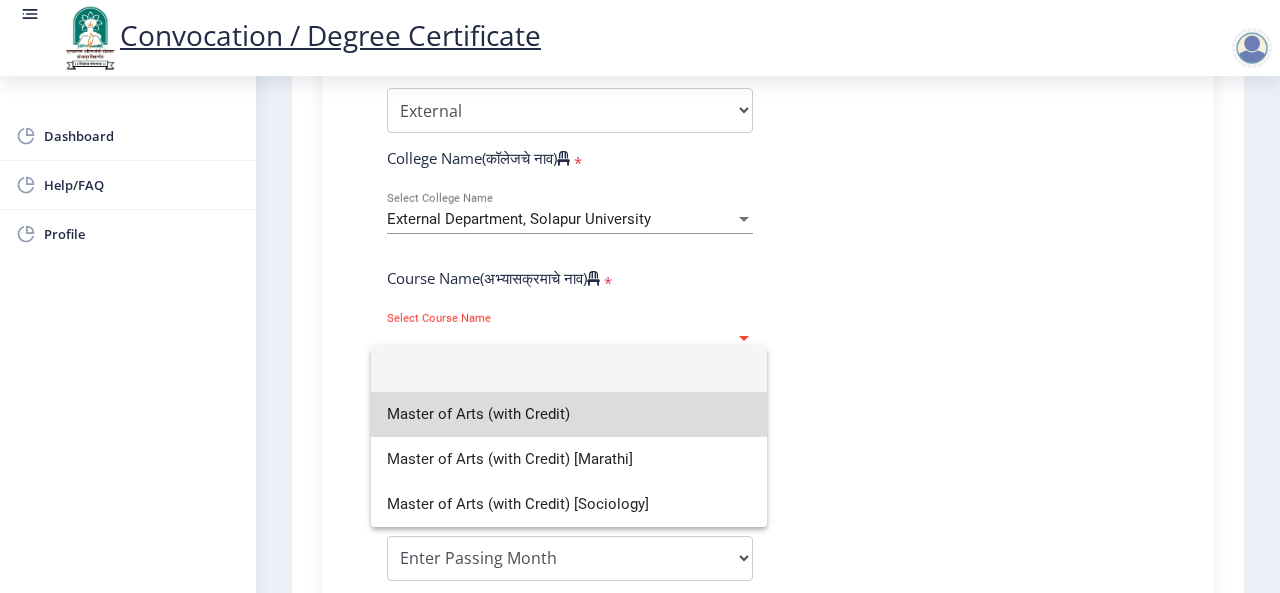 click on "Master of Arts (with Credit)" at bounding box center (569, 414) 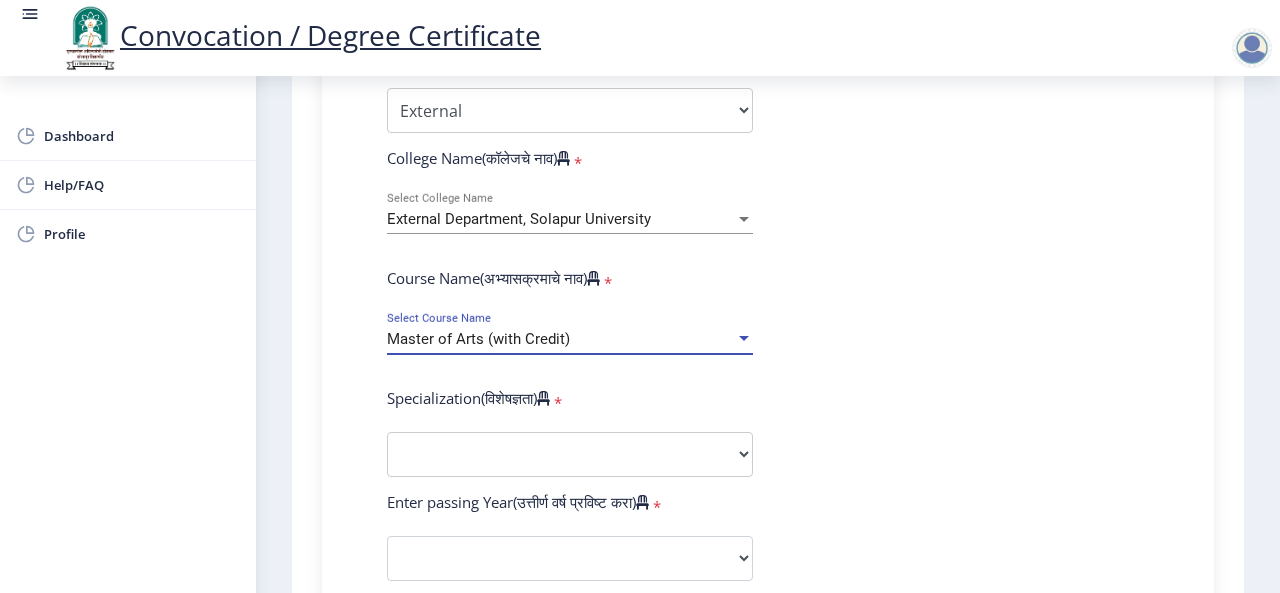 scroll, scrollTop: 736, scrollLeft: 0, axis: vertical 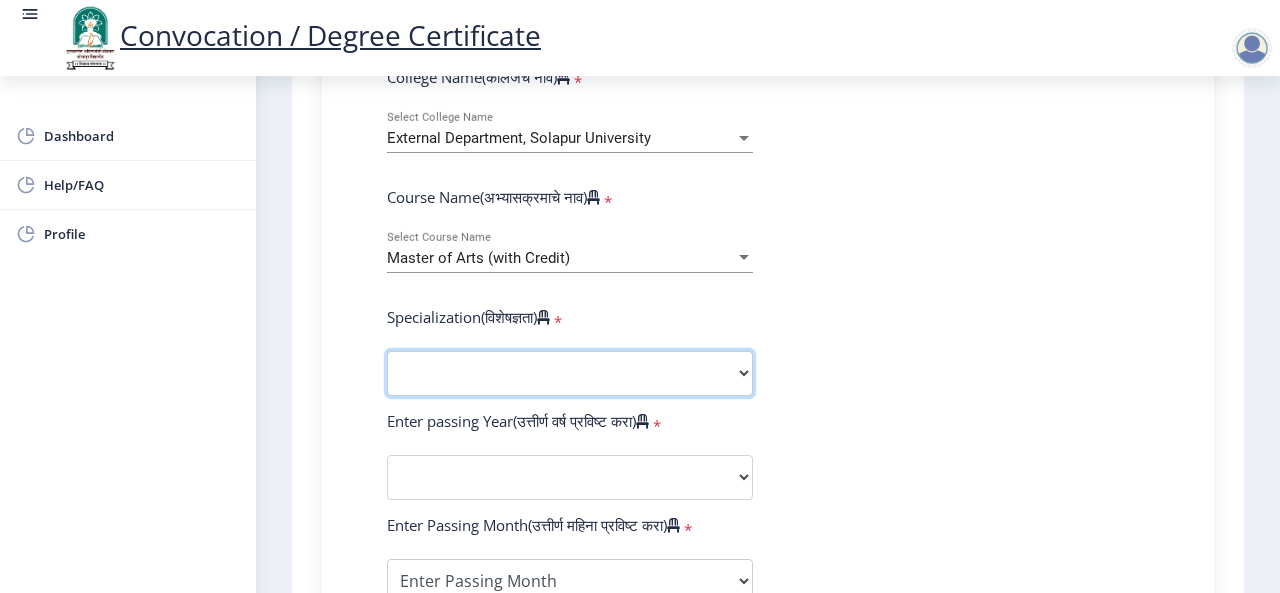 click on "Specialization English Hindi Marathi Urdu Ancient Indian History Culture & Archaeology Clinical Psychology Economics History Mass Communication Political Science Rural Development Sanskrit Sociology Applied Economics Kannada Geography Music (Tabla/Pakhavaj) Pali Prakrit Other" at bounding box center [570, 373] 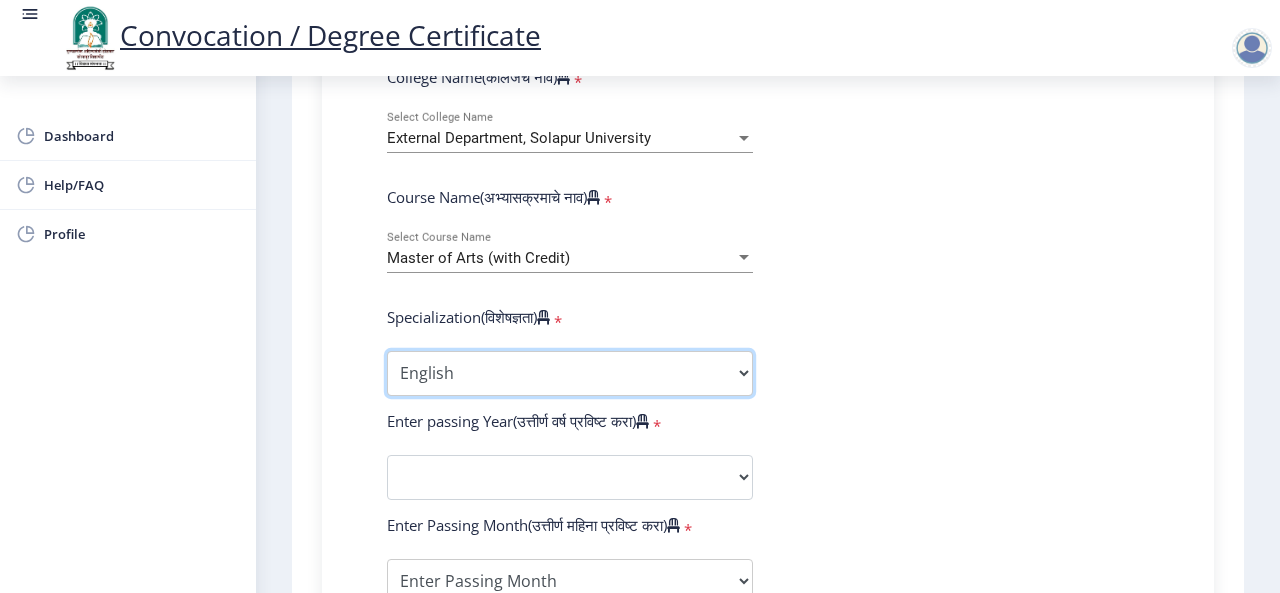 click on "Specialization English Hindi Marathi Urdu Ancient Indian History Culture & Archaeology Clinical Psychology Economics History Mass Communication Political Science Rural Development Sanskrit Sociology Applied Economics Kannada Geography Music (Tabla/Pakhavaj) Pali Prakrit Other" at bounding box center [570, 373] 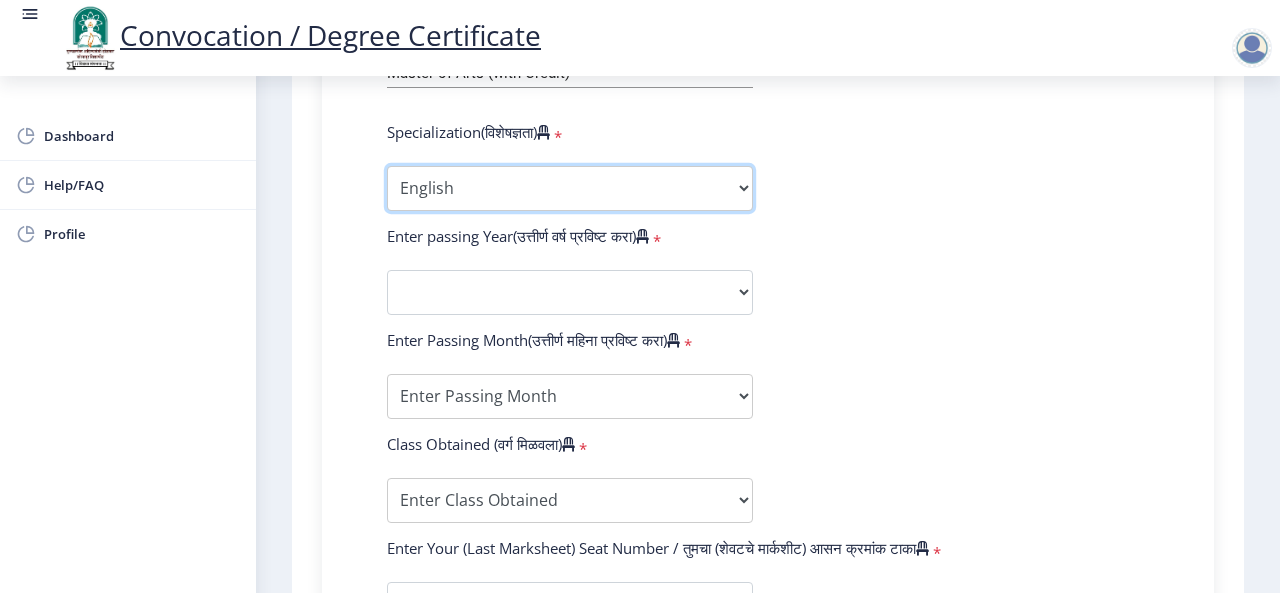 scroll, scrollTop: 925, scrollLeft: 0, axis: vertical 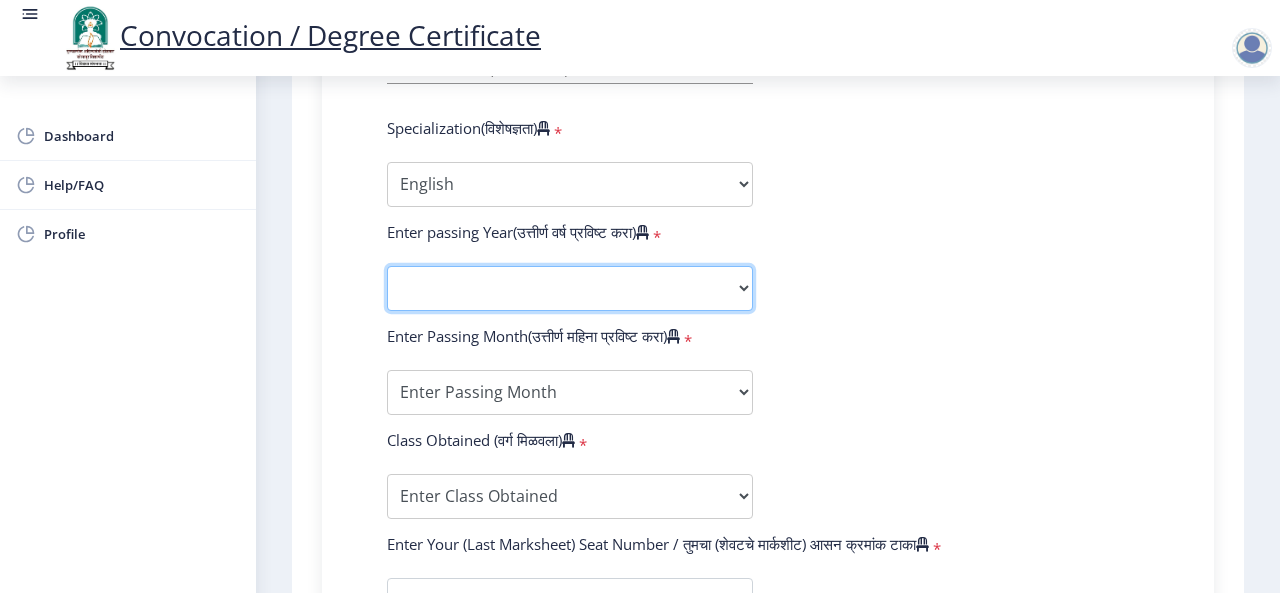 click on "2025   2024   2023   2022   2021   2020   2019   2018   2017   2016   2015   2014   2013   2012   2011   2010   2009   2008   2007   2006   2005   2004   2003   2002   2001   2000   1999   1998   1997   1996   1995   1994   1993   1992   1991   1990   1989   1988   1987   1986   1985   1984   1983   1982   1981   1980   1979   1978   1977   1976" 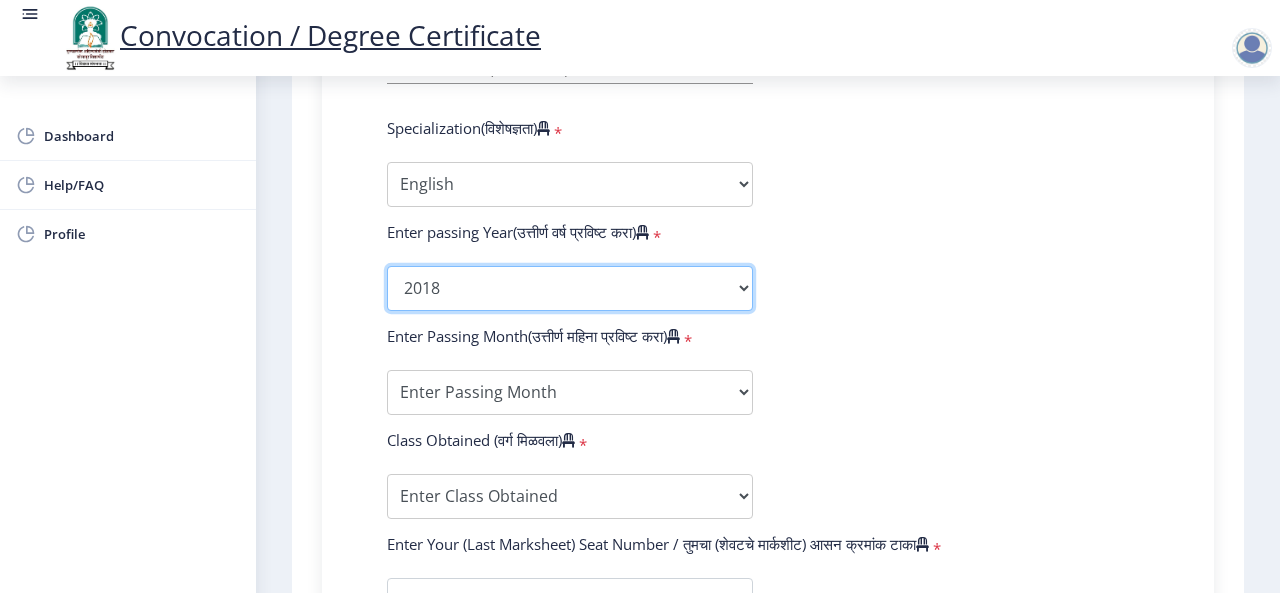 click on "2025   2024   2023   2022   2021   2020   2019   2018   2017   2016   2015   2014   2013   2012   2011   2010   2009   2008   2007   2006   2005   2004   2003   2002   2001   2000   1999   1998   1997   1996   1995   1994   1993   1992   1991   1990   1989   1988   1987   1986   1985   1984   1983   1982   1981   1980   1979   1978   1977   1976" 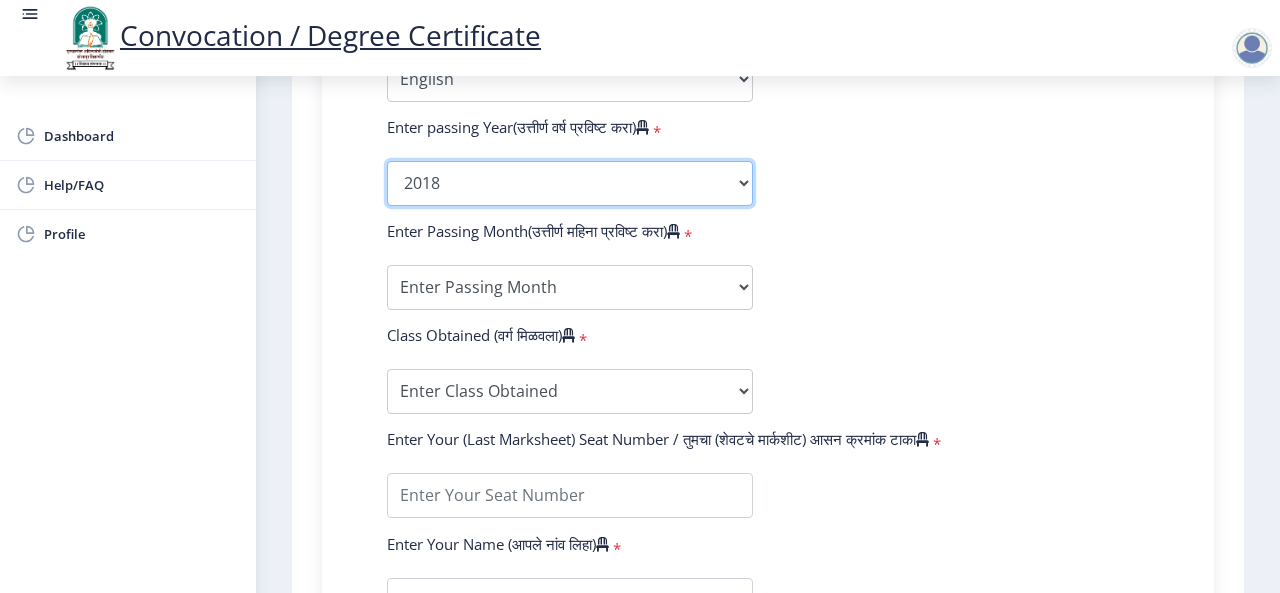 scroll, scrollTop: 1033, scrollLeft: 0, axis: vertical 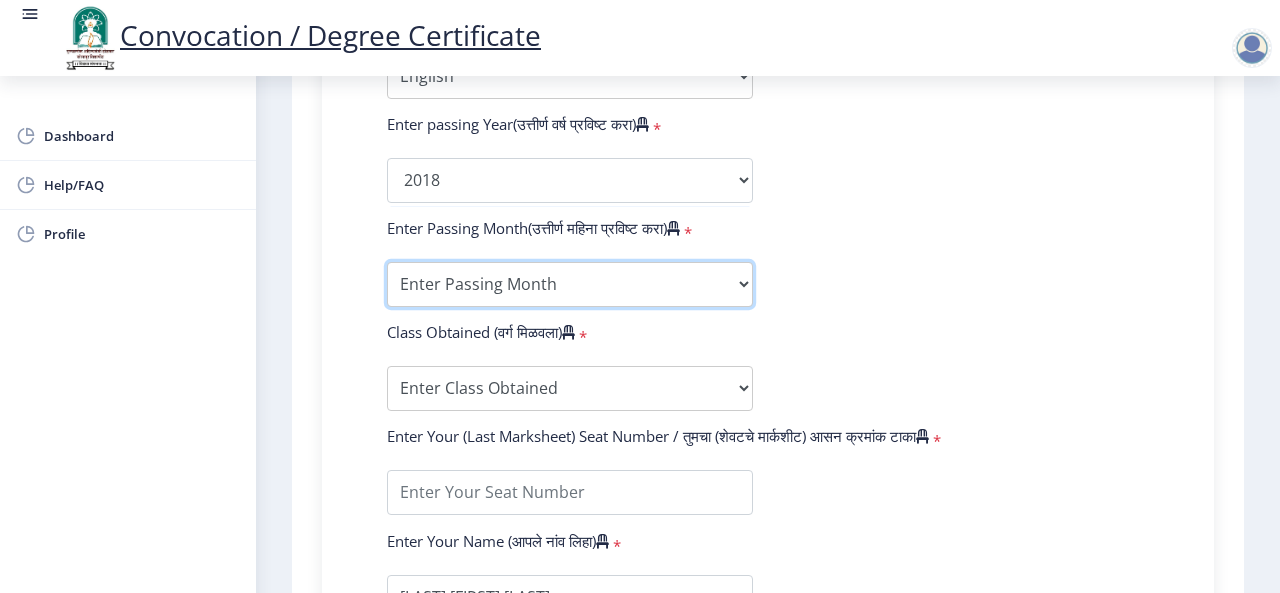 click on "Enter Passing Month March April May October November December" at bounding box center (570, 284) 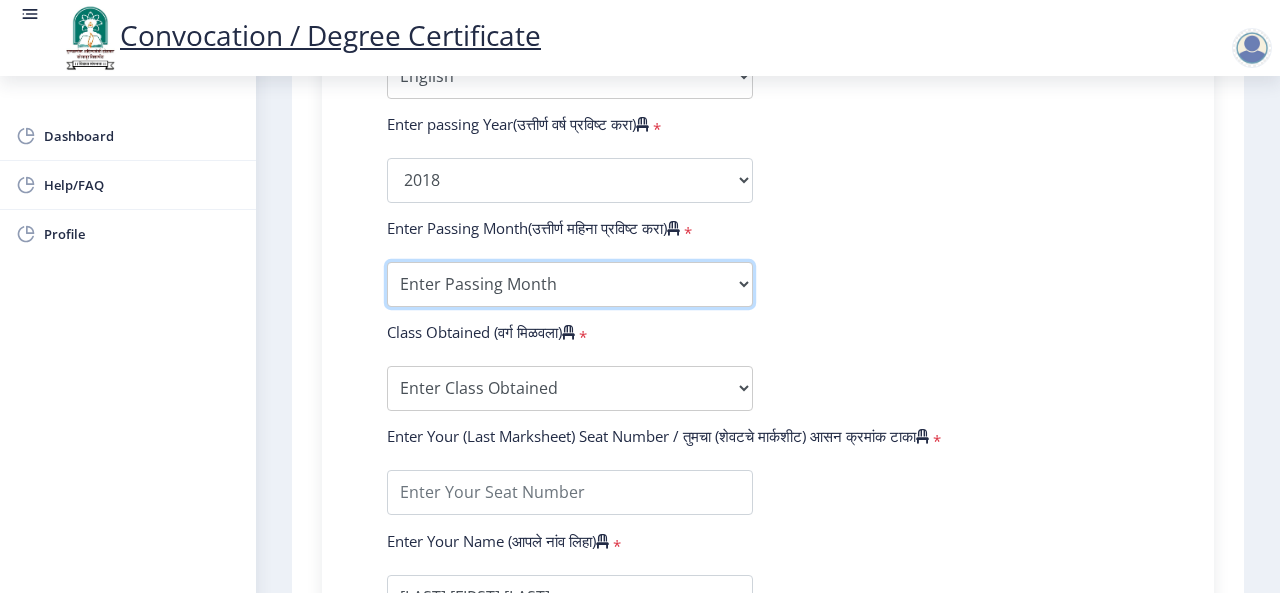 select on "March" 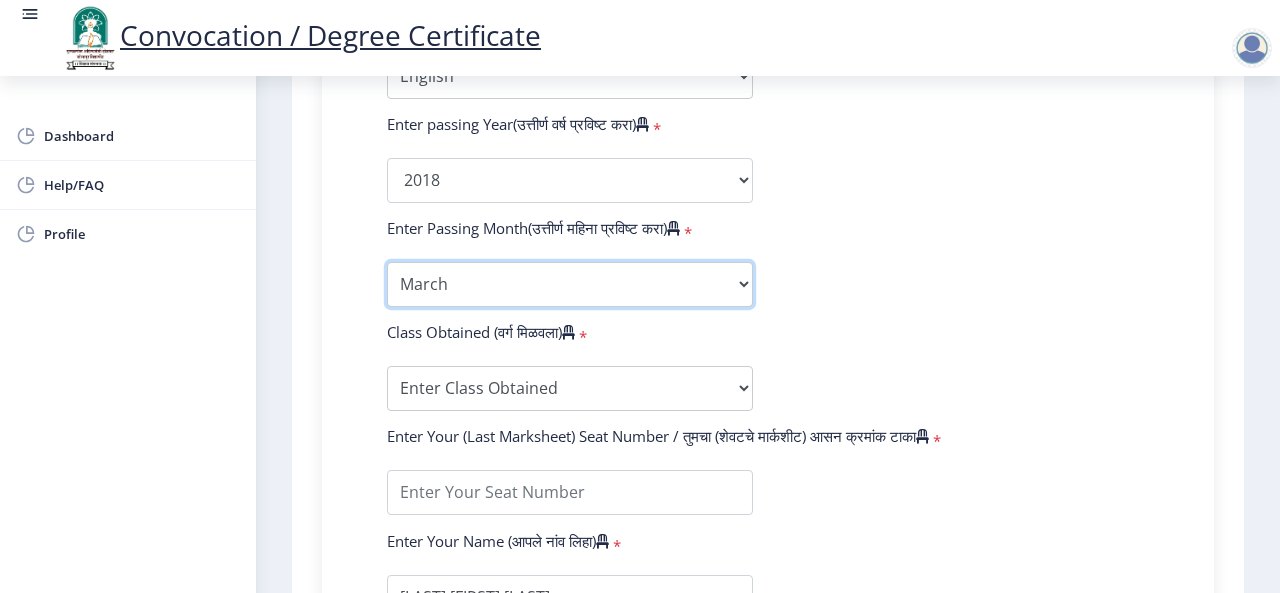 click on "Enter Passing Month March April May October November December" at bounding box center (570, 284) 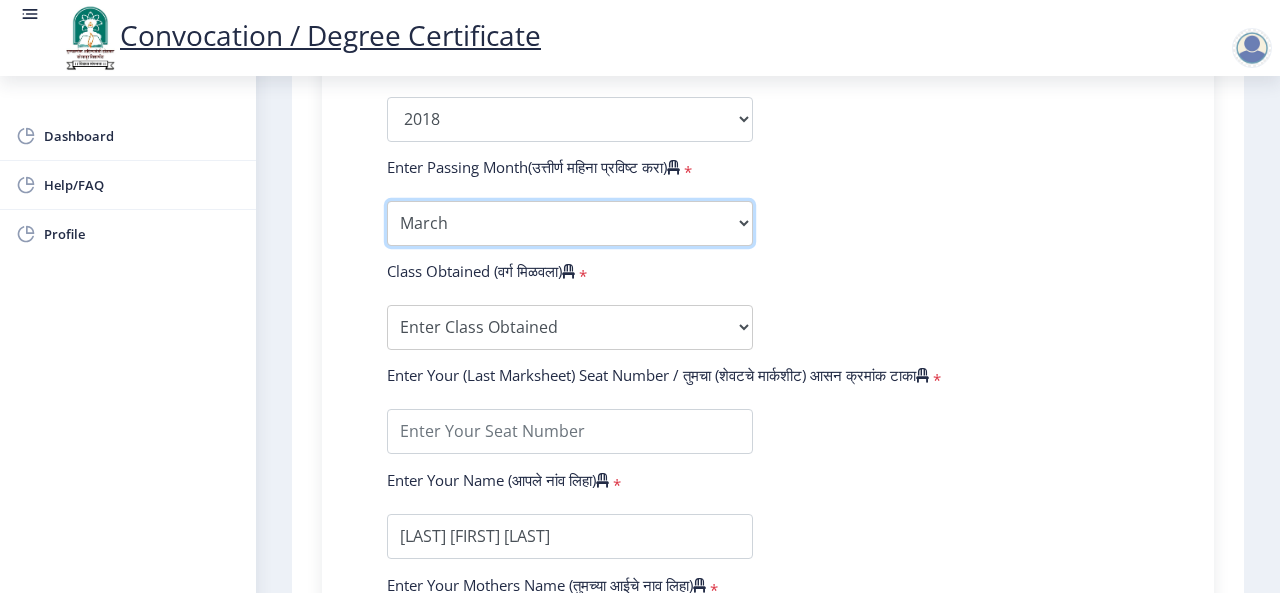 scroll, scrollTop: 1095, scrollLeft: 0, axis: vertical 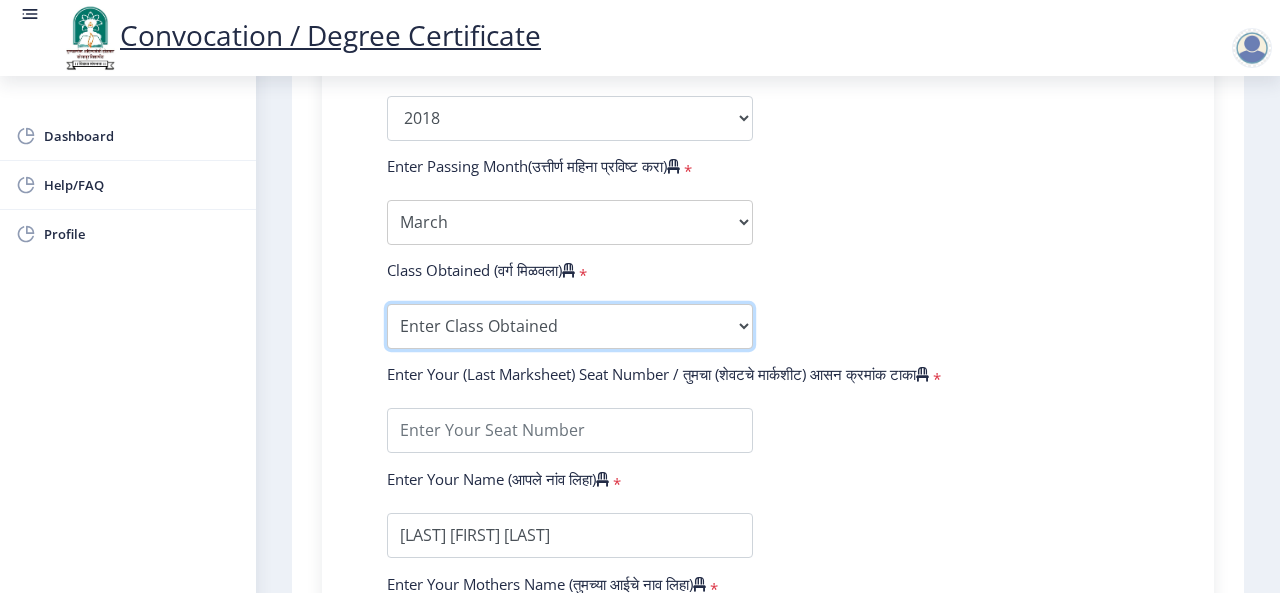 click on "Enter Class Obtained FIRST CLASS WITH DISTINCTION FIRST CLASS HIGHER SECOND CLASS SECOND CLASS PASS CLASS Grade O Grade A+ Grade A Grade B+ Grade B Grade C+ Grade C Grade D Grade E" at bounding box center [570, 326] 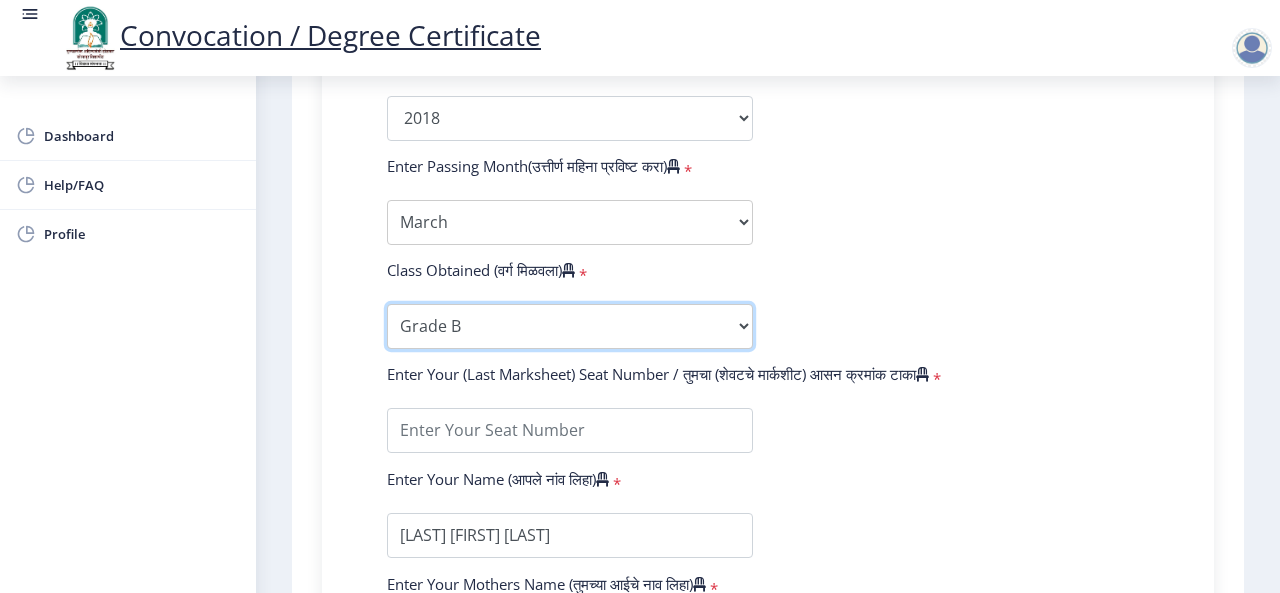 click on "Enter Class Obtained FIRST CLASS WITH DISTINCTION FIRST CLASS HIGHER SECOND CLASS SECOND CLASS PASS CLASS Grade O Grade A+ Grade A Grade B+ Grade B Grade C+ Grade C Grade D Grade E" at bounding box center (570, 326) 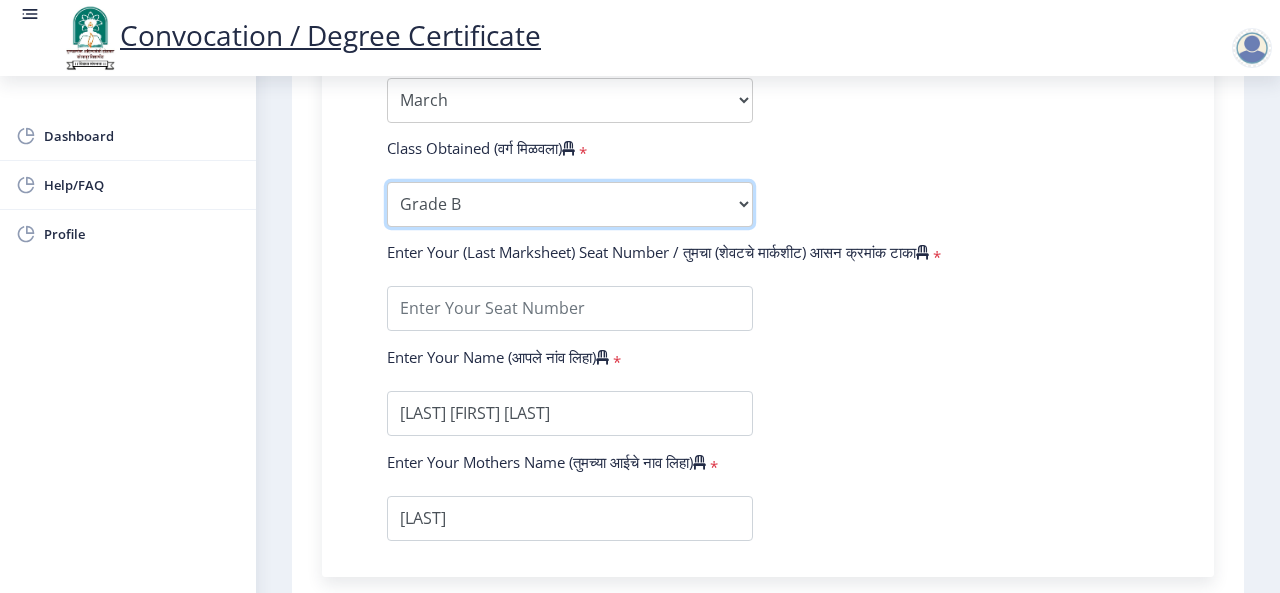 scroll, scrollTop: 1229, scrollLeft: 0, axis: vertical 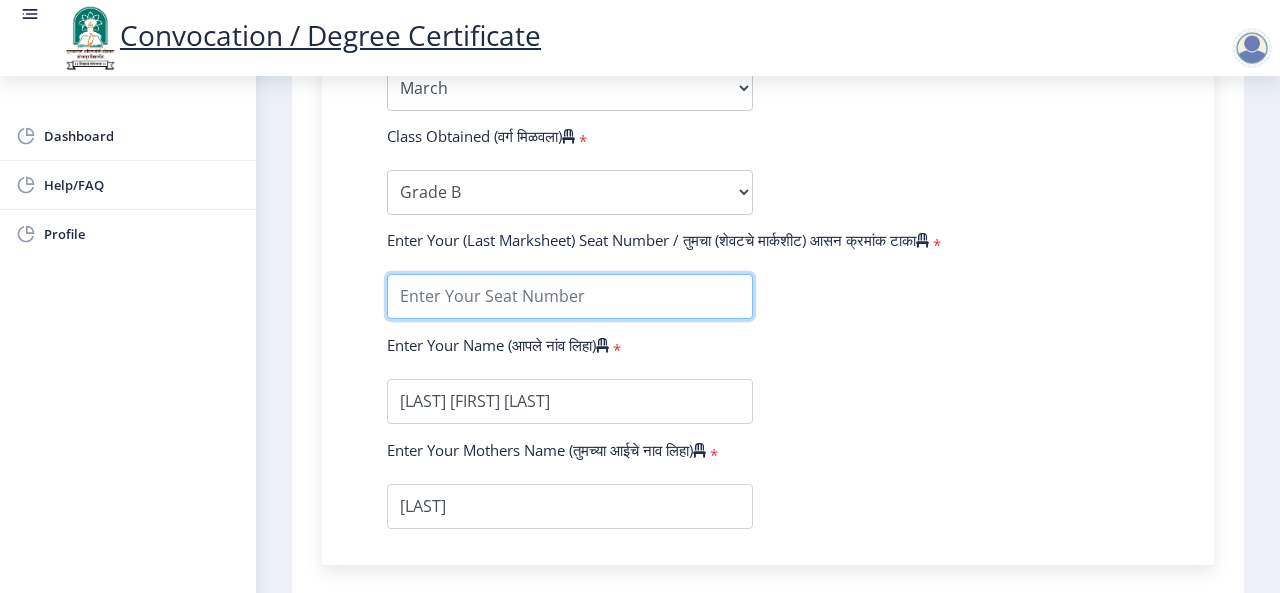 click at bounding box center [570, 296] 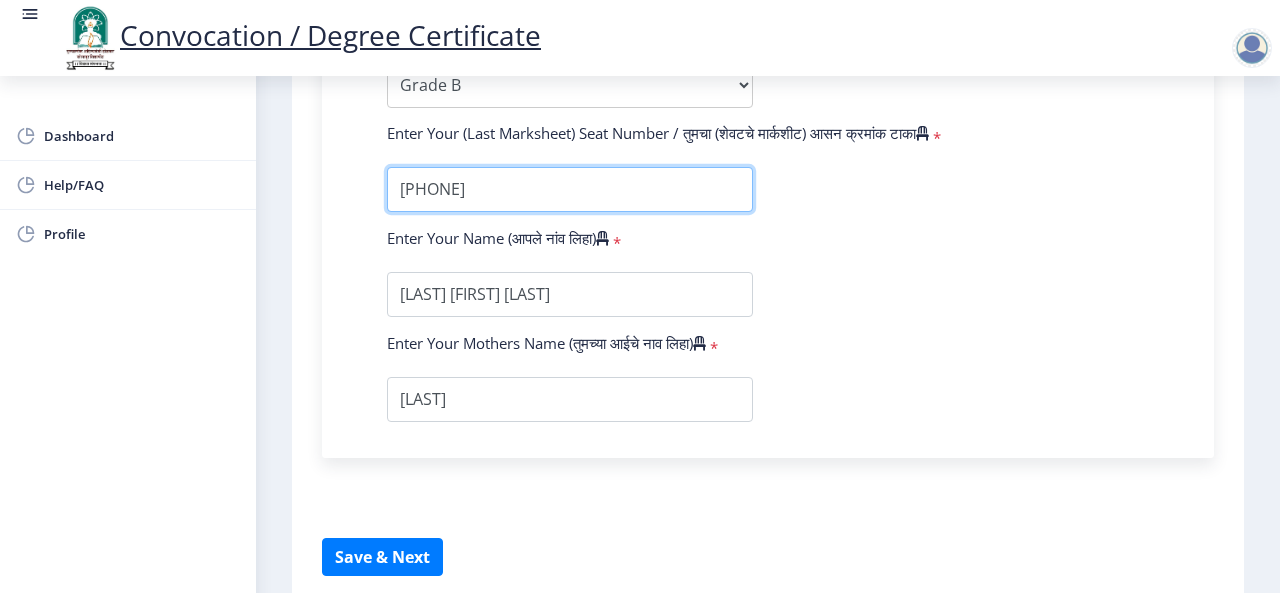 scroll, scrollTop: 1337, scrollLeft: 0, axis: vertical 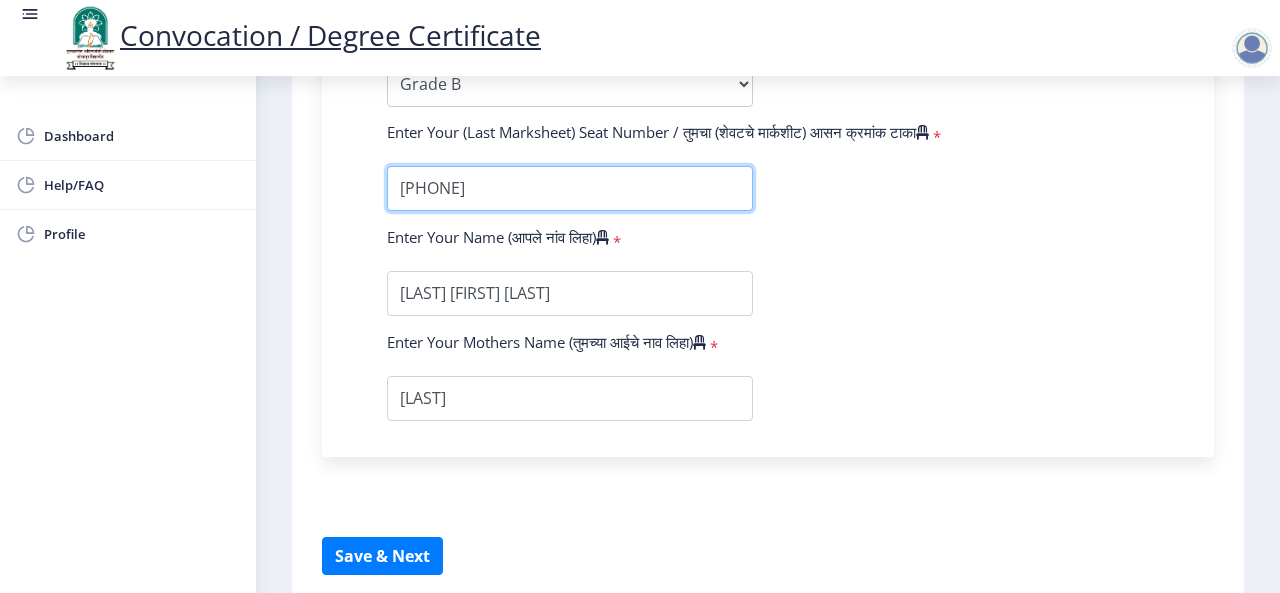 type on "[PHONE]" 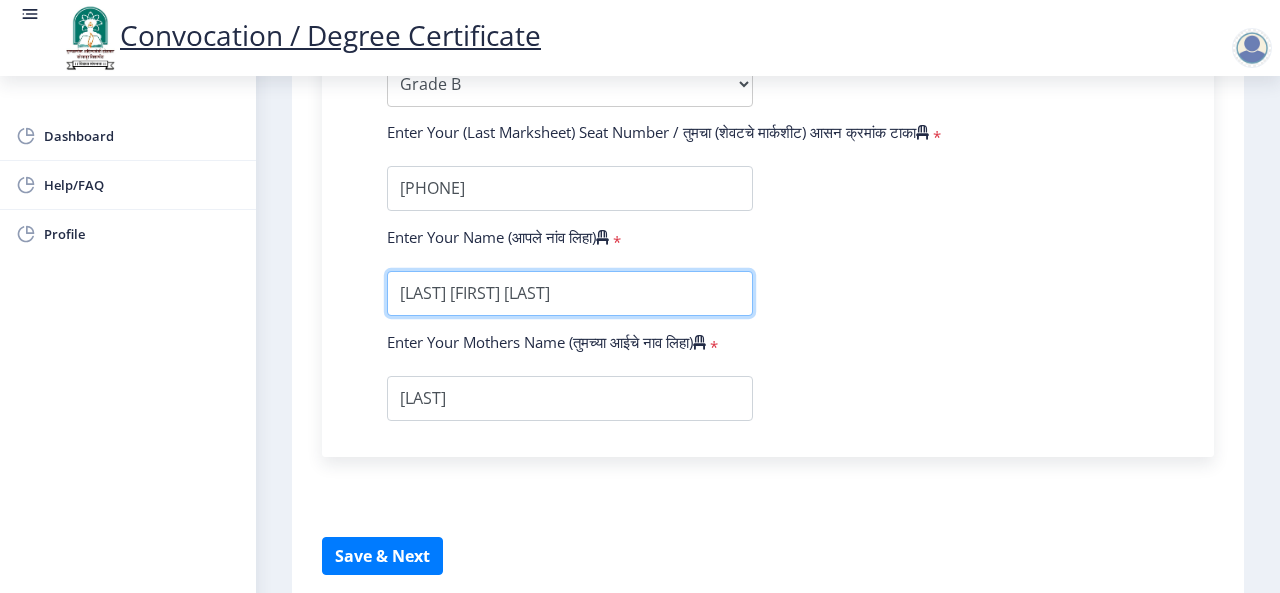click at bounding box center [570, 293] 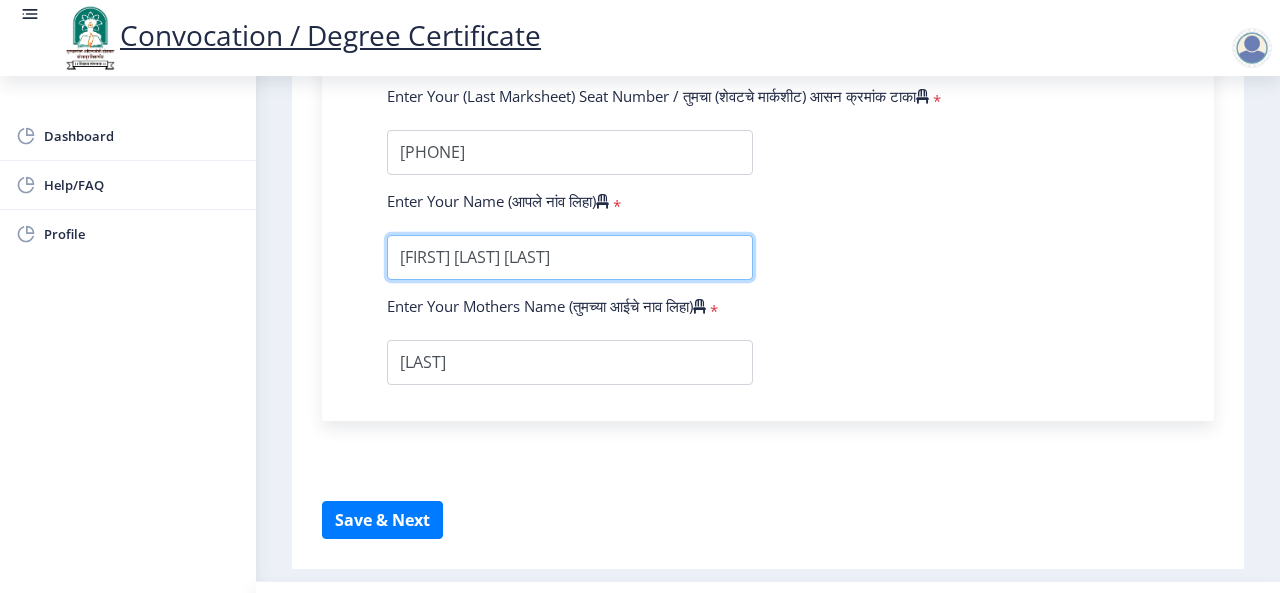 scroll, scrollTop: 1375, scrollLeft: 0, axis: vertical 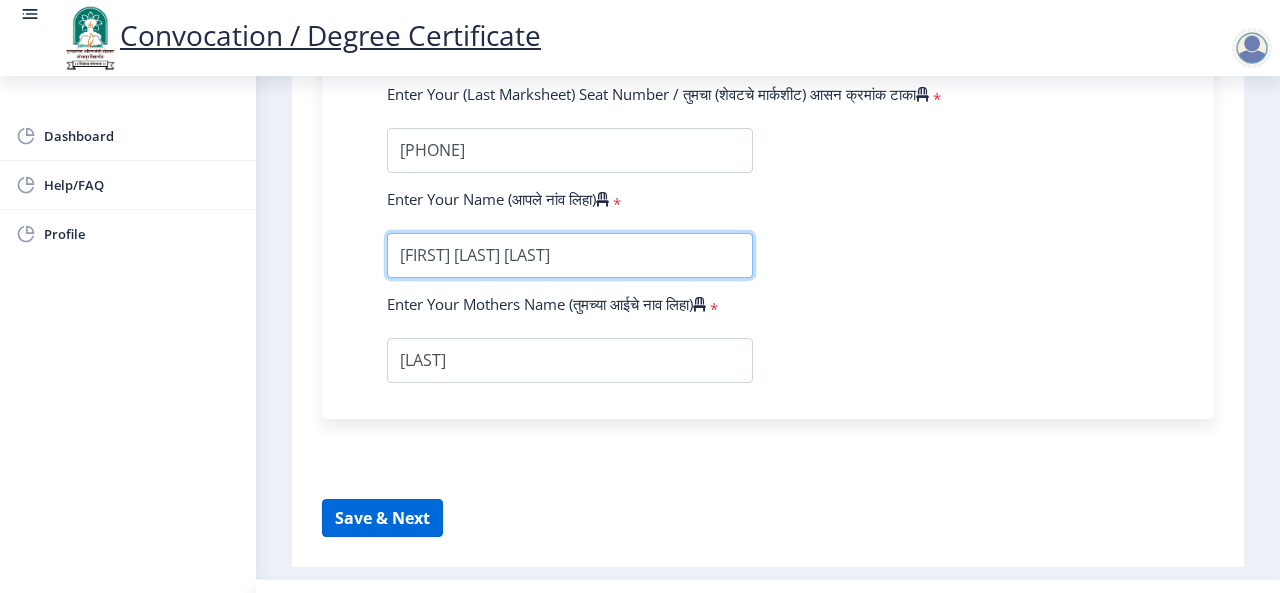 type on "[FIRST] [LAST] [LAST]" 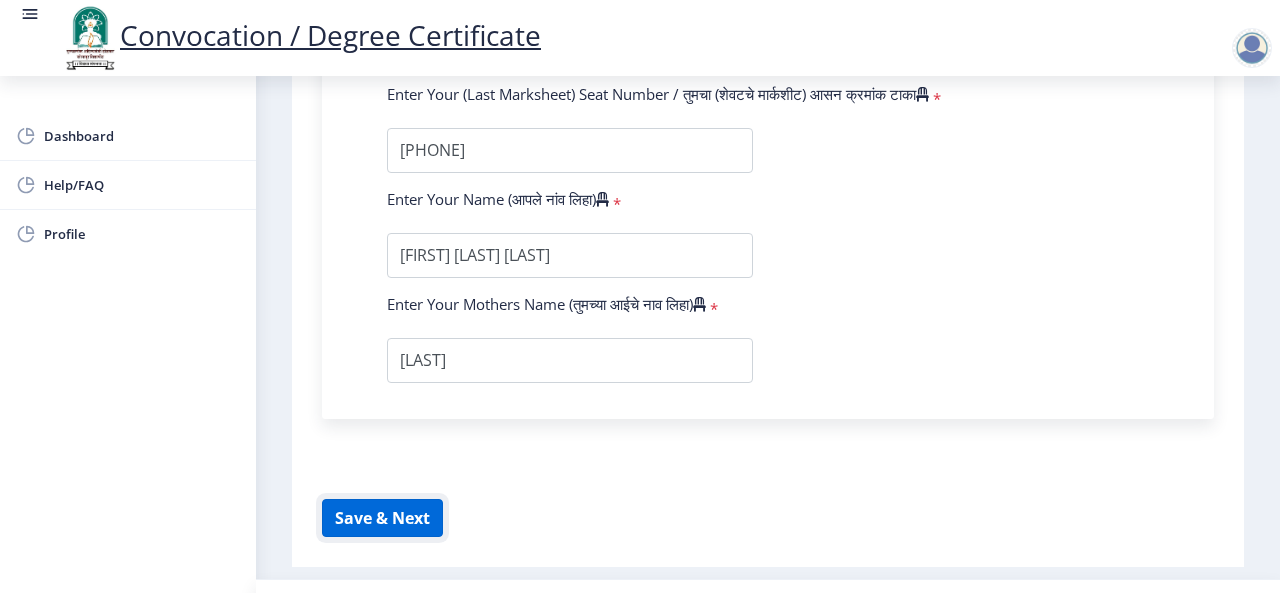 click on "Save & Next" 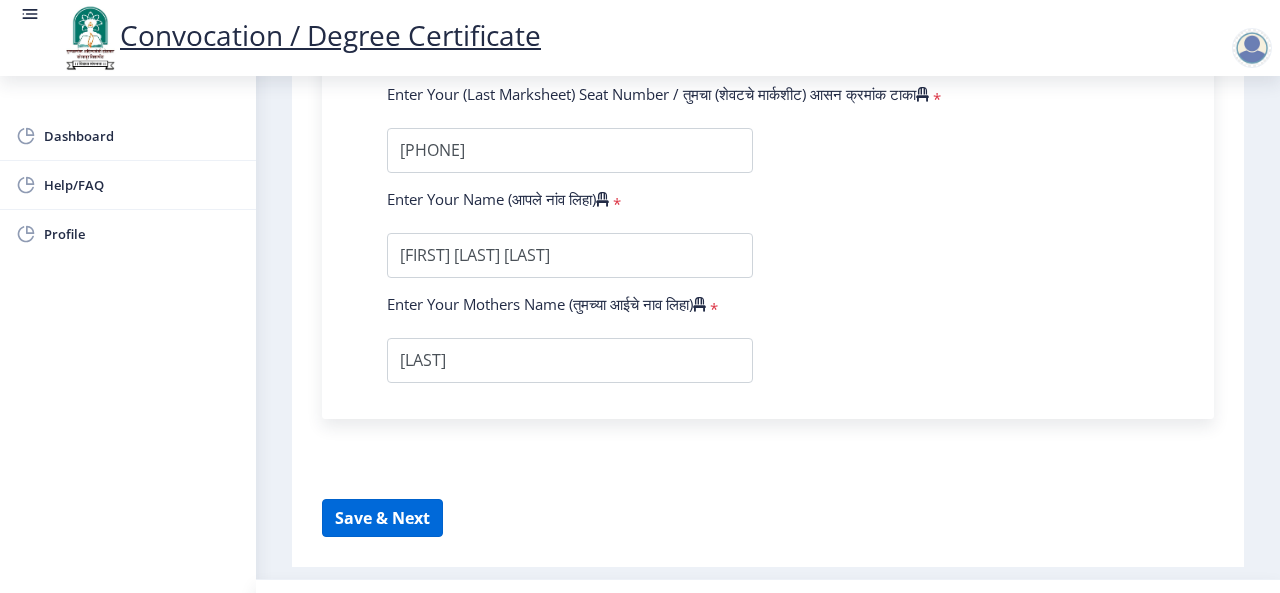 select 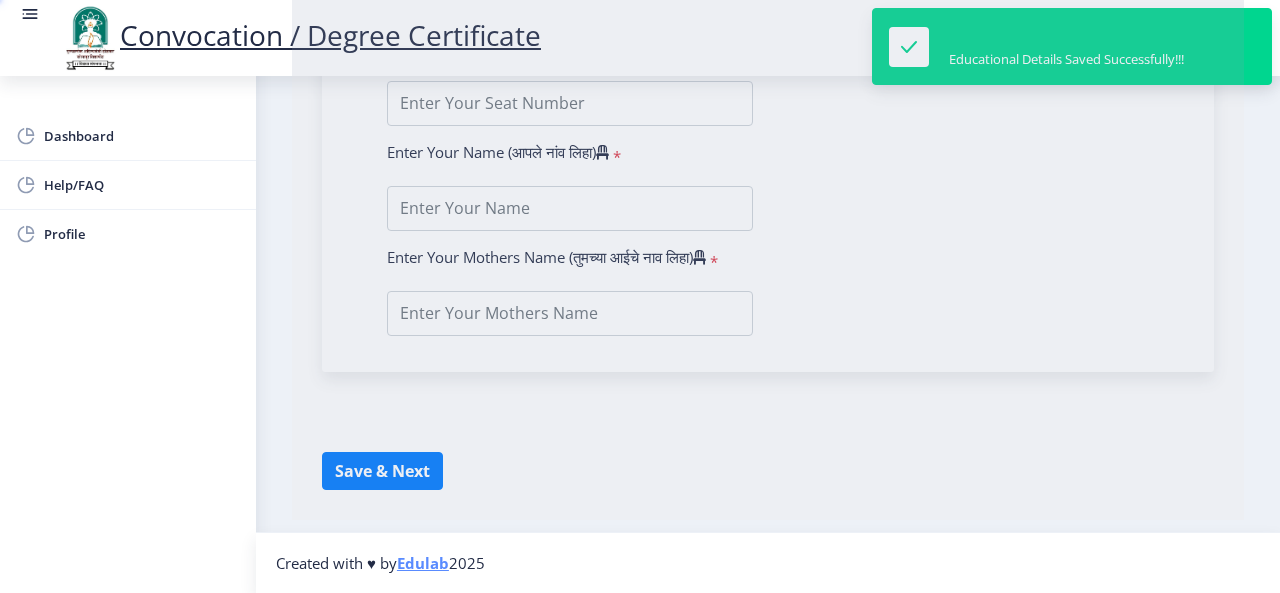 type on "[LAST] [FIRST] [LAST]" 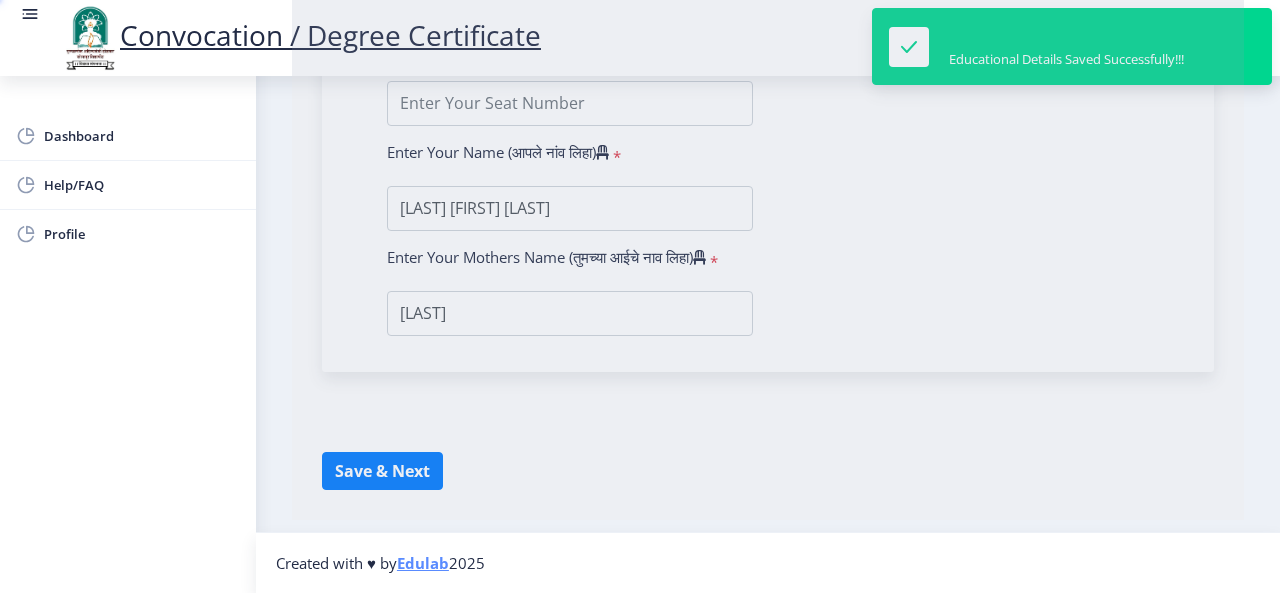 scroll, scrollTop: 0, scrollLeft: 0, axis: both 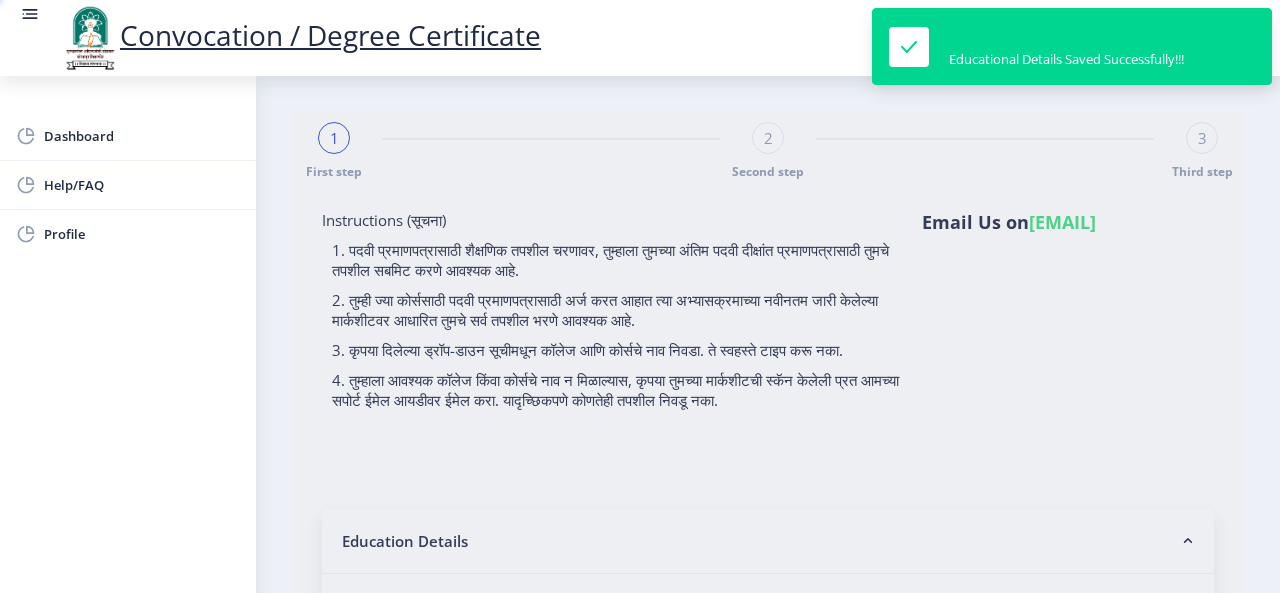 type on "[PHONE]" 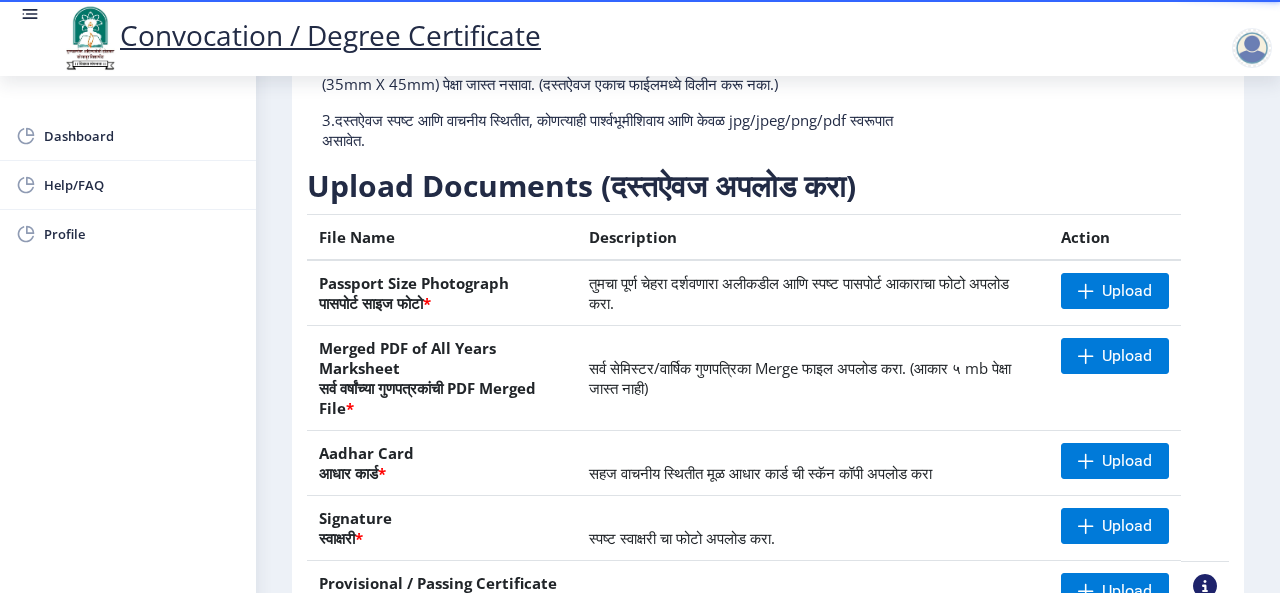 scroll, scrollTop: 247, scrollLeft: 0, axis: vertical 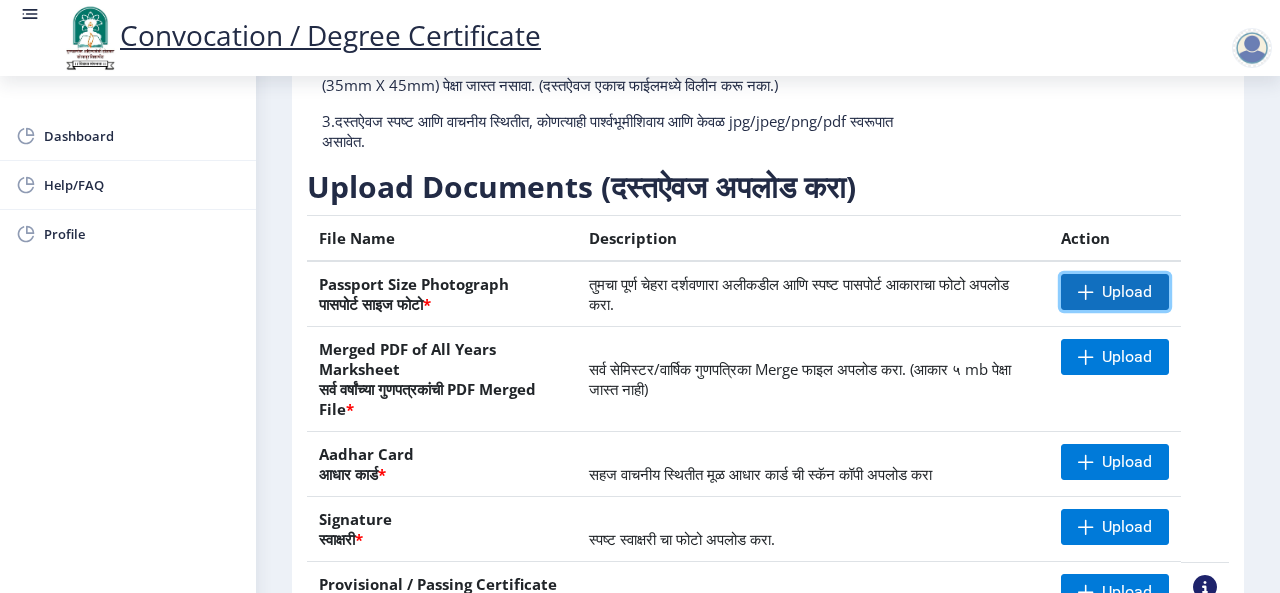 click on "Upload" 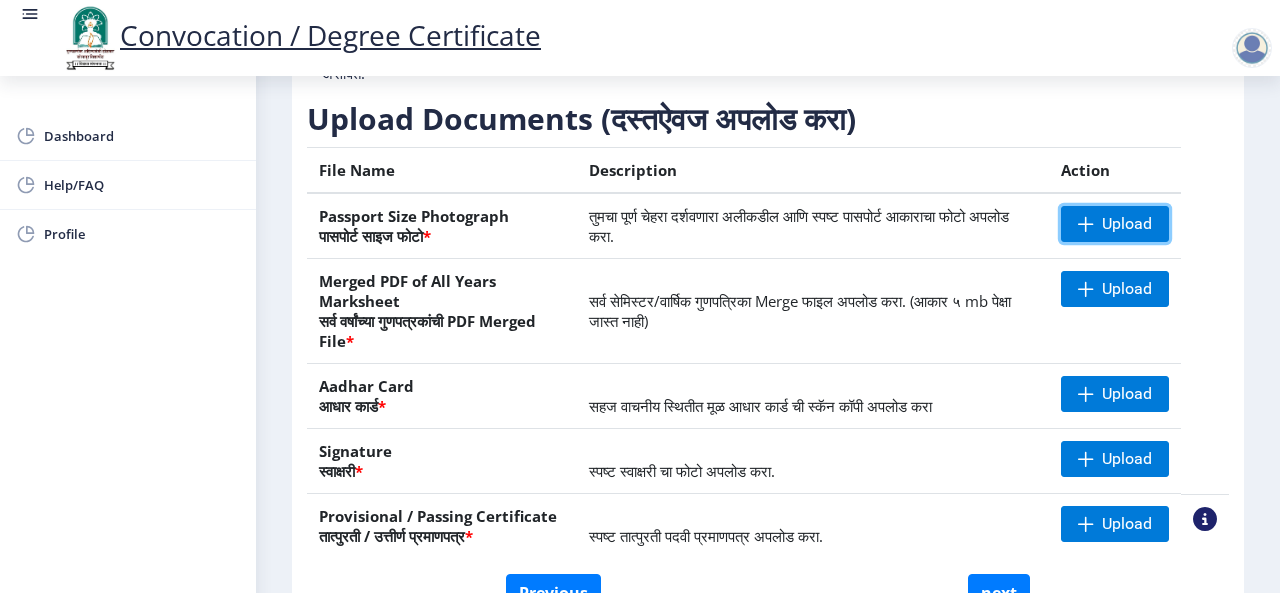 scroll, scrollTop: 317, scrollLeft: 0, axis: vertical 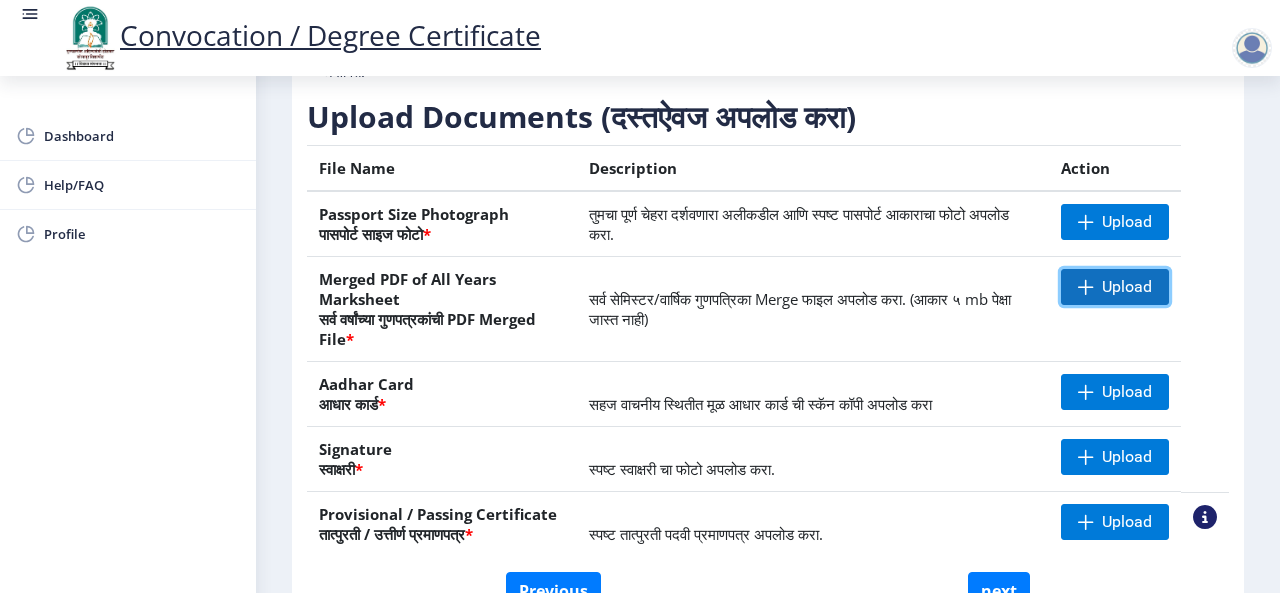 click on "Upload" 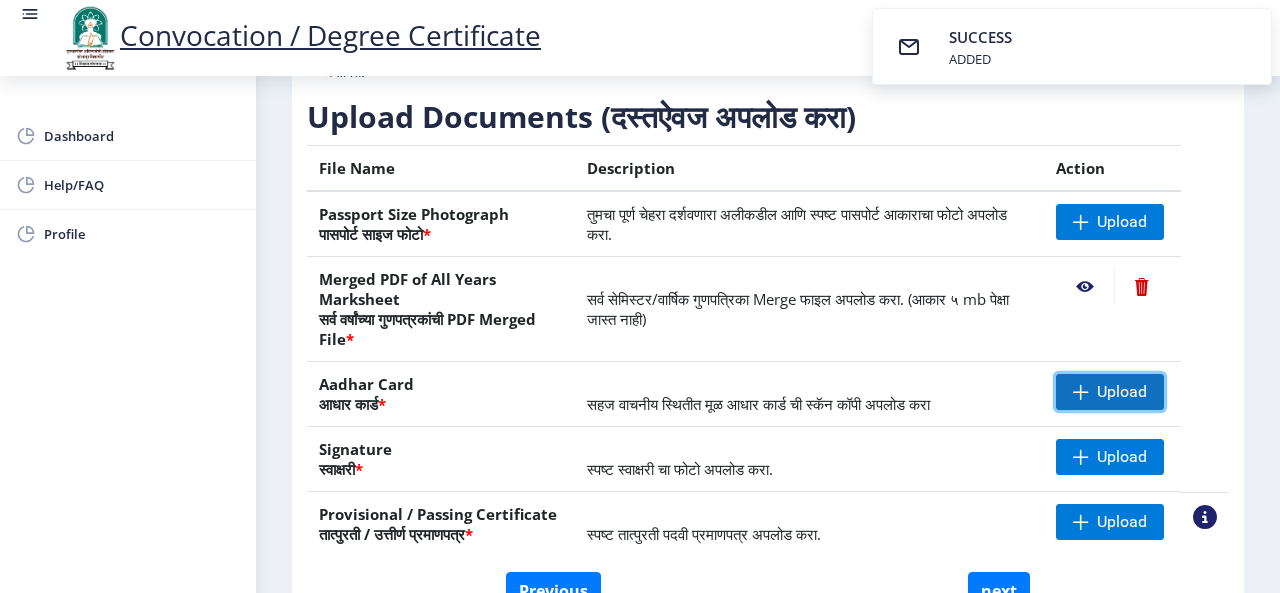 click on "Upload" 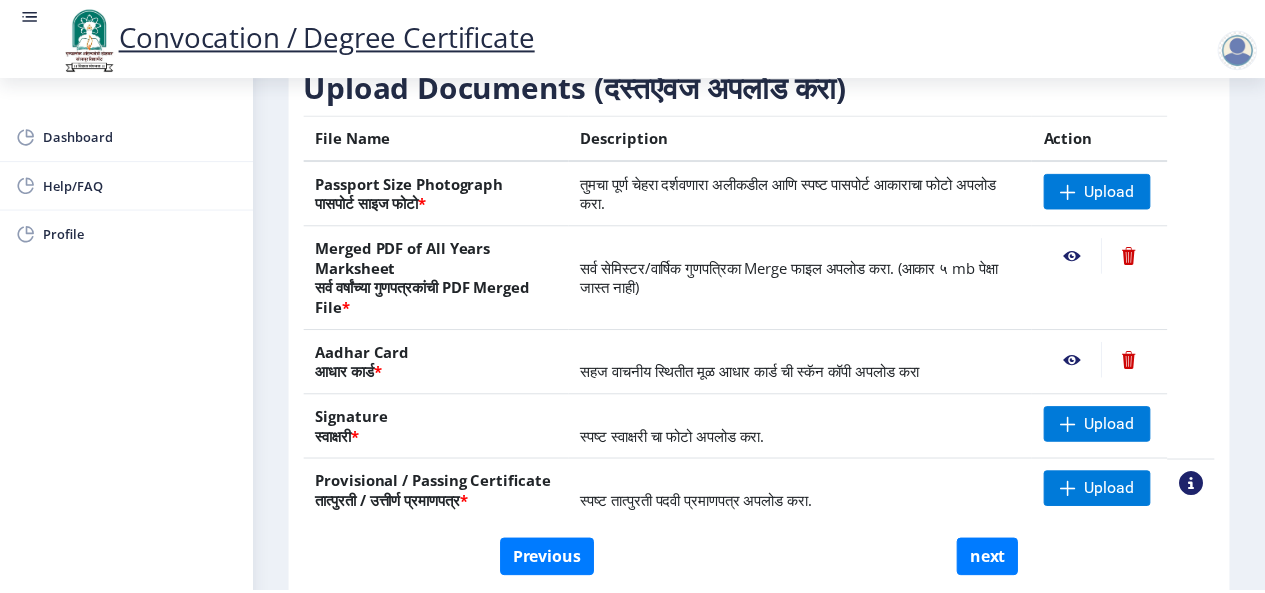 scroll, scrollTop: 347, scrollLeft: 0, axis: vertical 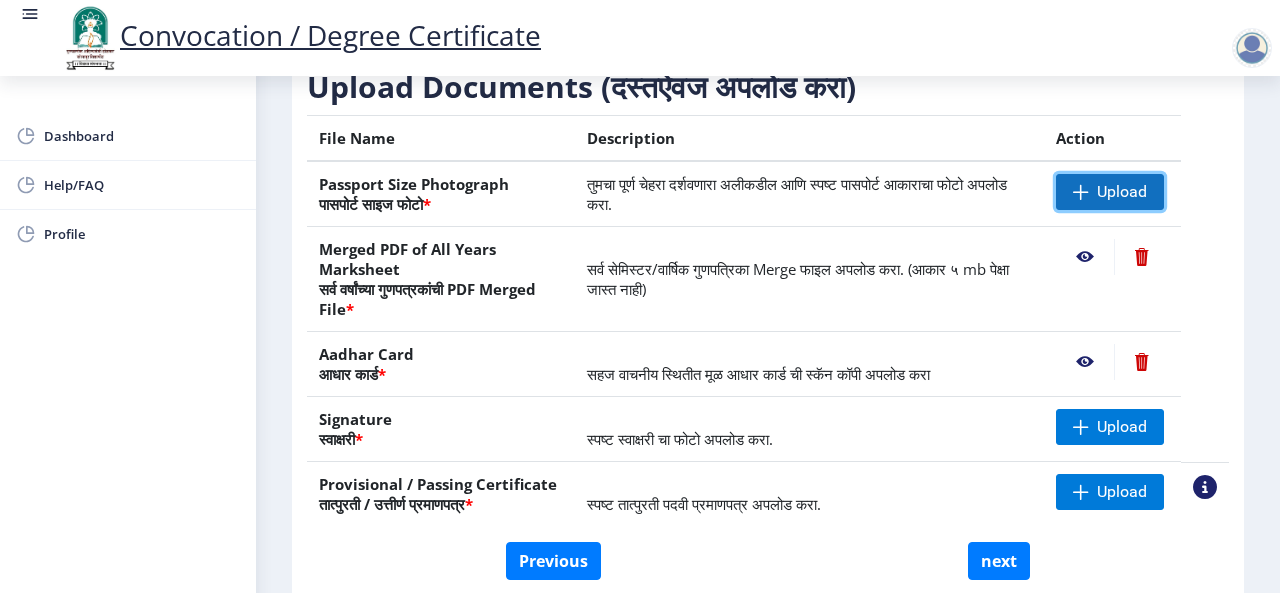 click on "Upload" 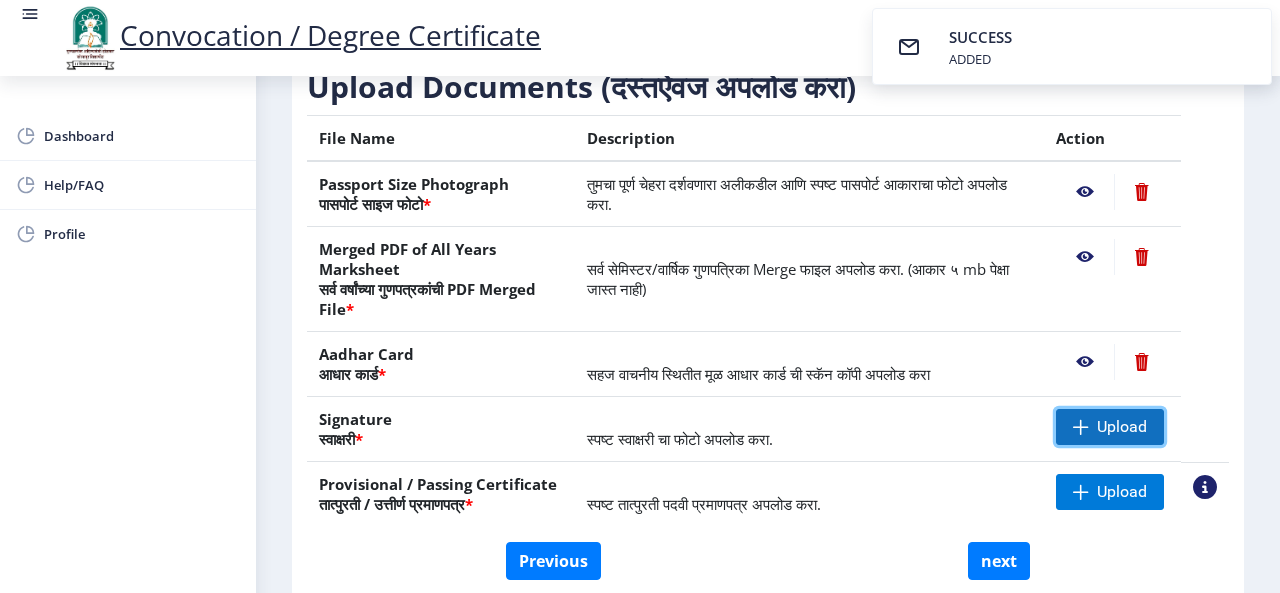 click on "Upload" 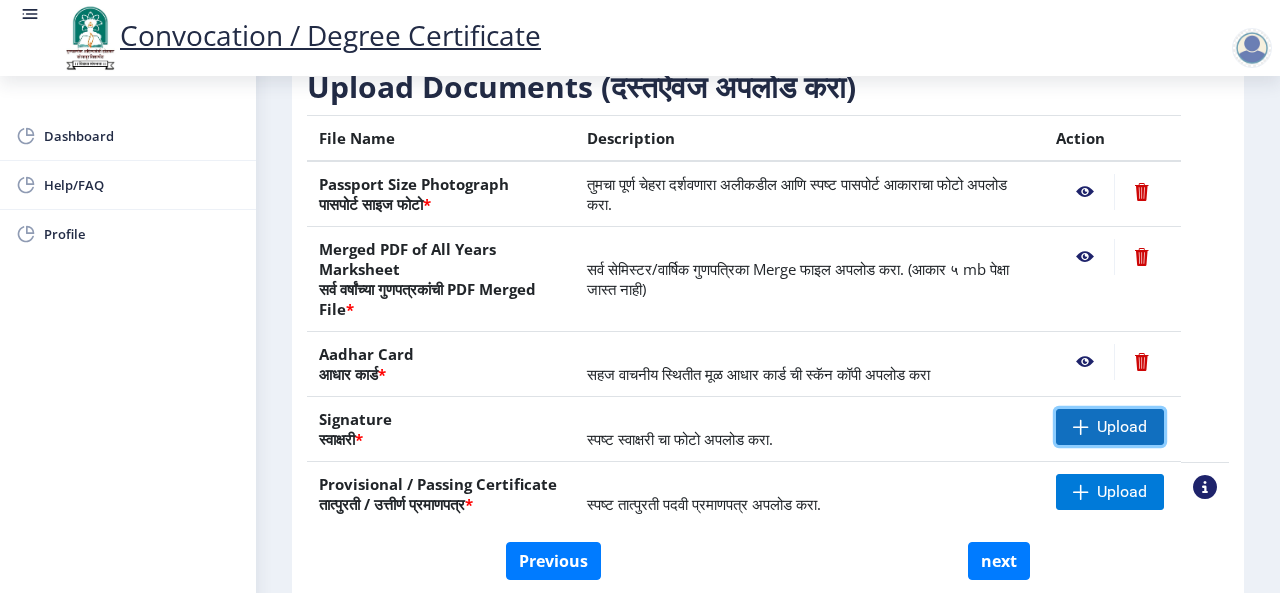 click 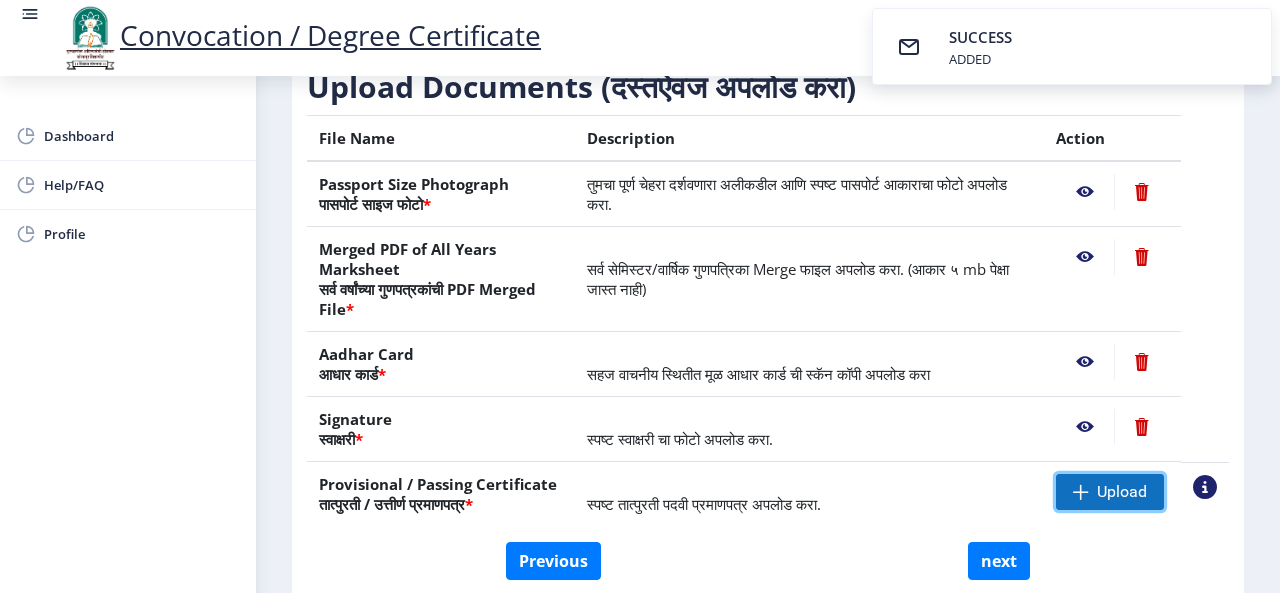 click on "Upload" 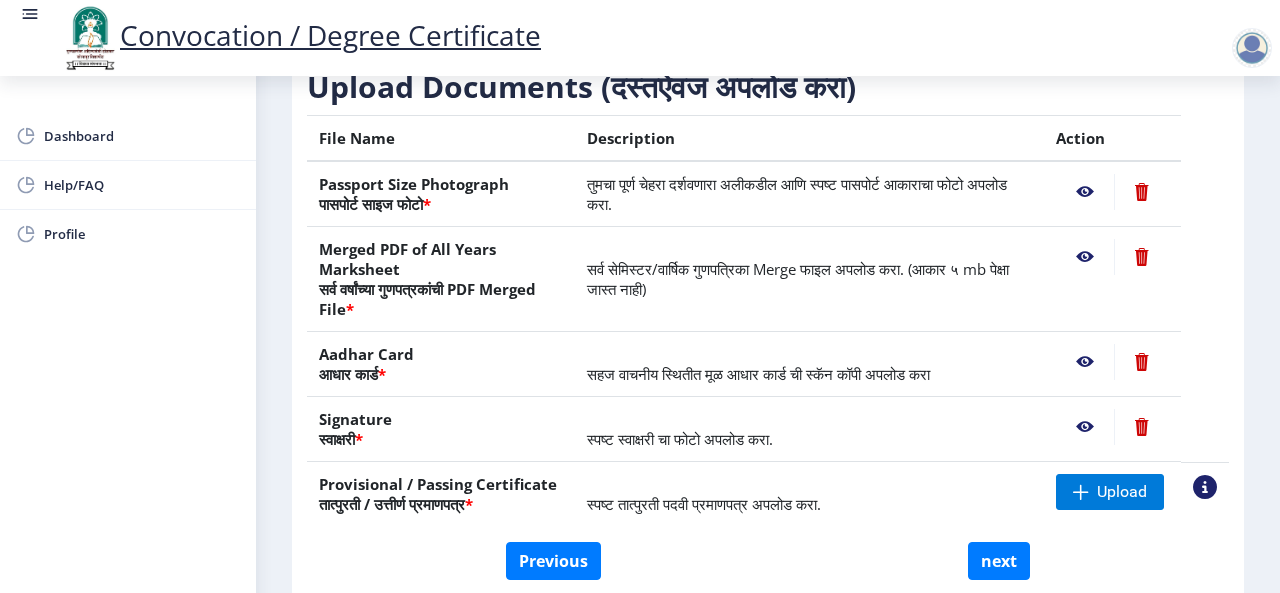 click on "[EMAIL]" 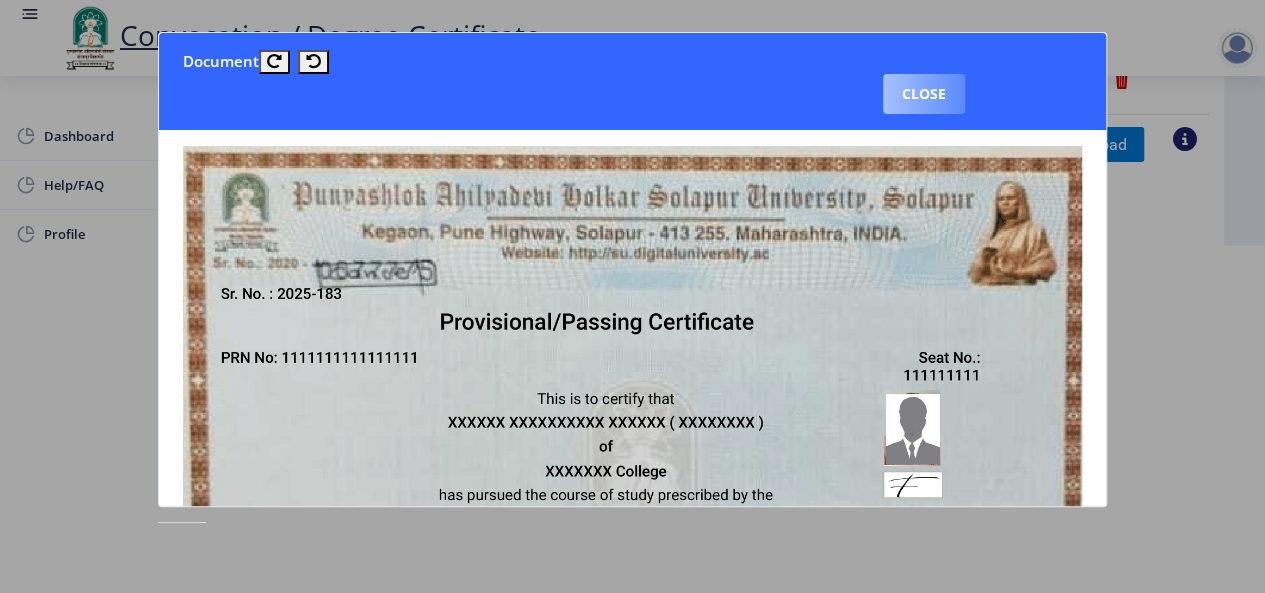 click on "Close" at bounding box center (924, 94) 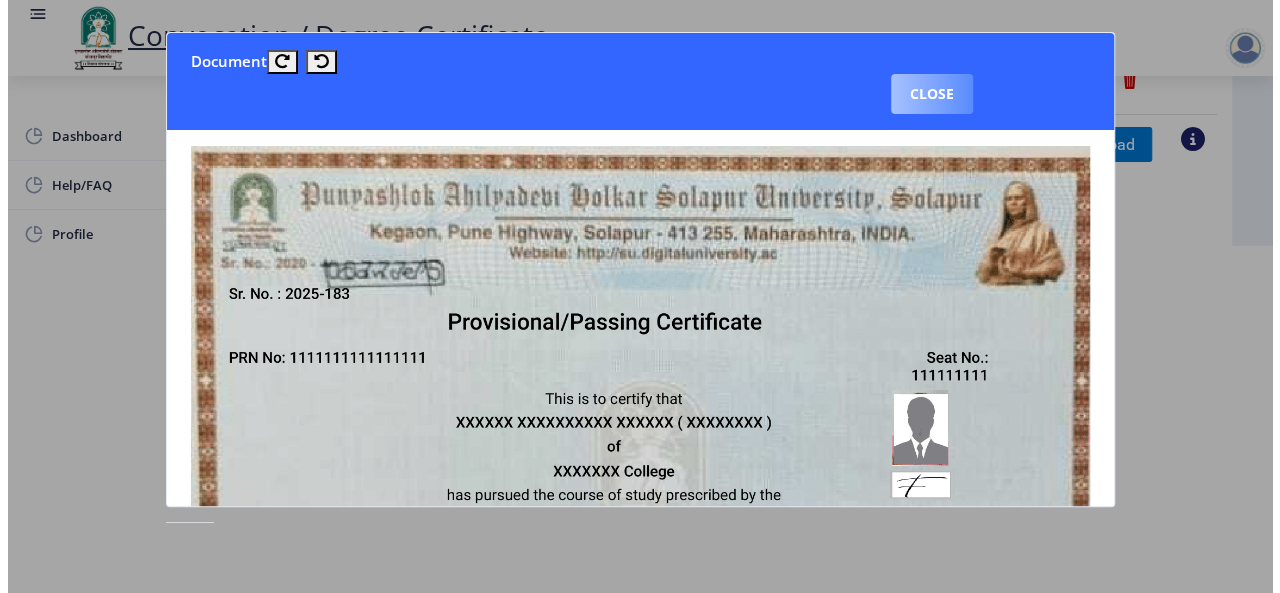 scroll, scrollTop: 238, scrollLeft: 0, axis: vertical 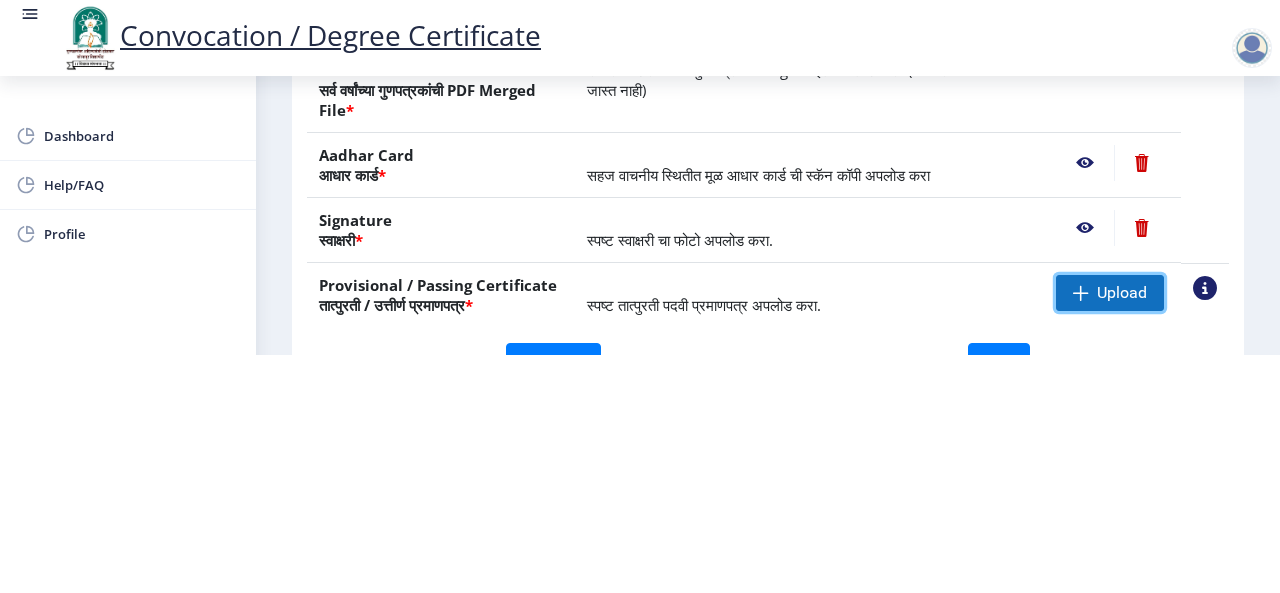 click 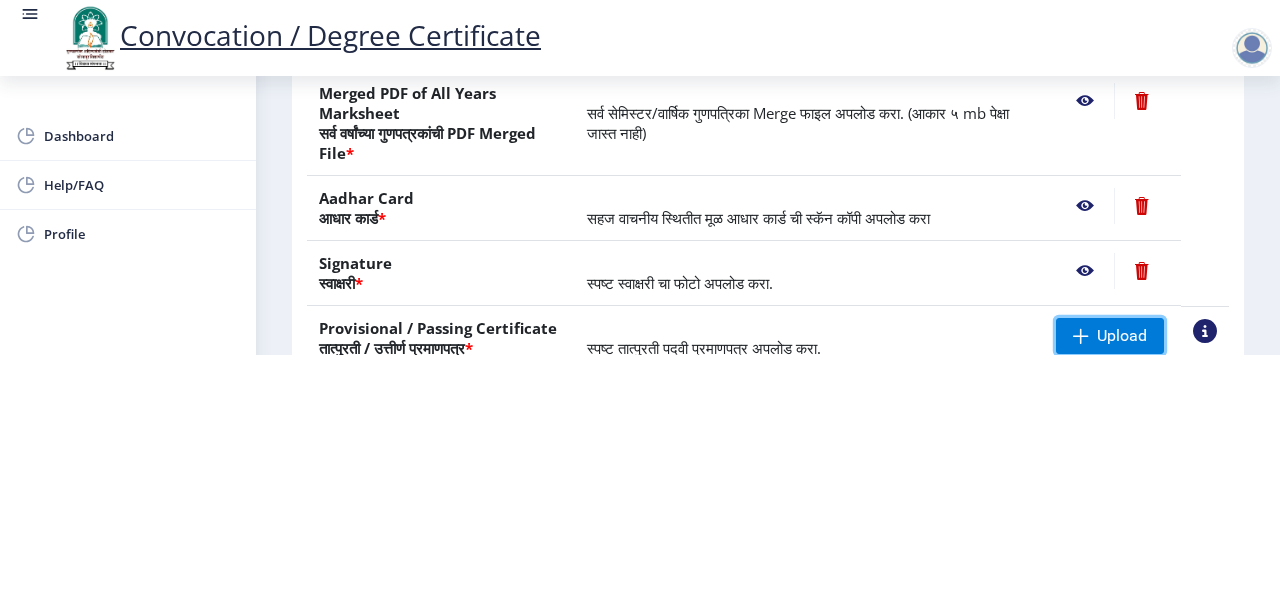 scroll, scrollTop: 434, scrollLeft: 0, axis: vertical 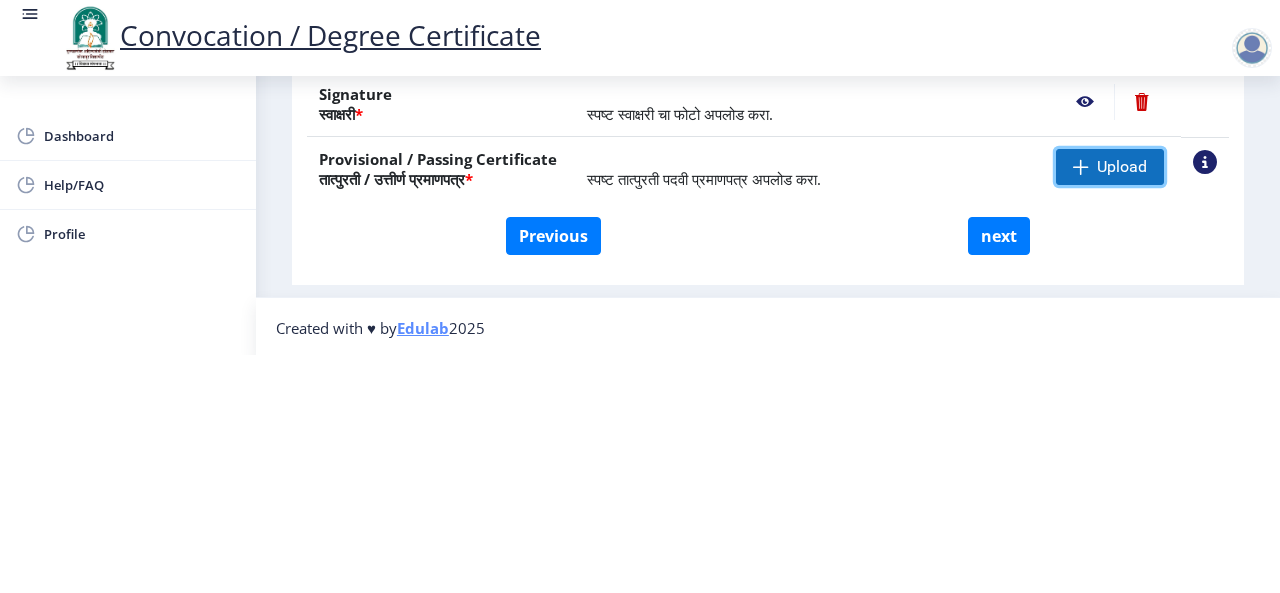 click 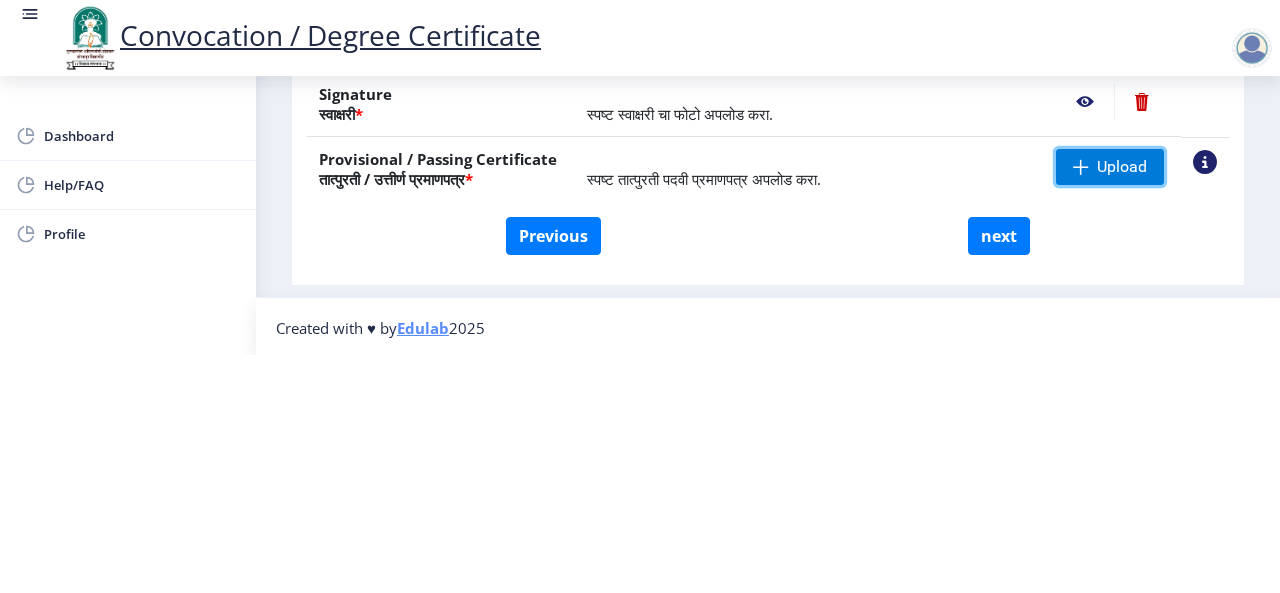 scroll, scrollTop: 433, scrollLeft: 0, axis: vertical 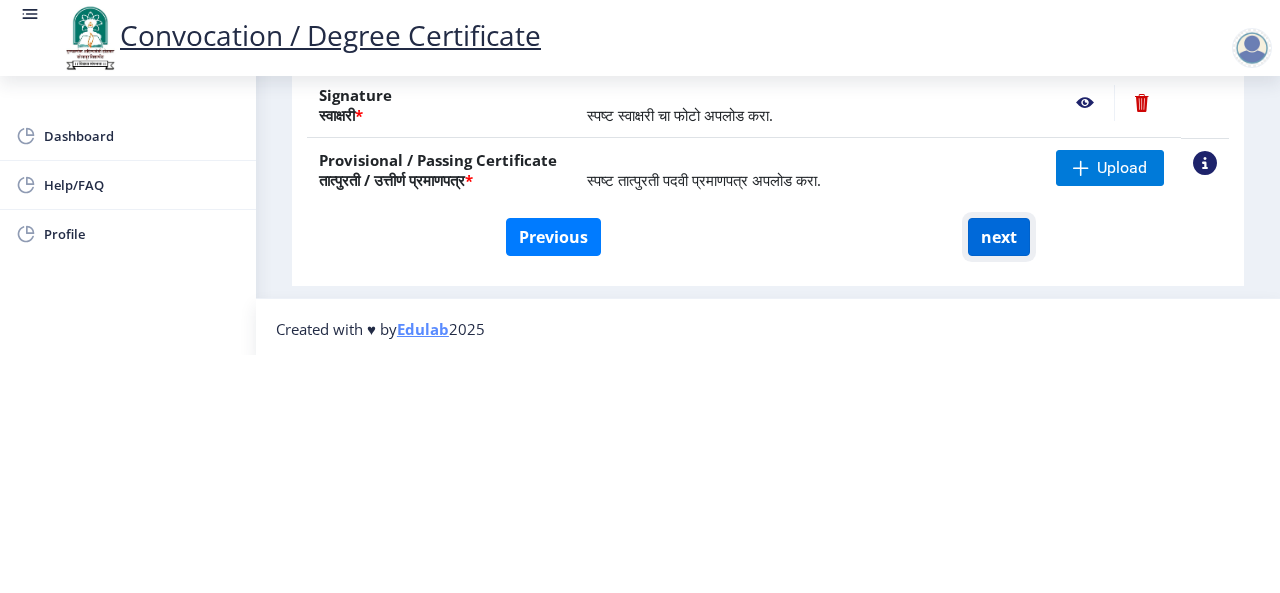 click on "next" 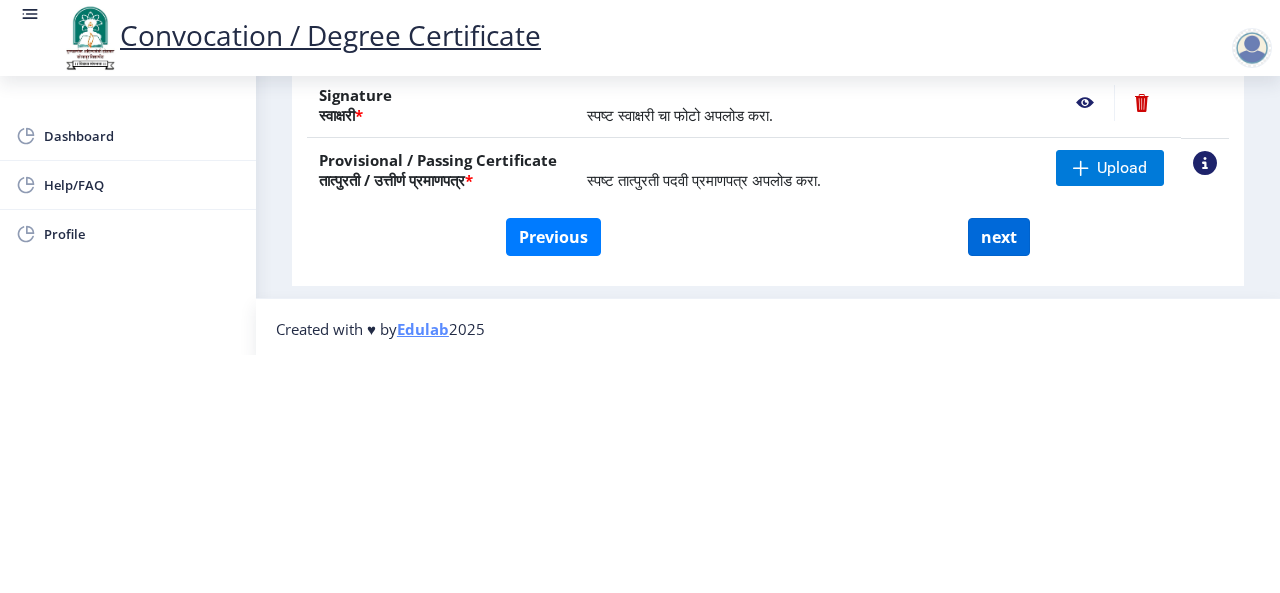 select 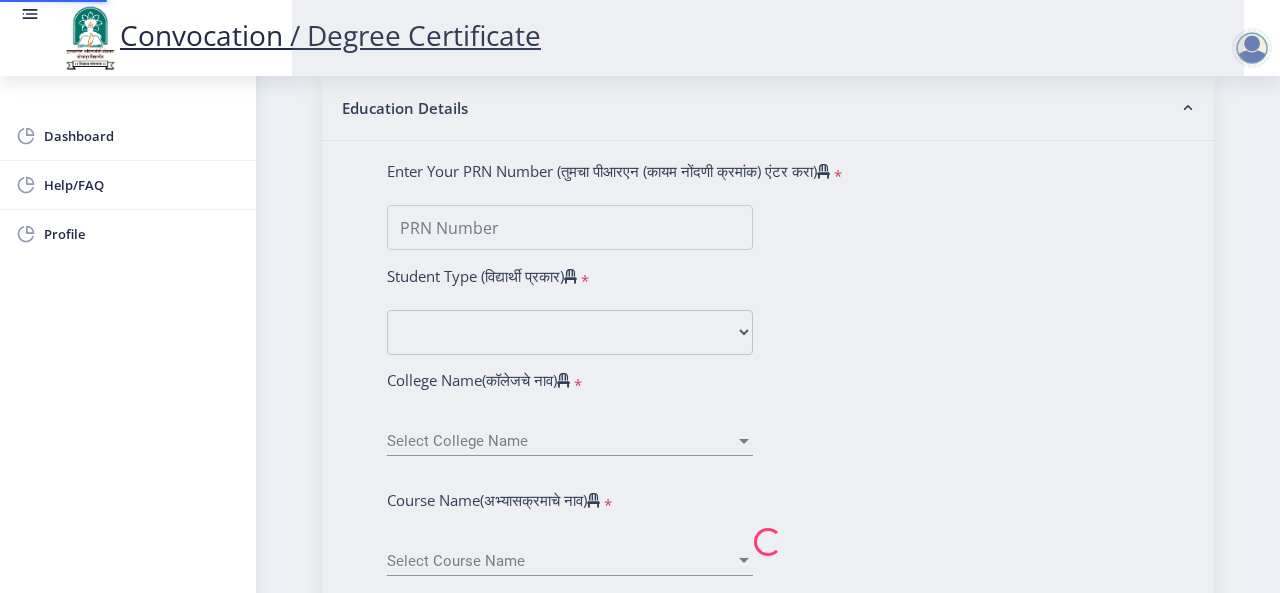 scroll, scrollTop: 0, scrollLeft: 0, axis: both 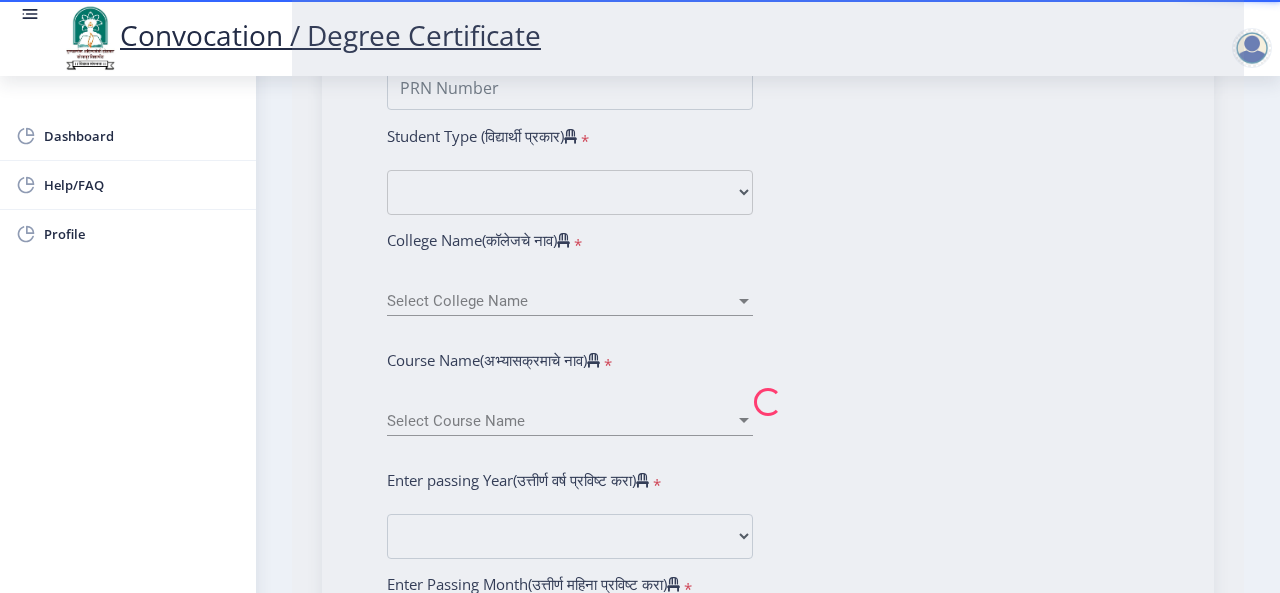 click 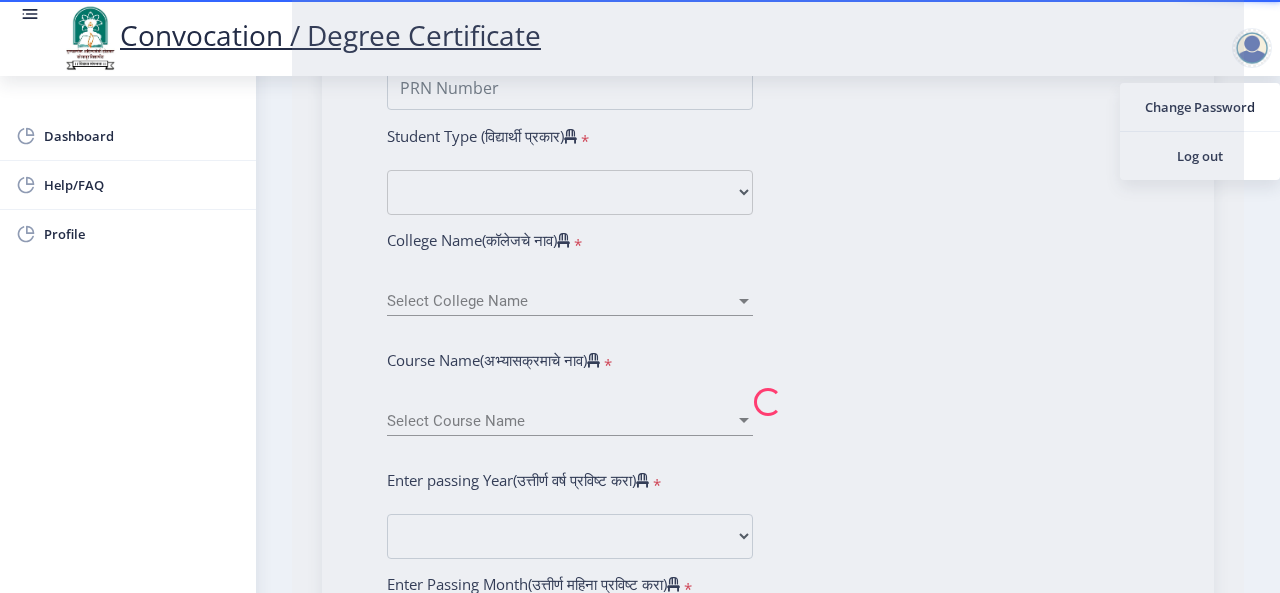 type on "[LAST] [FIRST] [LAST]" 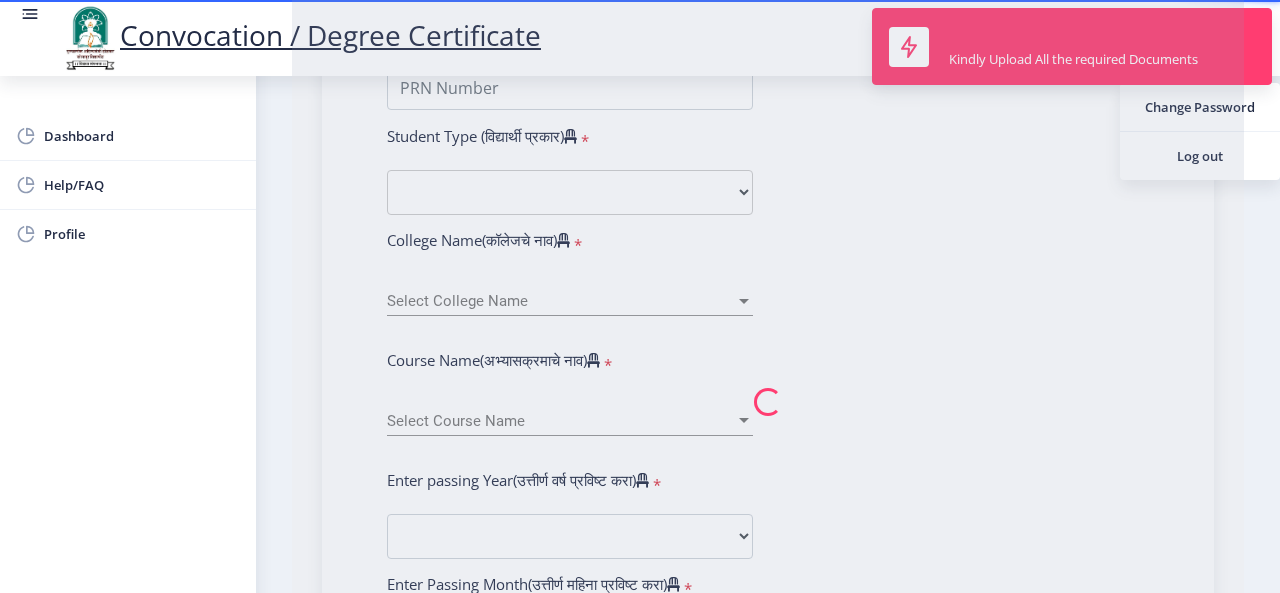 click 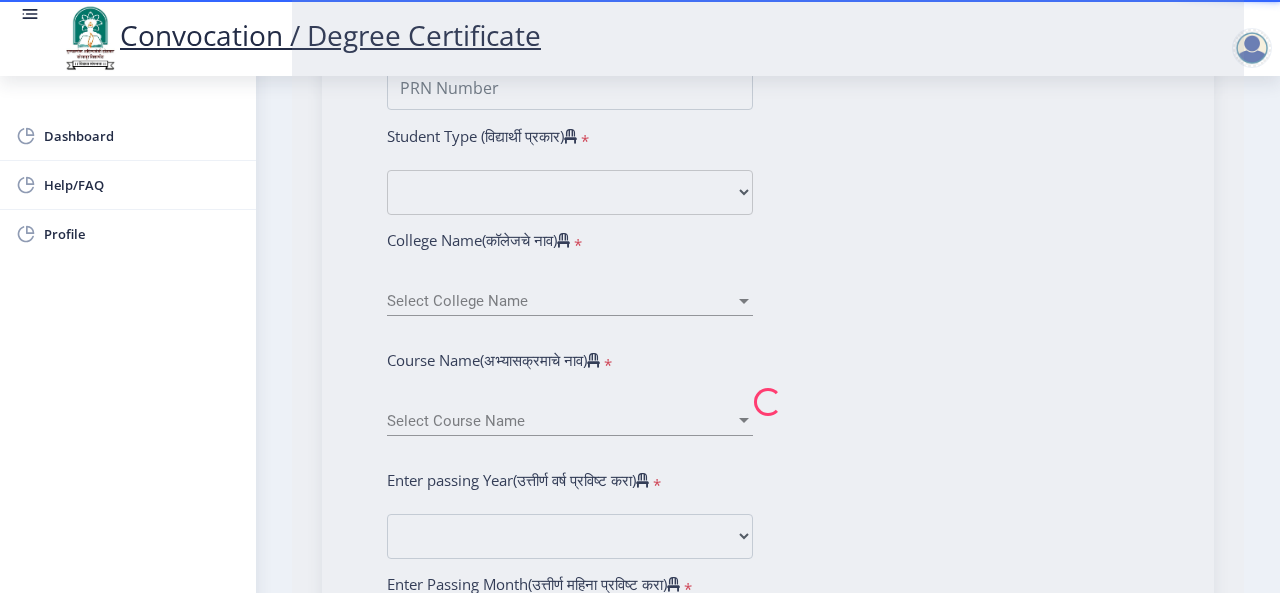 click 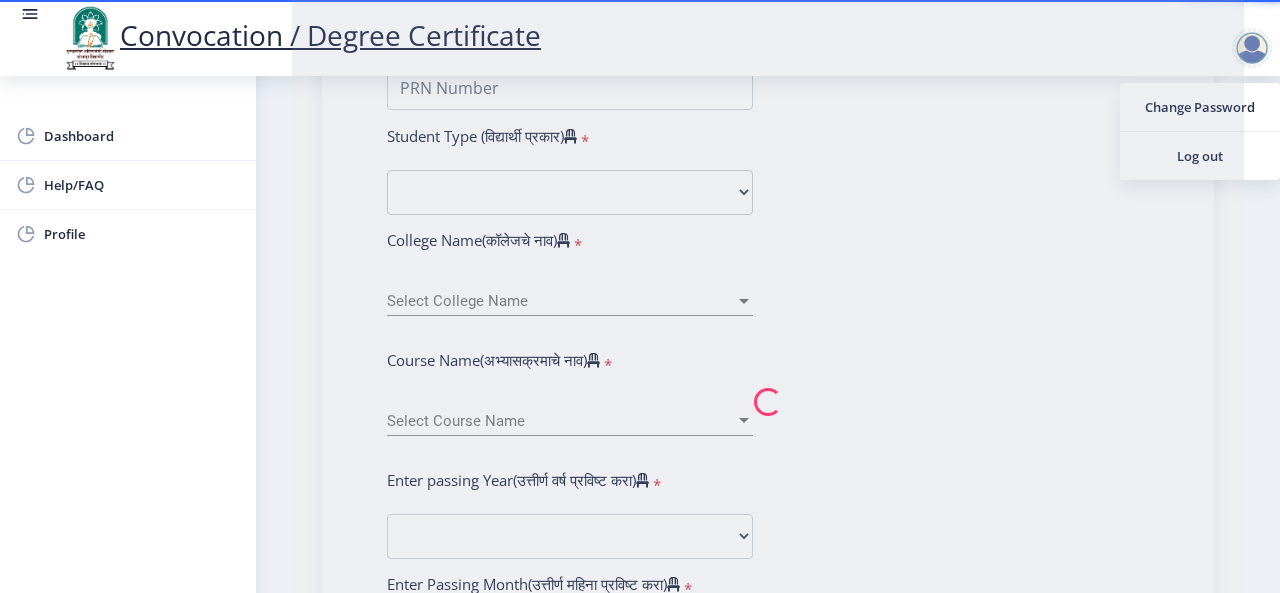 click 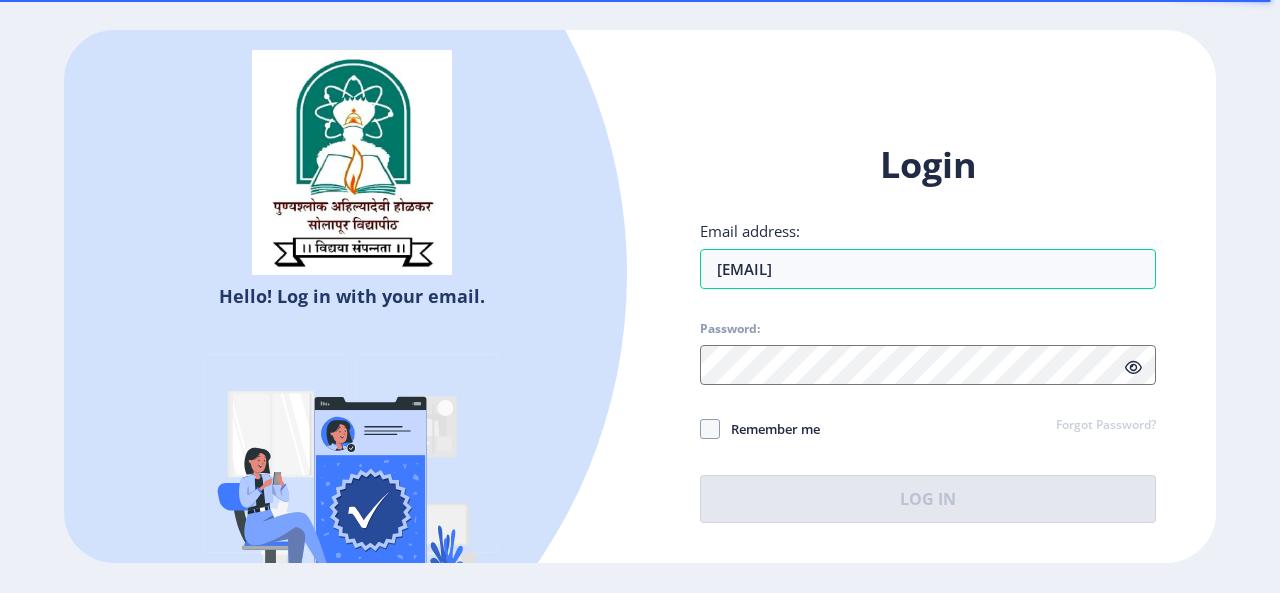 scroll, scrollTop: 0, scrollLeft: 0, axis: both 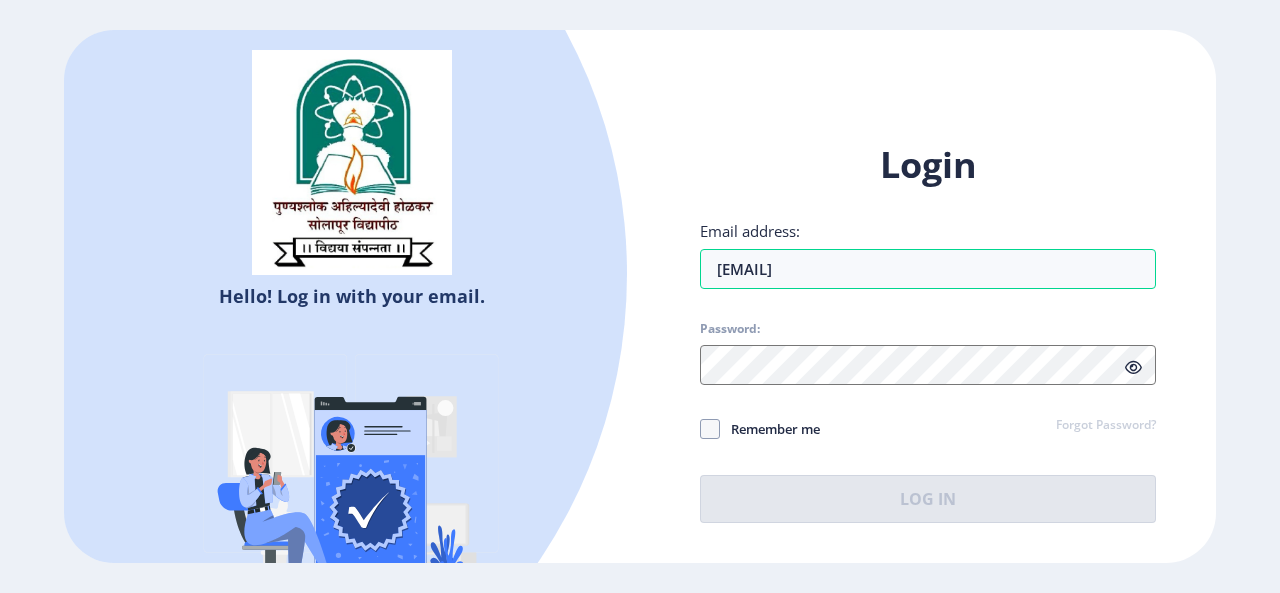 type on "[EMAIL]" 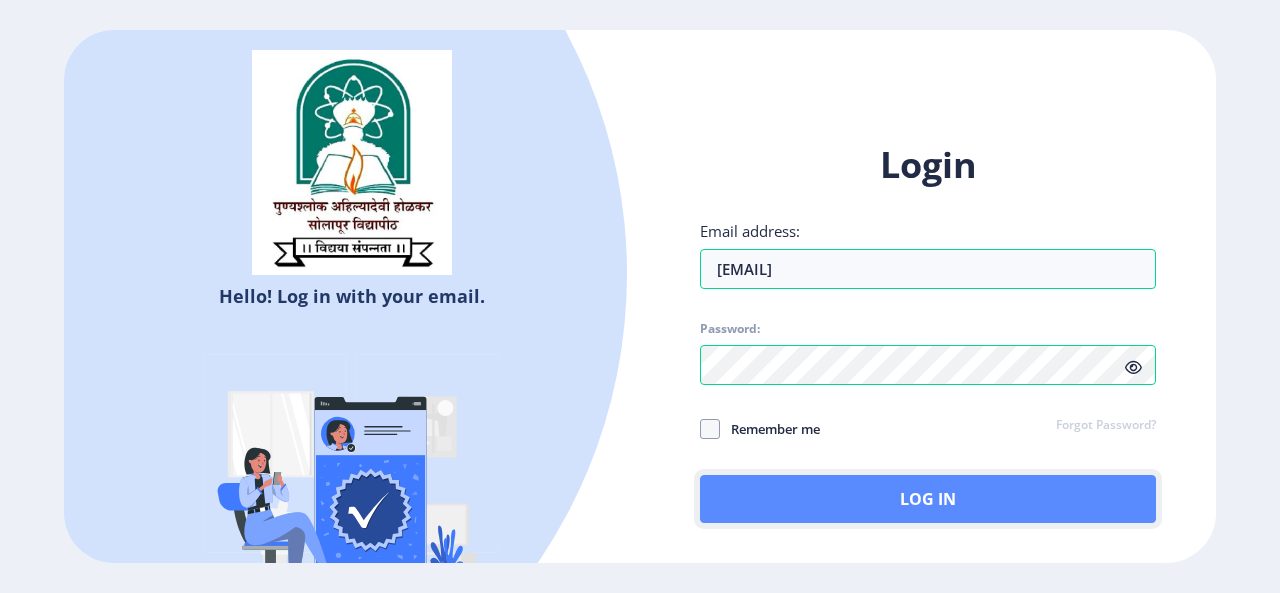 click on "Log In" 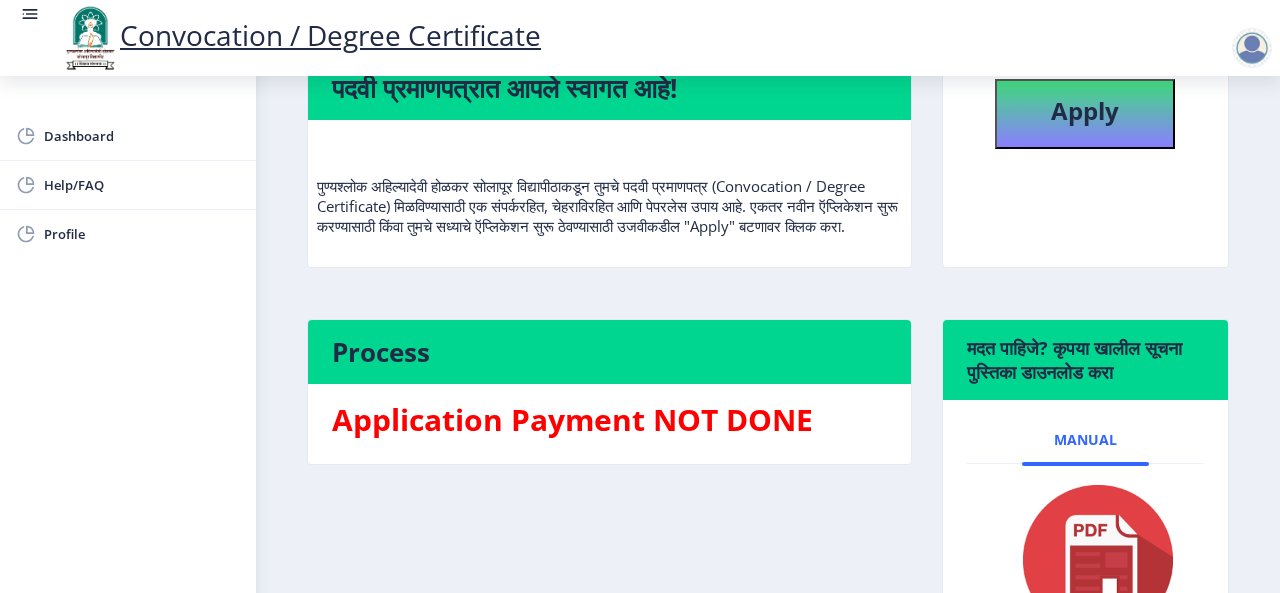 scroll, scrollTop: 226, scrollLeft: 0, axis: vertical 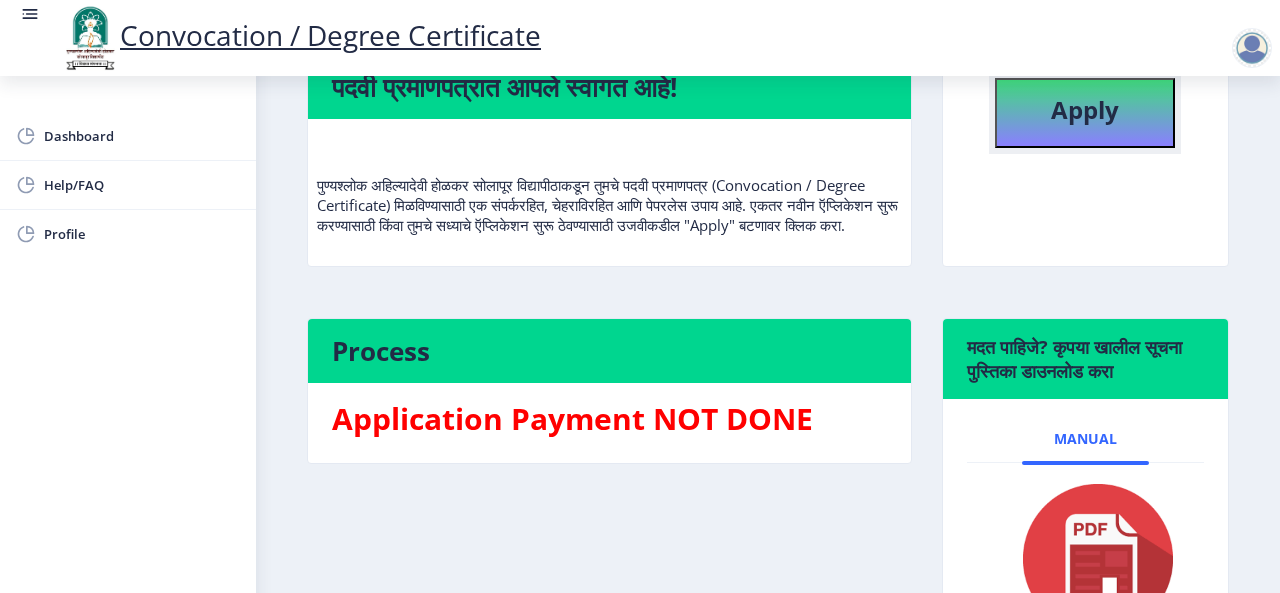 click on "Apply" 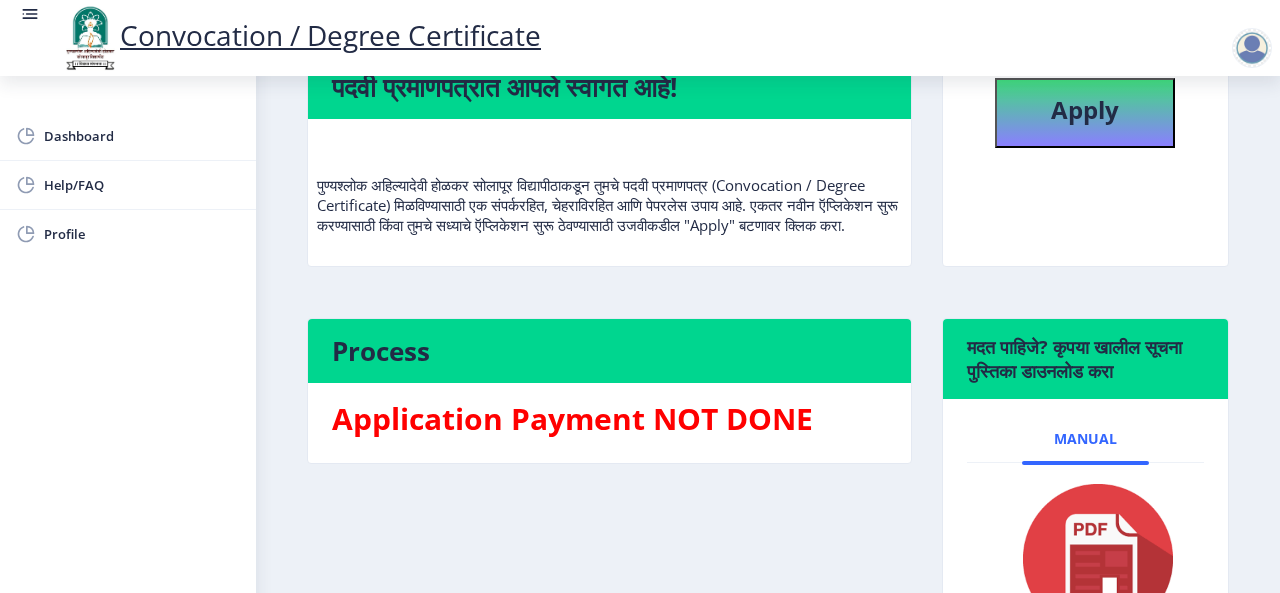 select 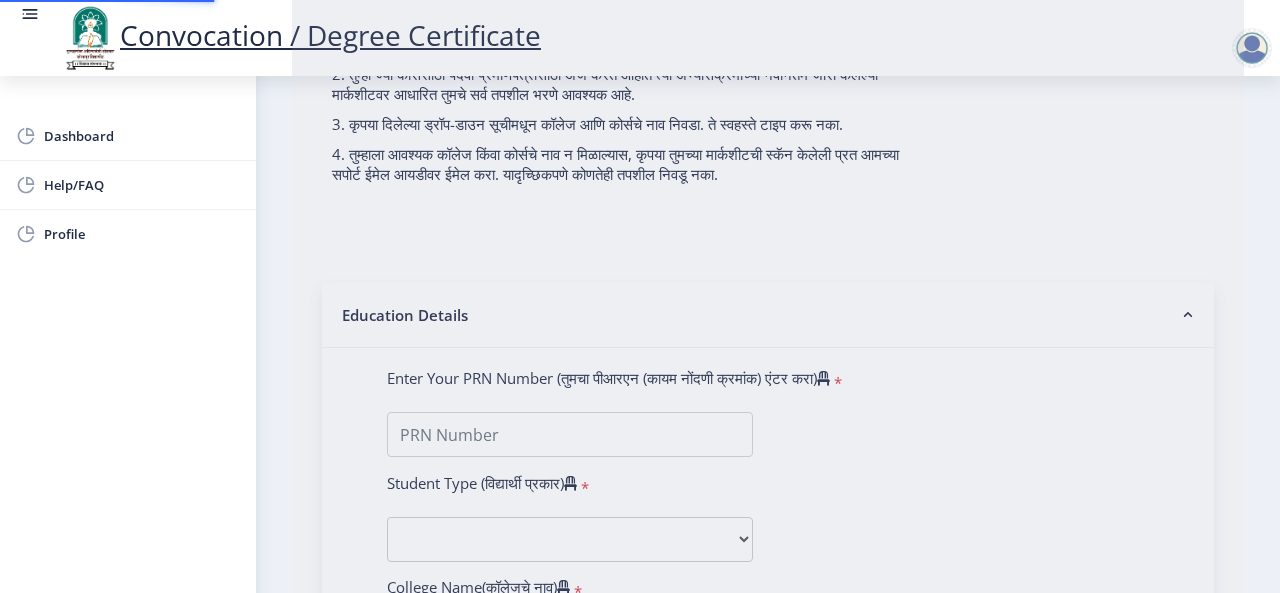 scroll, scrollTop: 0, scrollLeft: 0, axis: both 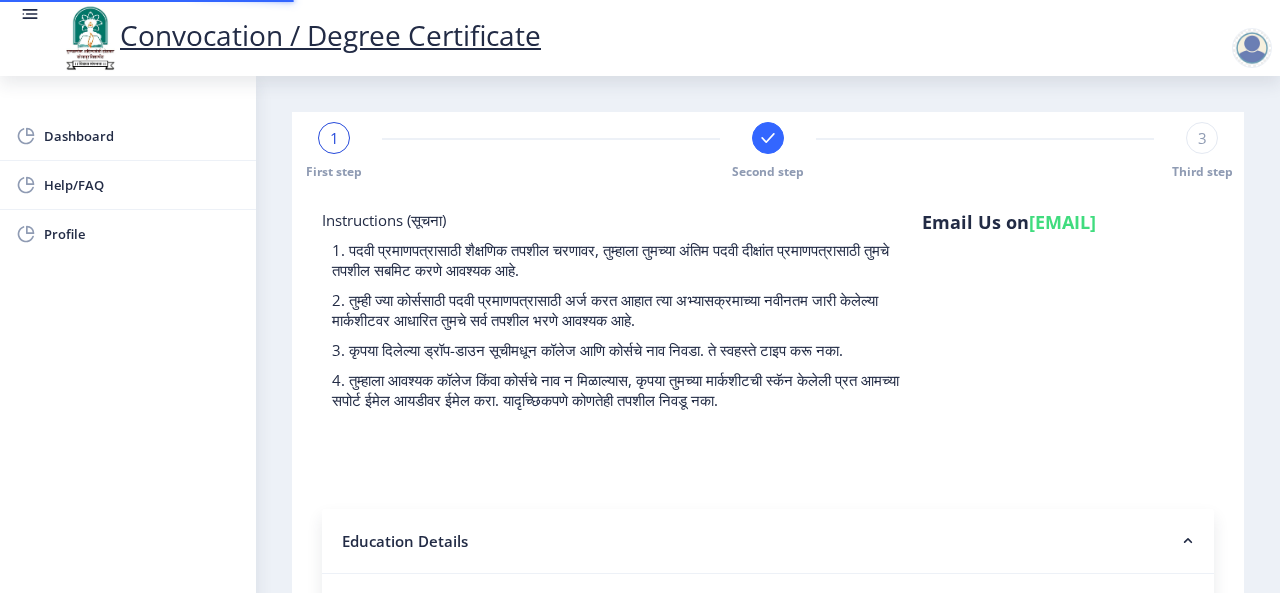 select 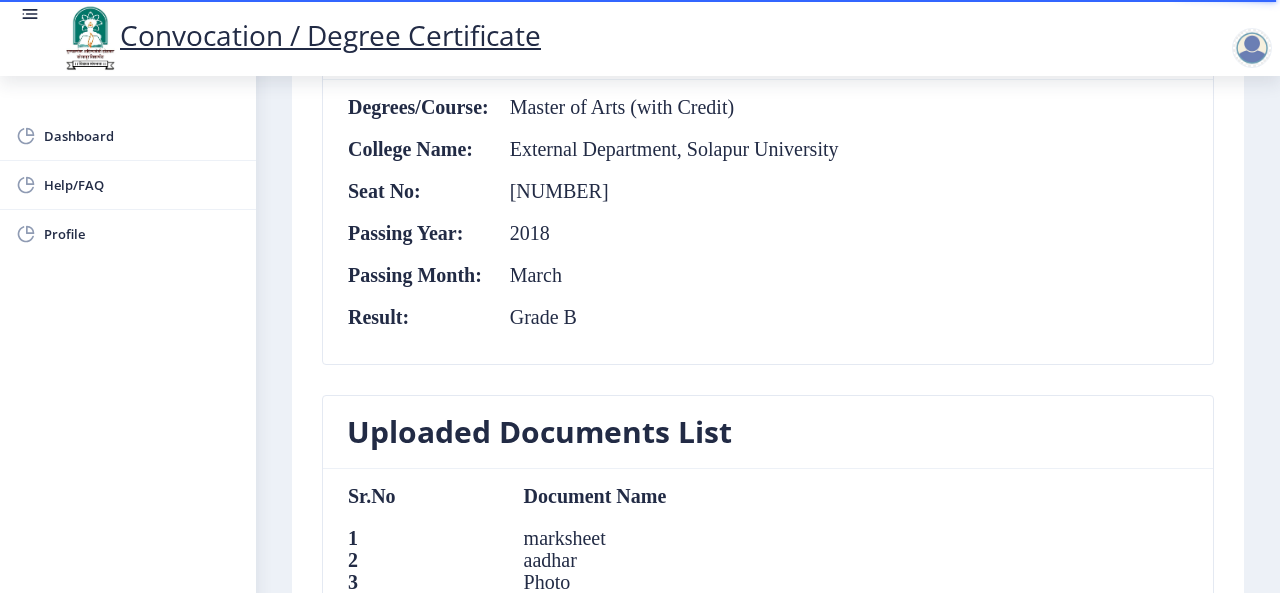 scroll, scrollTop: 1274, scrollLeft: 0, axis: vertical 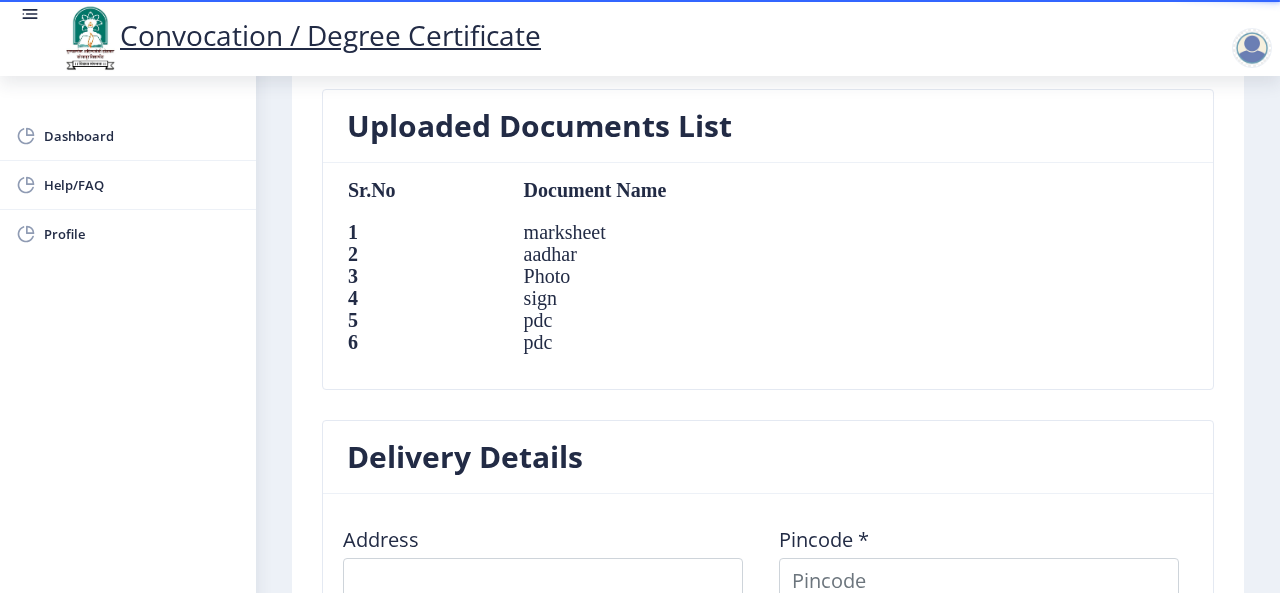 click on "Sr.No  Document Name 1   marksheet 2   aadhar 3   Photo 4   sign 5   pdc 6   pdc" 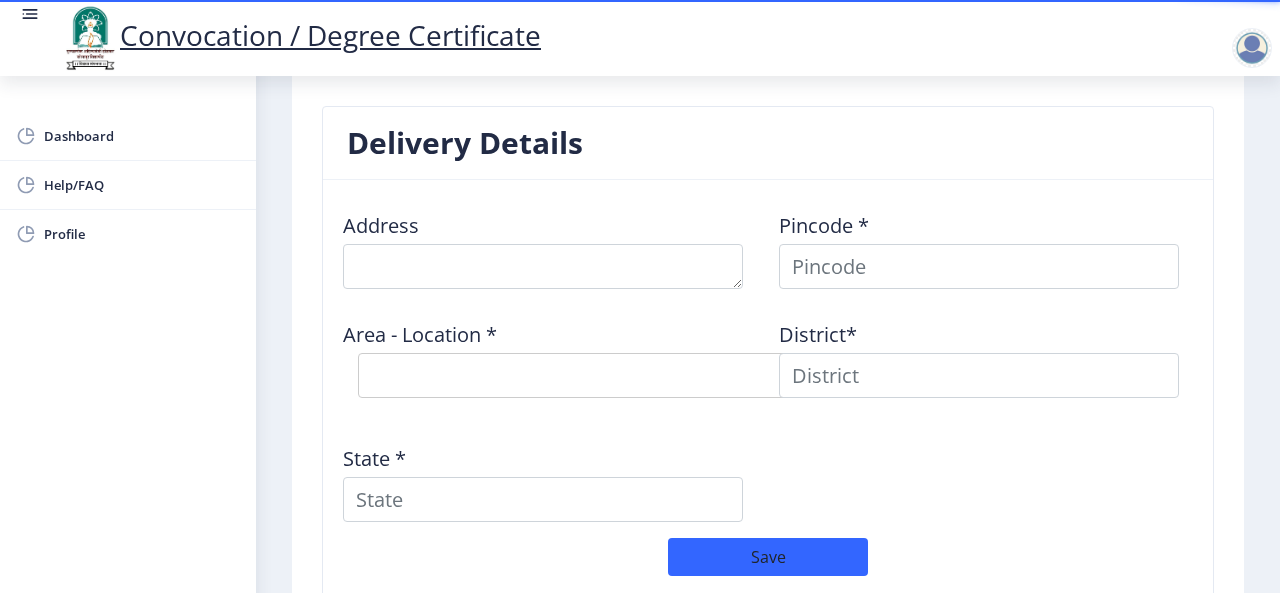 scroll, scrollTop: 1586, scrollLeft: 0, axis: vertical 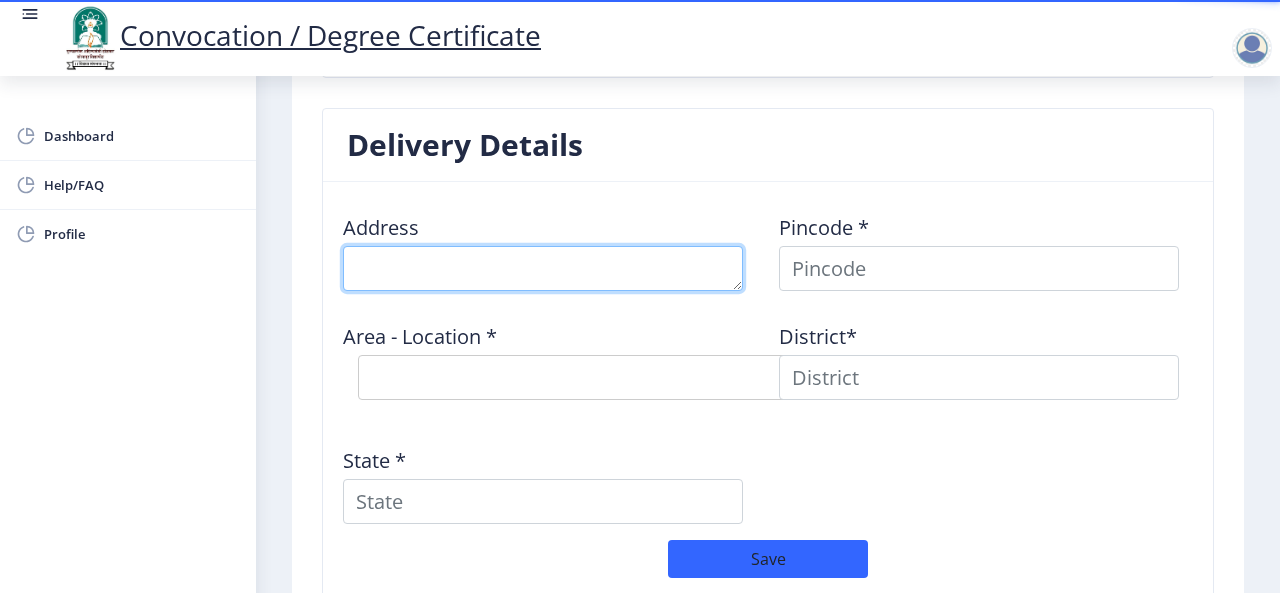 click at bounding box center (543, 268) 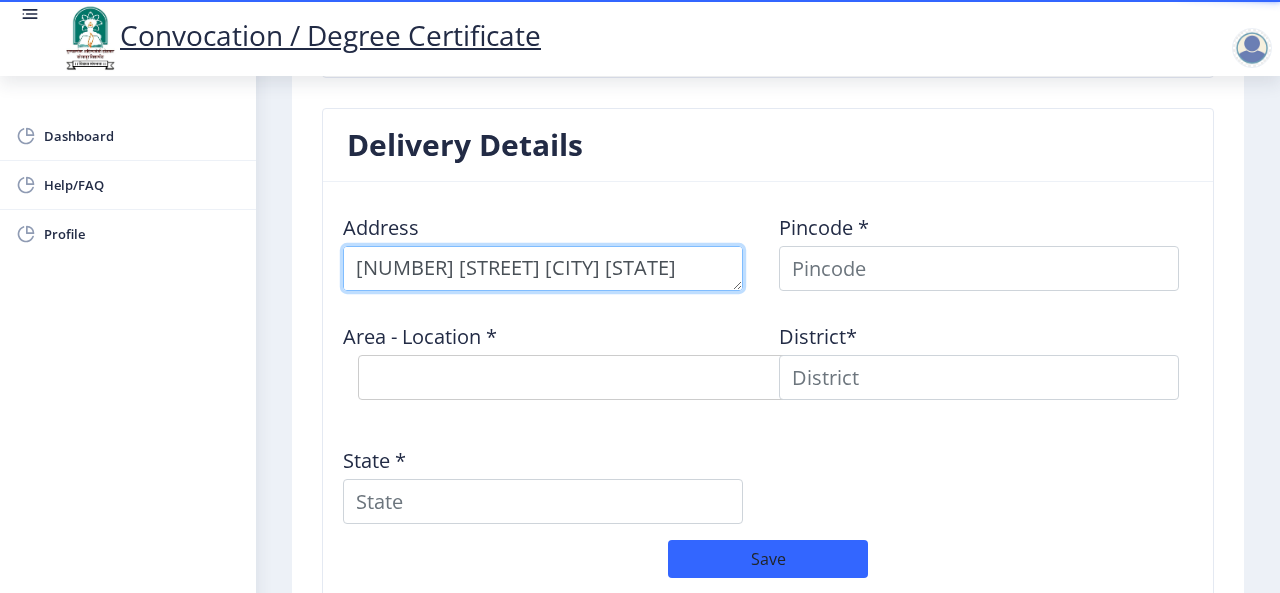 type on "42 Markanday Nagar Kumtha Naka" 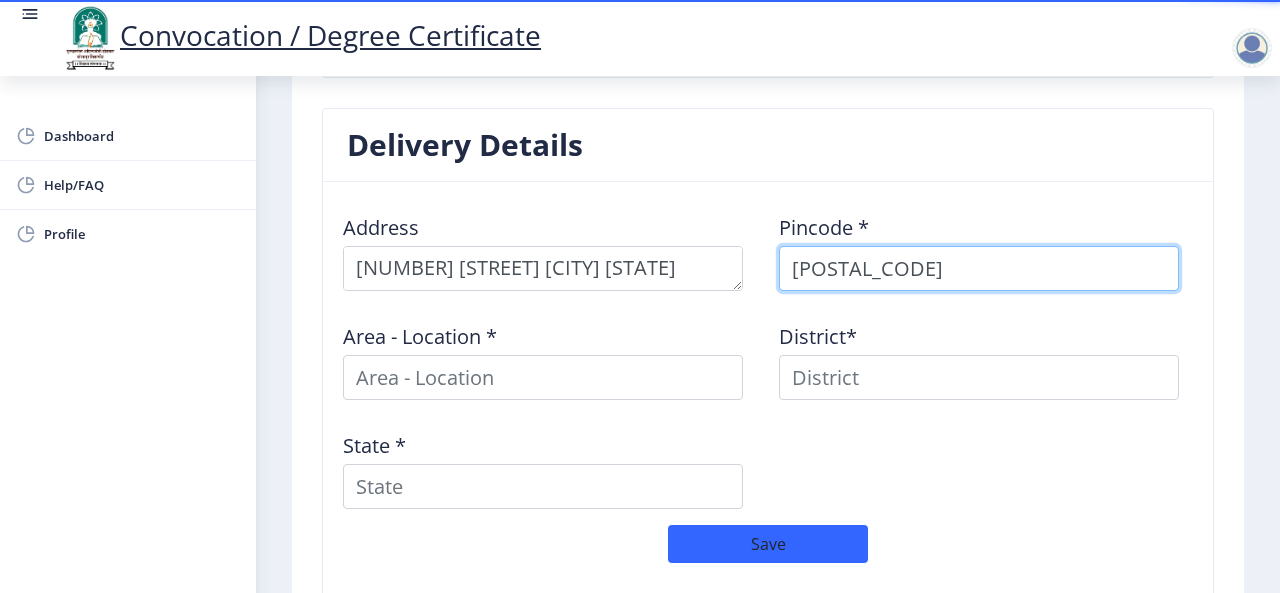 type on "413003" 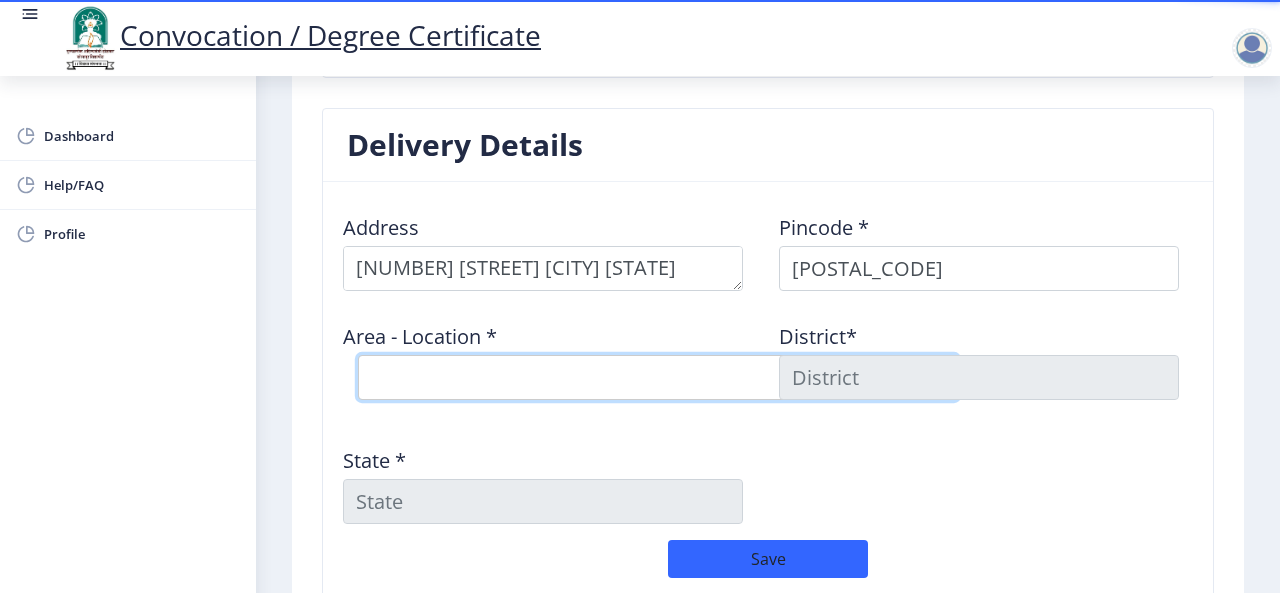 click on "Select Area Location Gurunanak Nagar S.O Medical College S.O (Solapur) Sadar Bazar S.O (Solapur)" at bounding box center (658, 377) 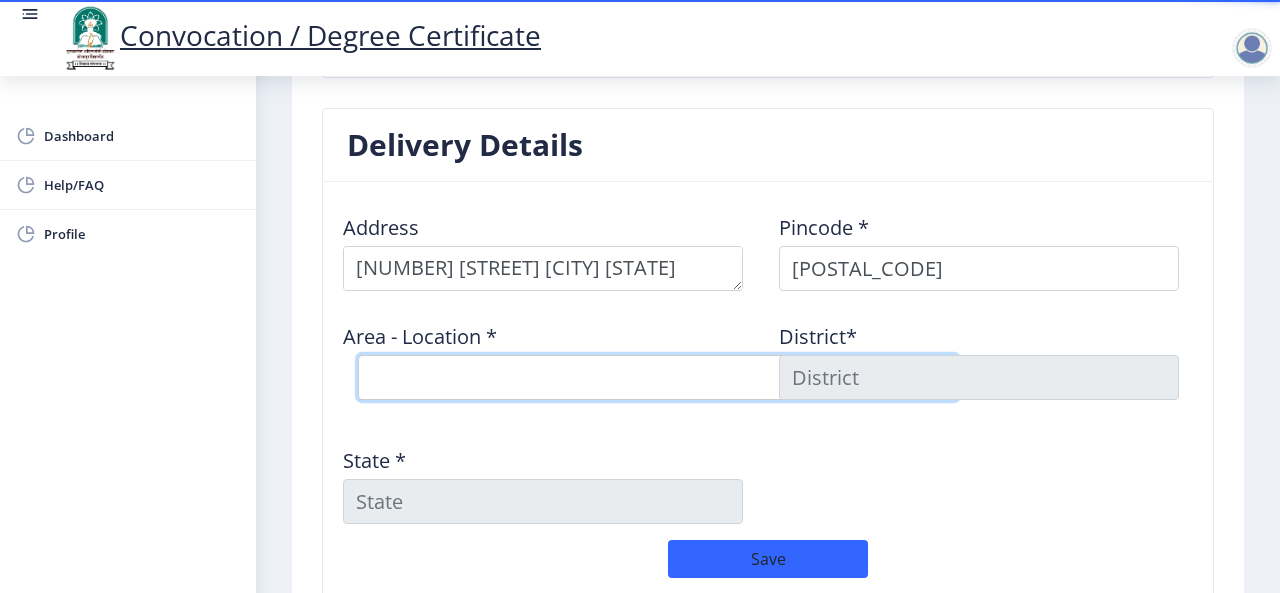 select on "1: Object" 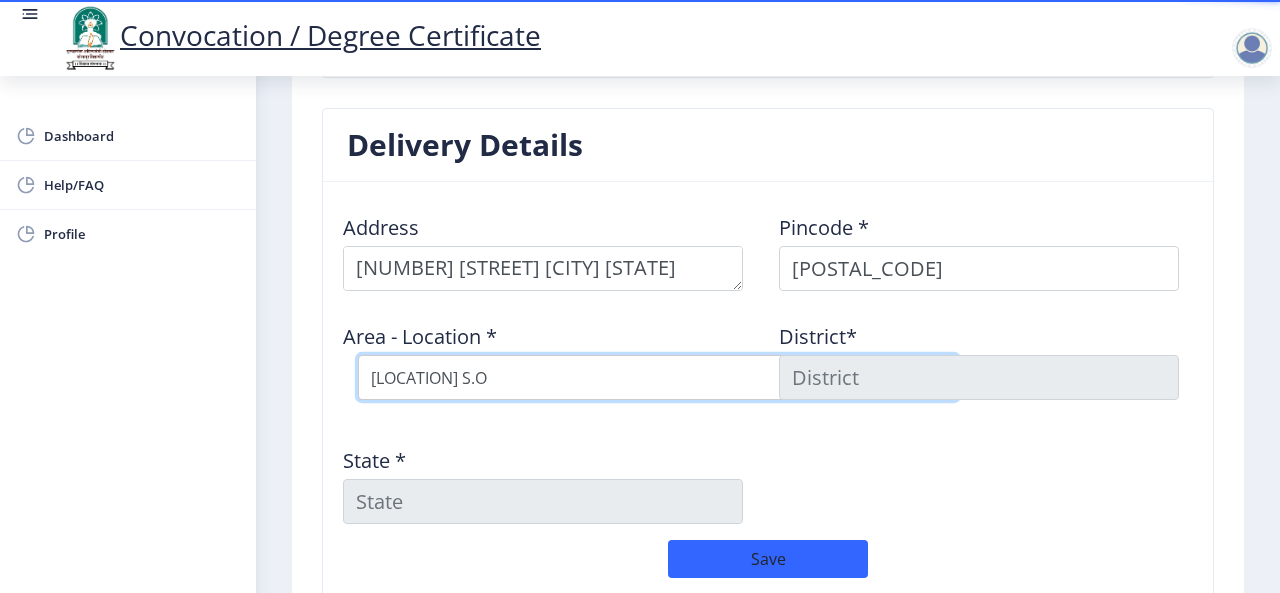 click on "Select Area Location Gurunanak Nagar S.O Medical College S.O (Solapur) Sadar Bazar S.O (Solapur)" at bounding box center (658, 377) 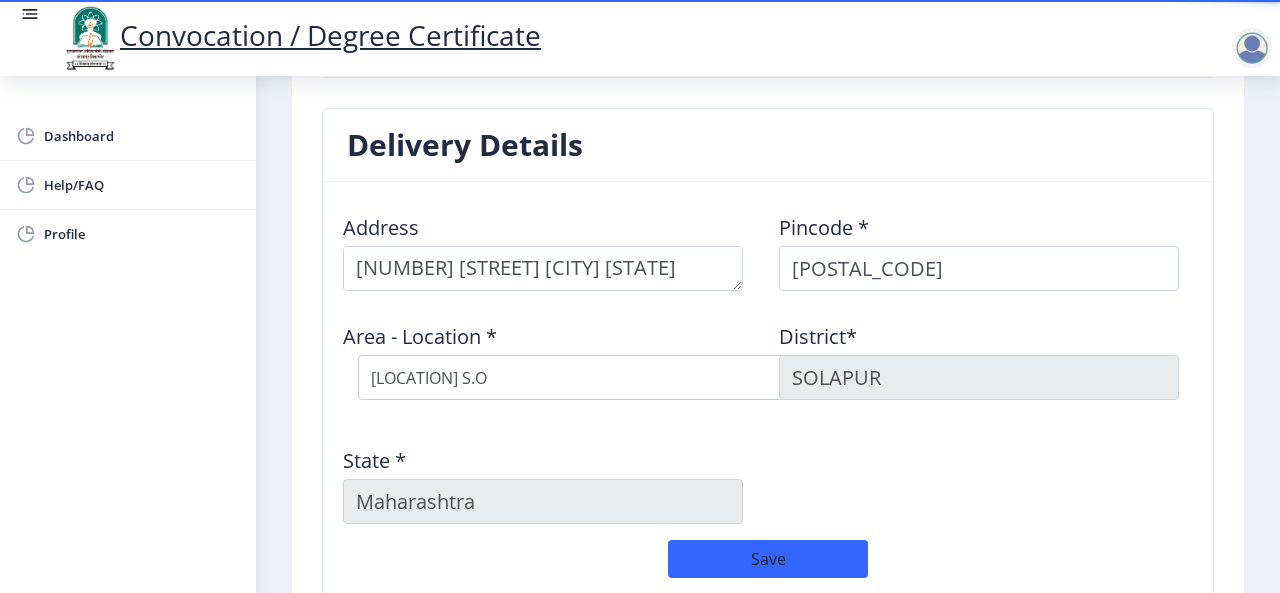 scroll, scrollTop: 1770, scrollLeft: 0, axis: vertical 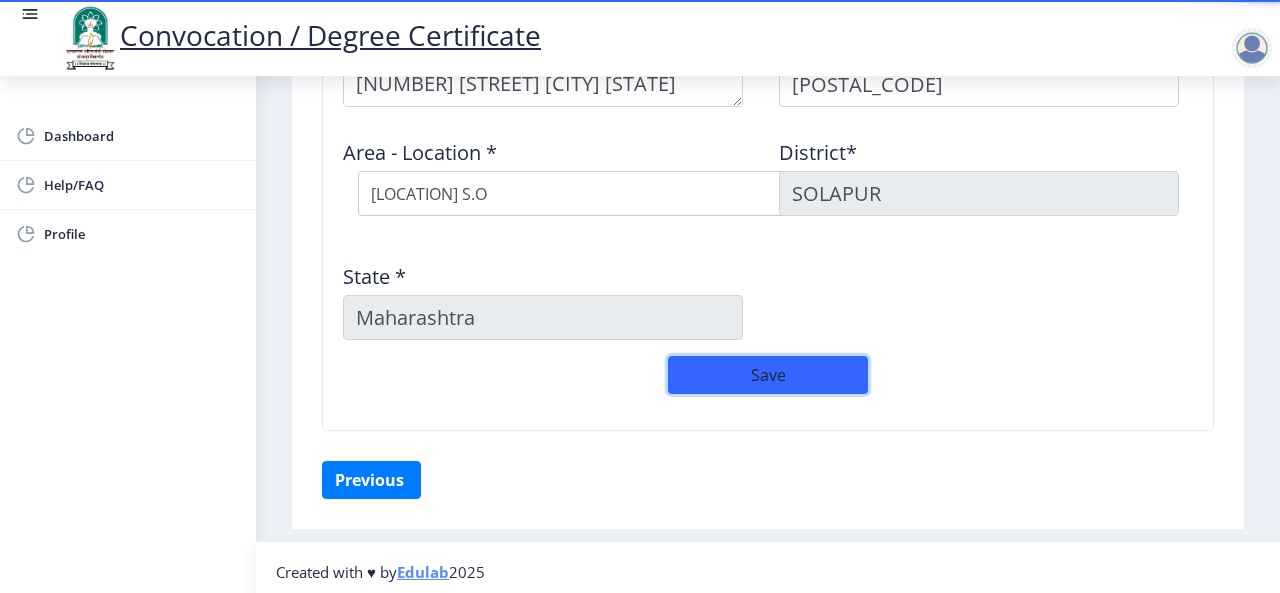click on "Save" 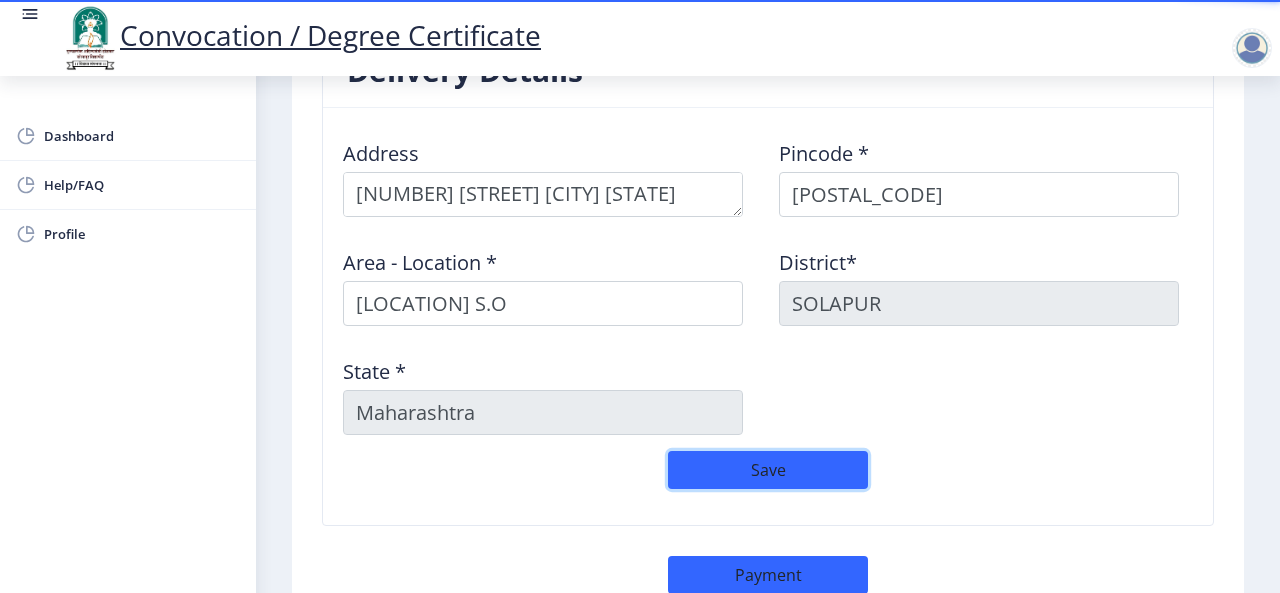scroll, scrollTop: 1813, scrollLeft: 0, axis: vertical 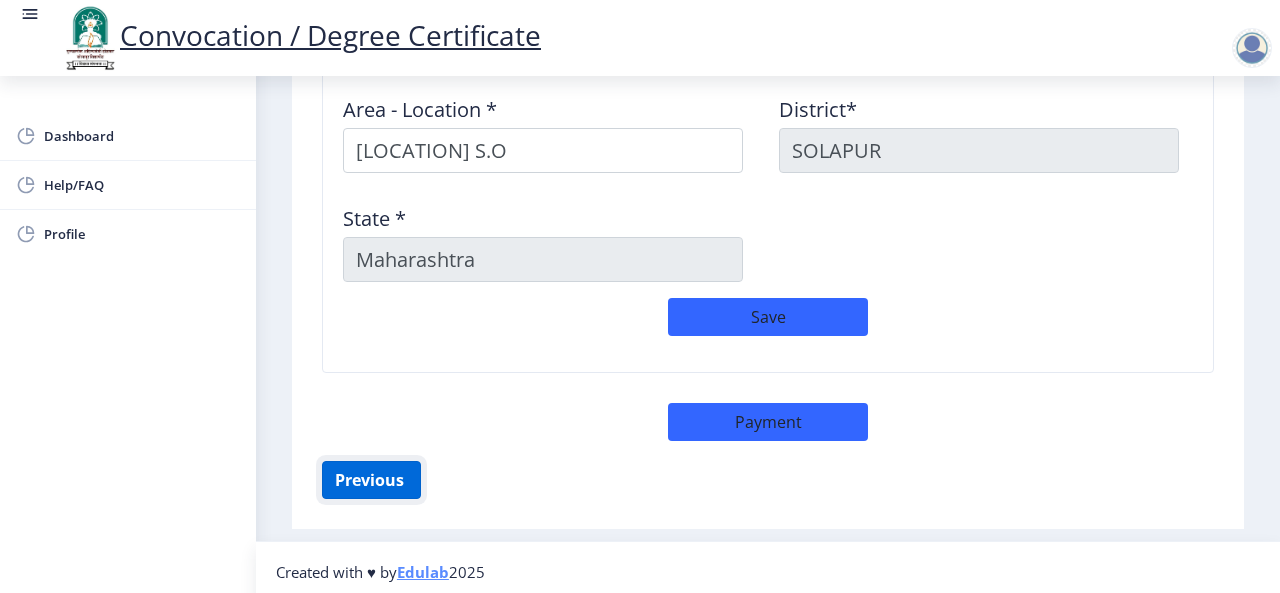 click on "Previous ‍" 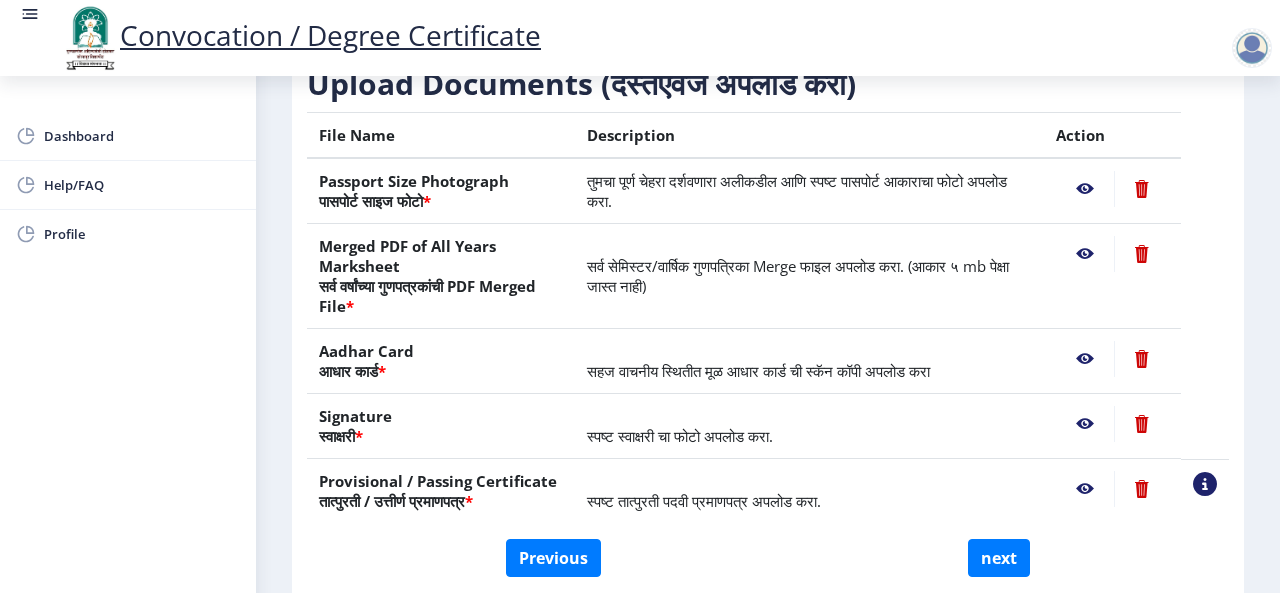 scroll, scrollTop: 350, scrollLeft: 0, axis: vertical 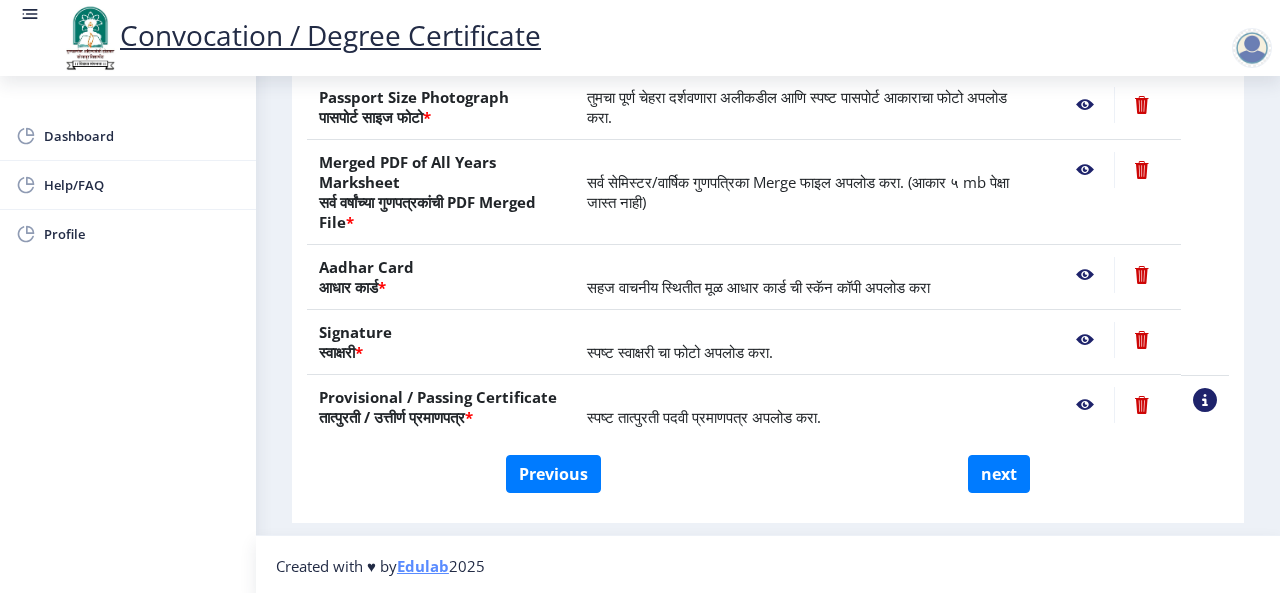 click 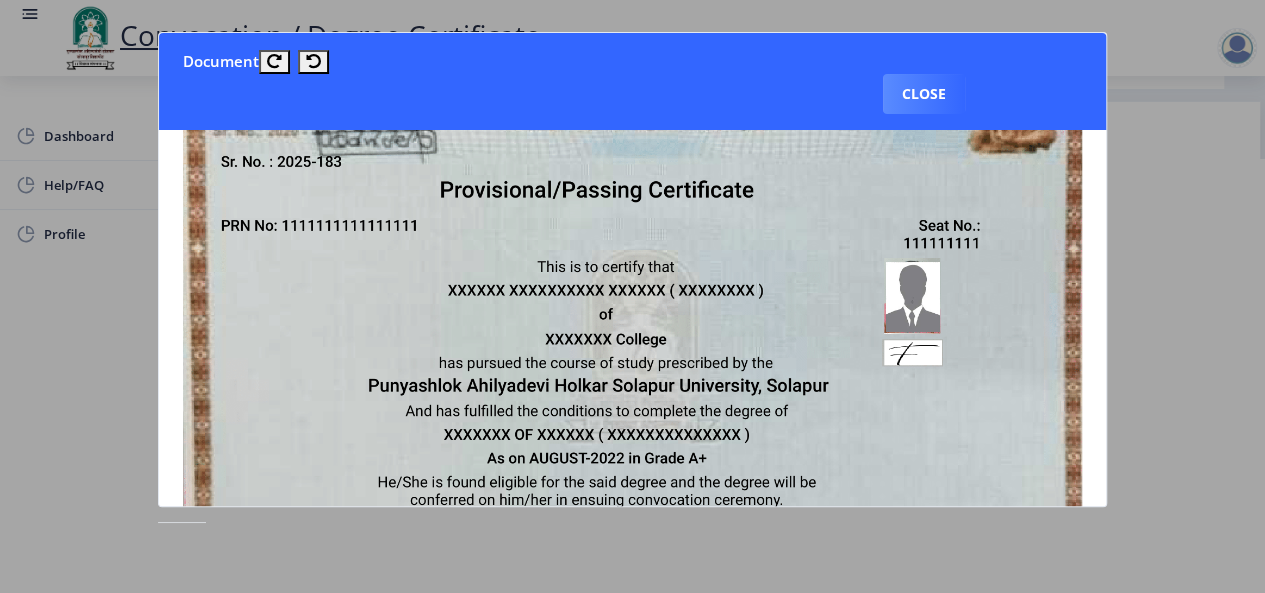 scroll, scrollTop: 0, scrollLeft: 0, axis: both 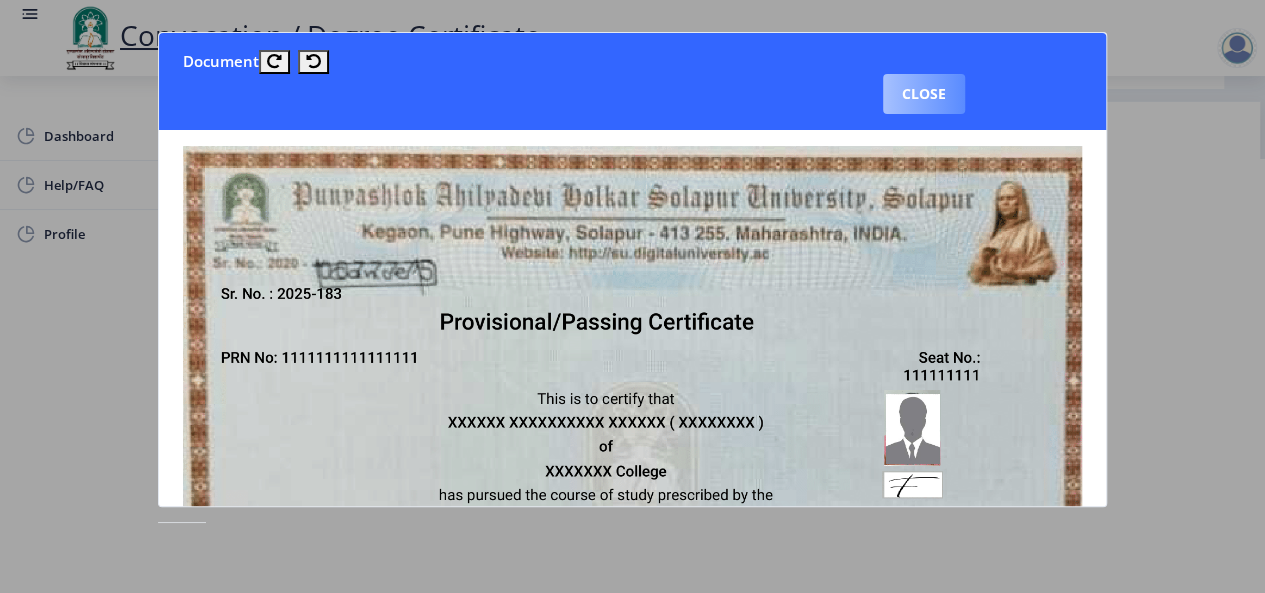 click on "Close" at bounding box center (924, 94) 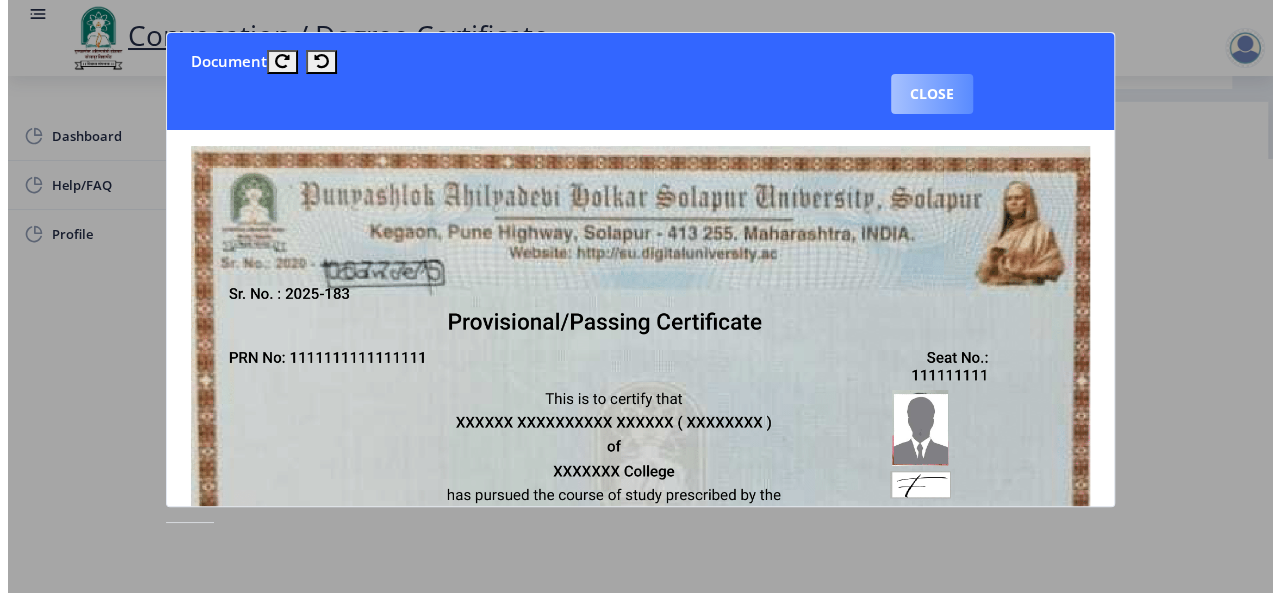 scroll, scrollTop: 238, scrollLeft: 0, axis: vertical 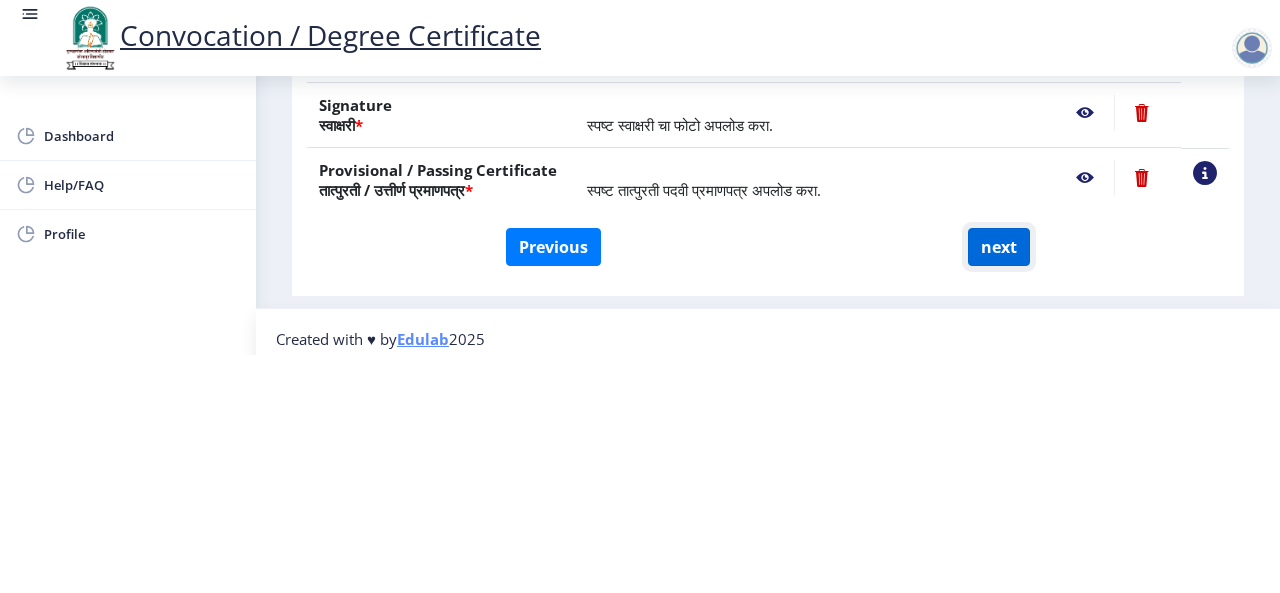 click on "next" 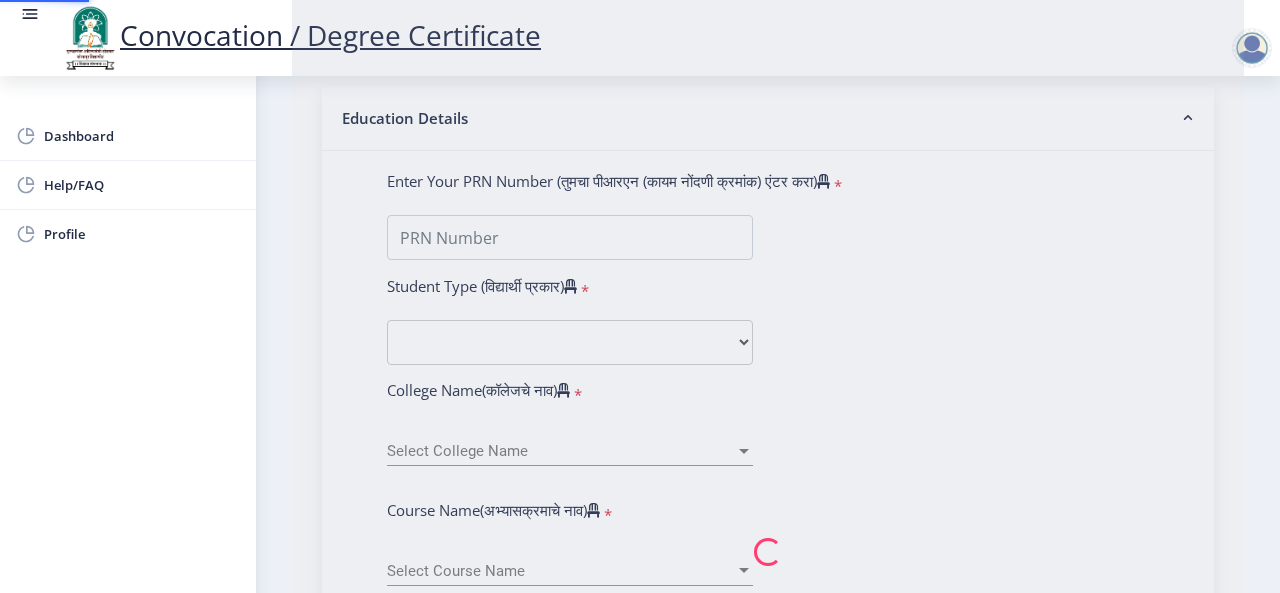 scroll, scrollTop: 0, scrollLeft: 0, axis: both 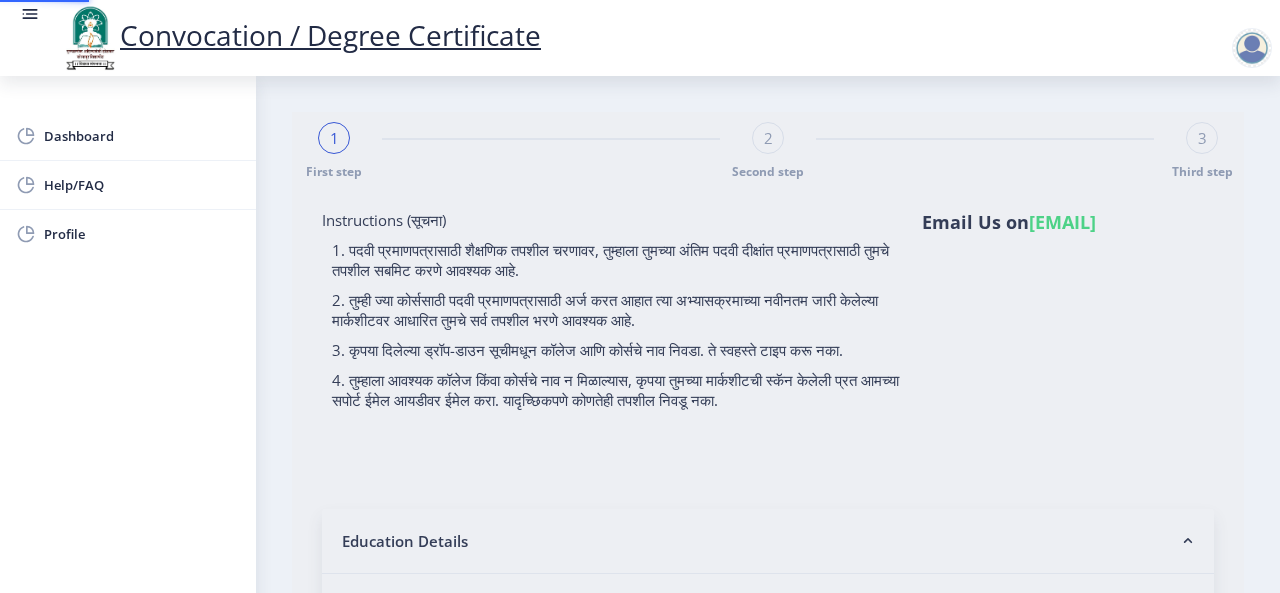 select 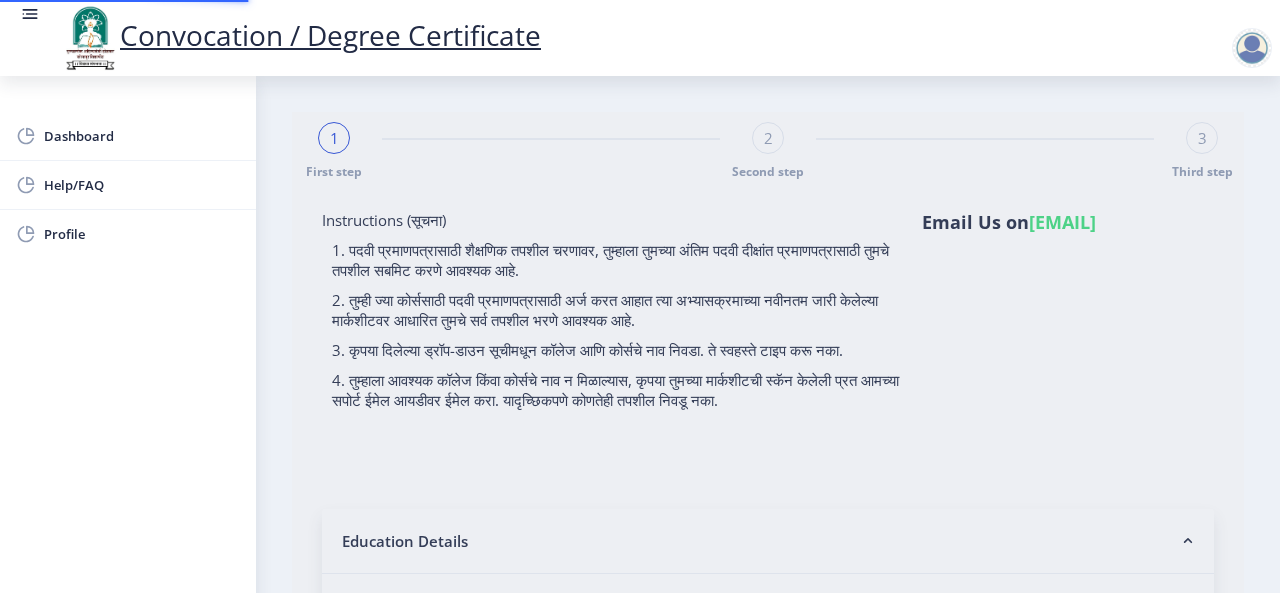 type on "[LAST] [FIRST] [LAST]" 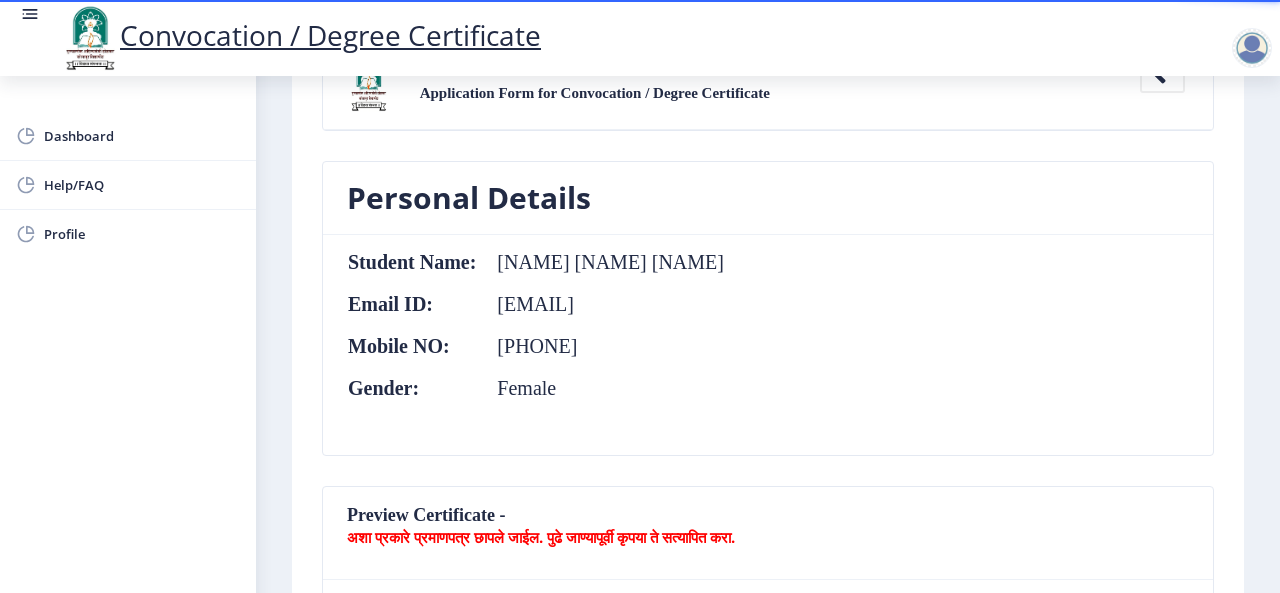 scroll, scrollTop: 0, scrollLeft: 0, axis: both 